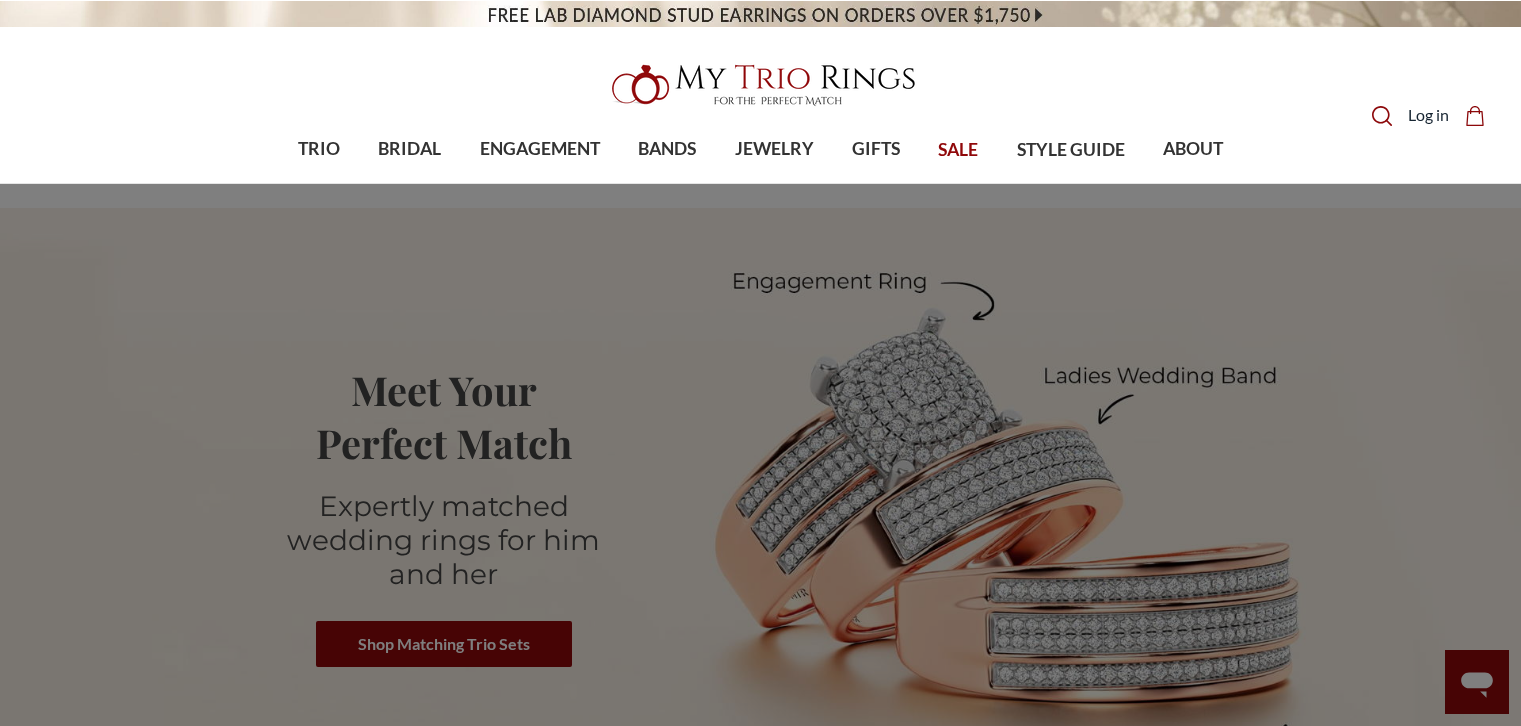 scroll, scrollTop: 0, scrollLeft: 0, axis: both 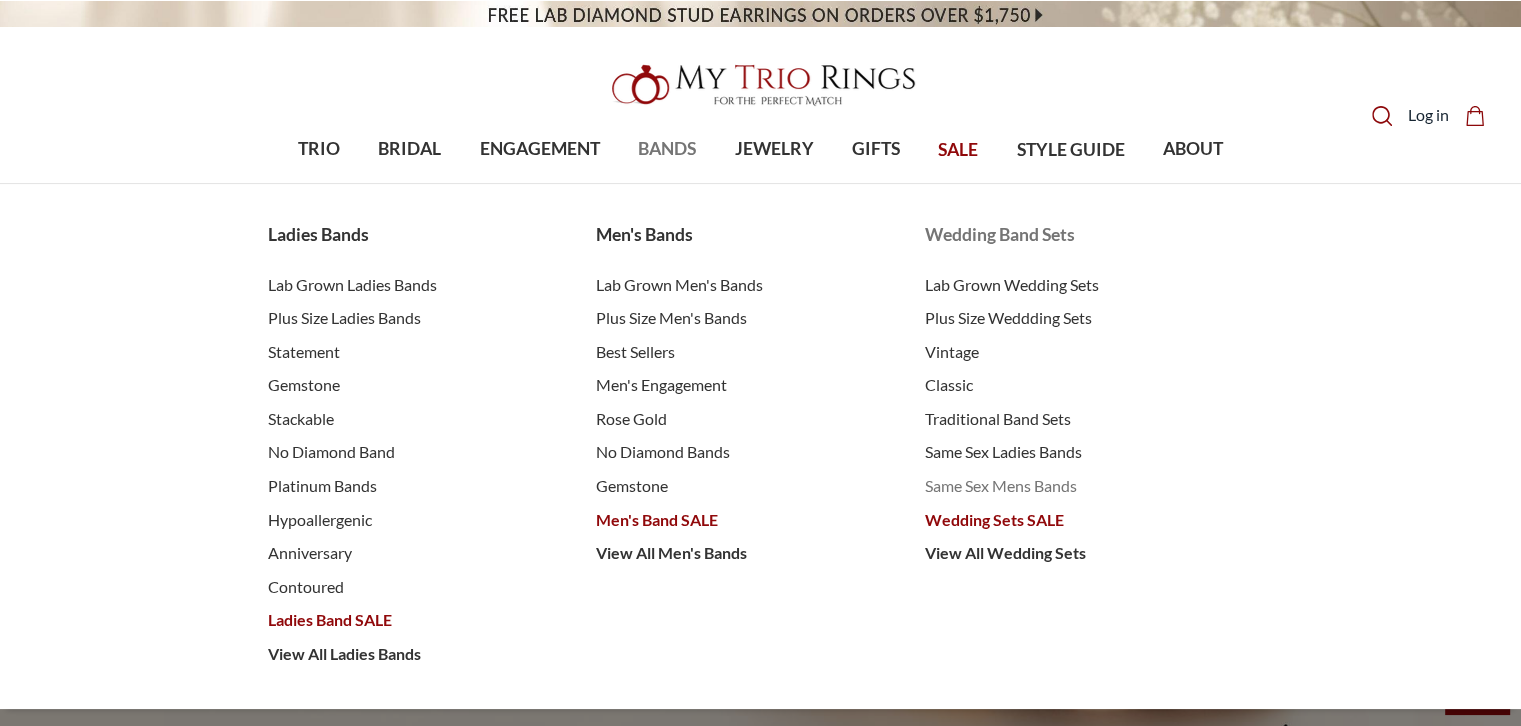 click on "Same Sex Mens Bands" at bounding box center (1069, 486) 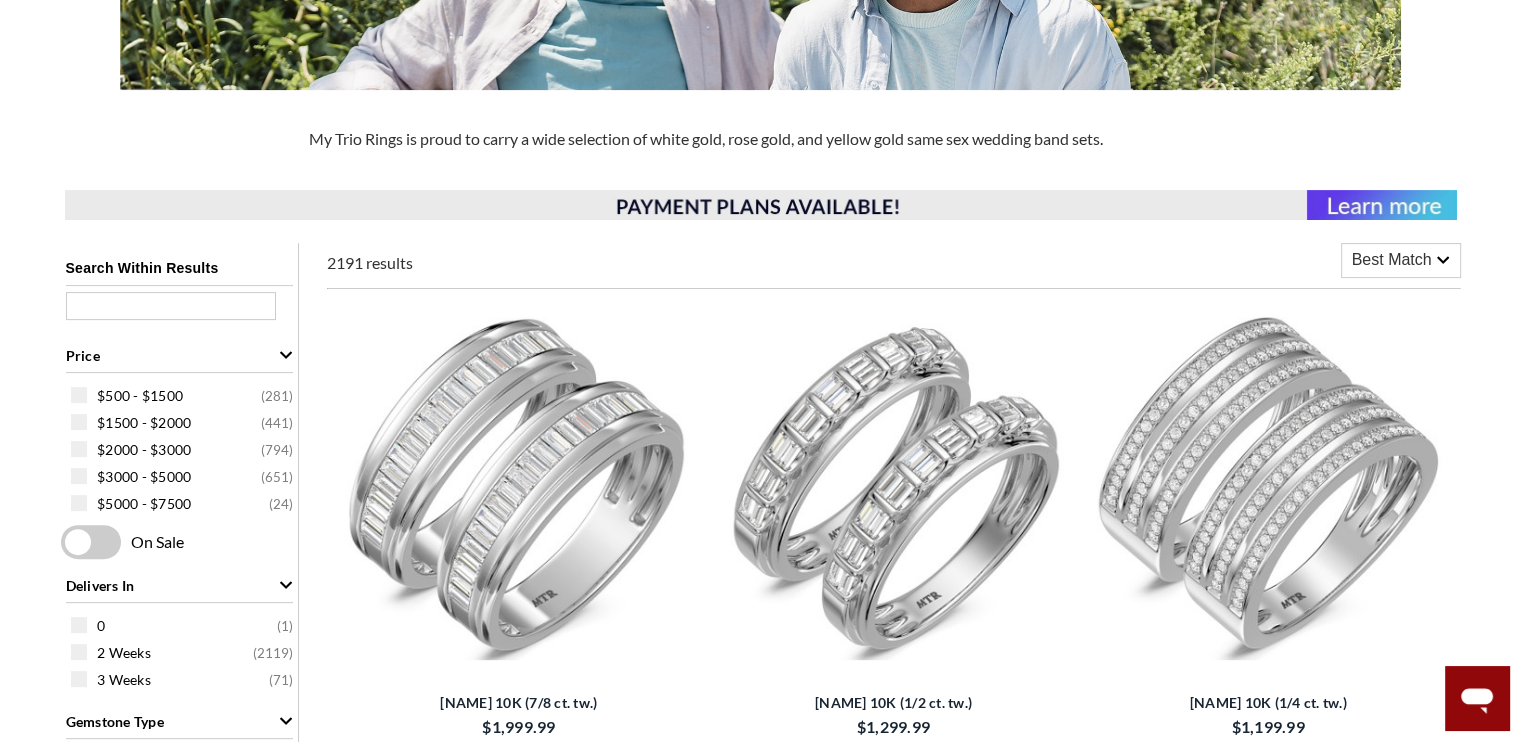 scroll, scrollTop: 899, scrollLeft: 0, axis: vertical 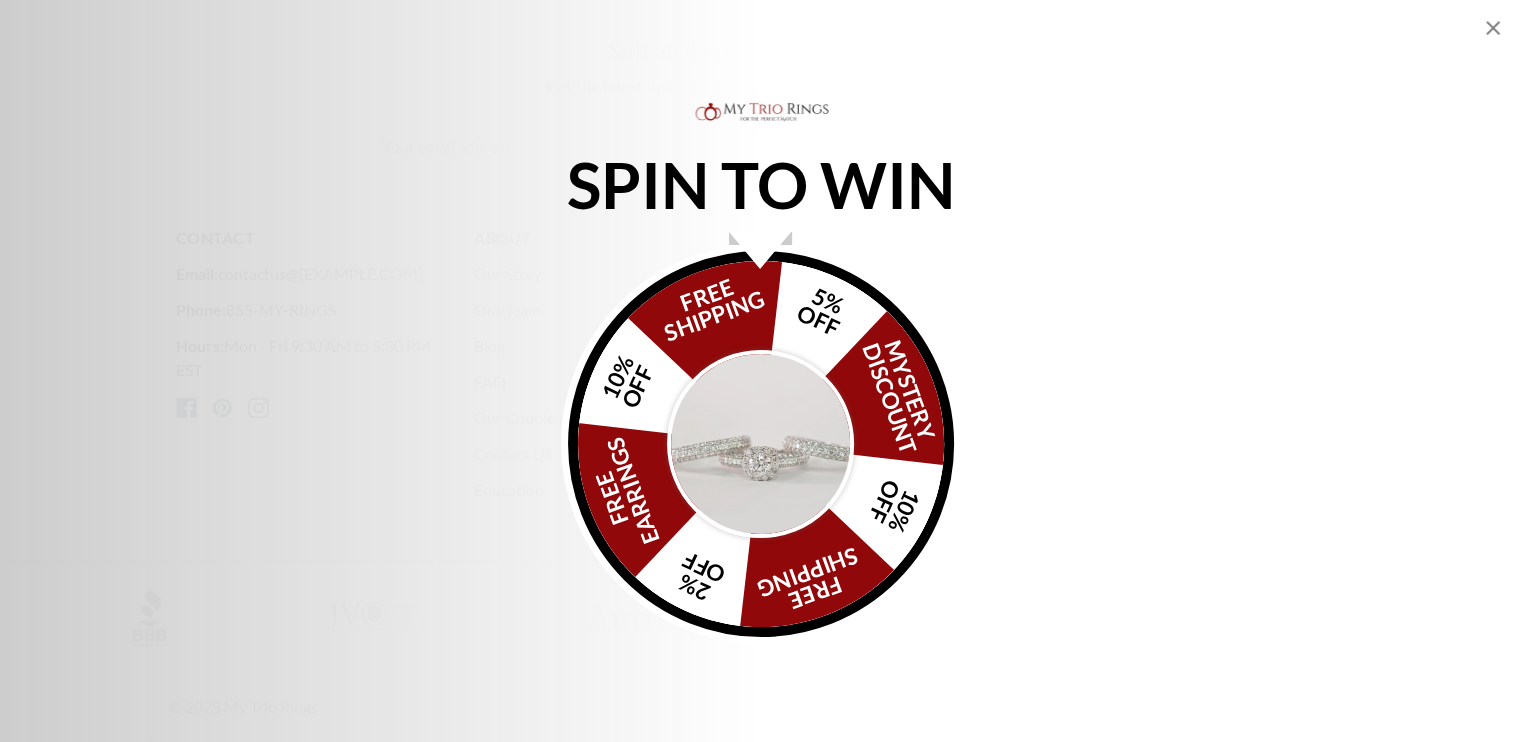 click 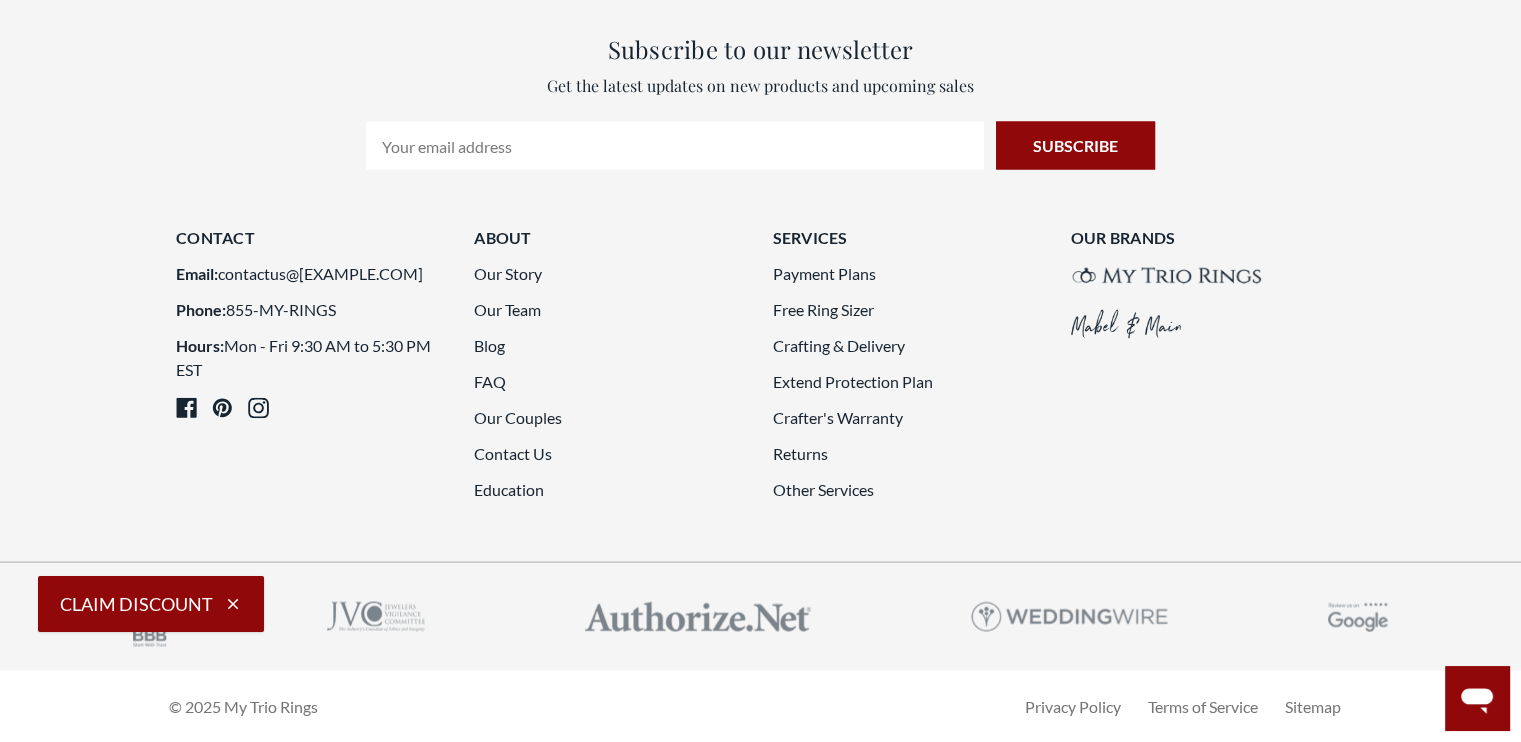 scroll, scrollTop: 5500, scrollLeft: 0, axis: vertical 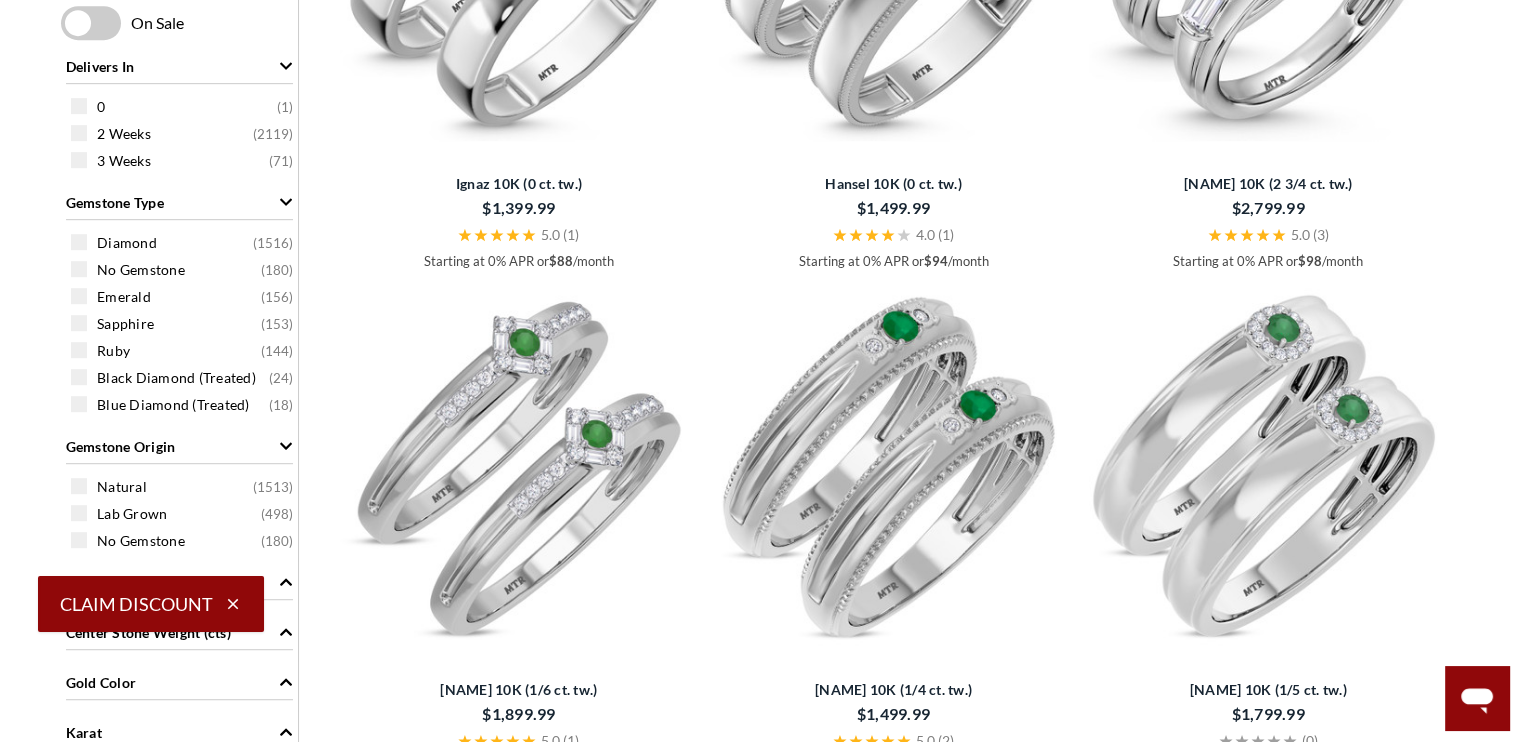 drag, startPoint x: 79, startPoint y: 234, endPoint x: 126, endPoint y: 267, distance: 57.428215 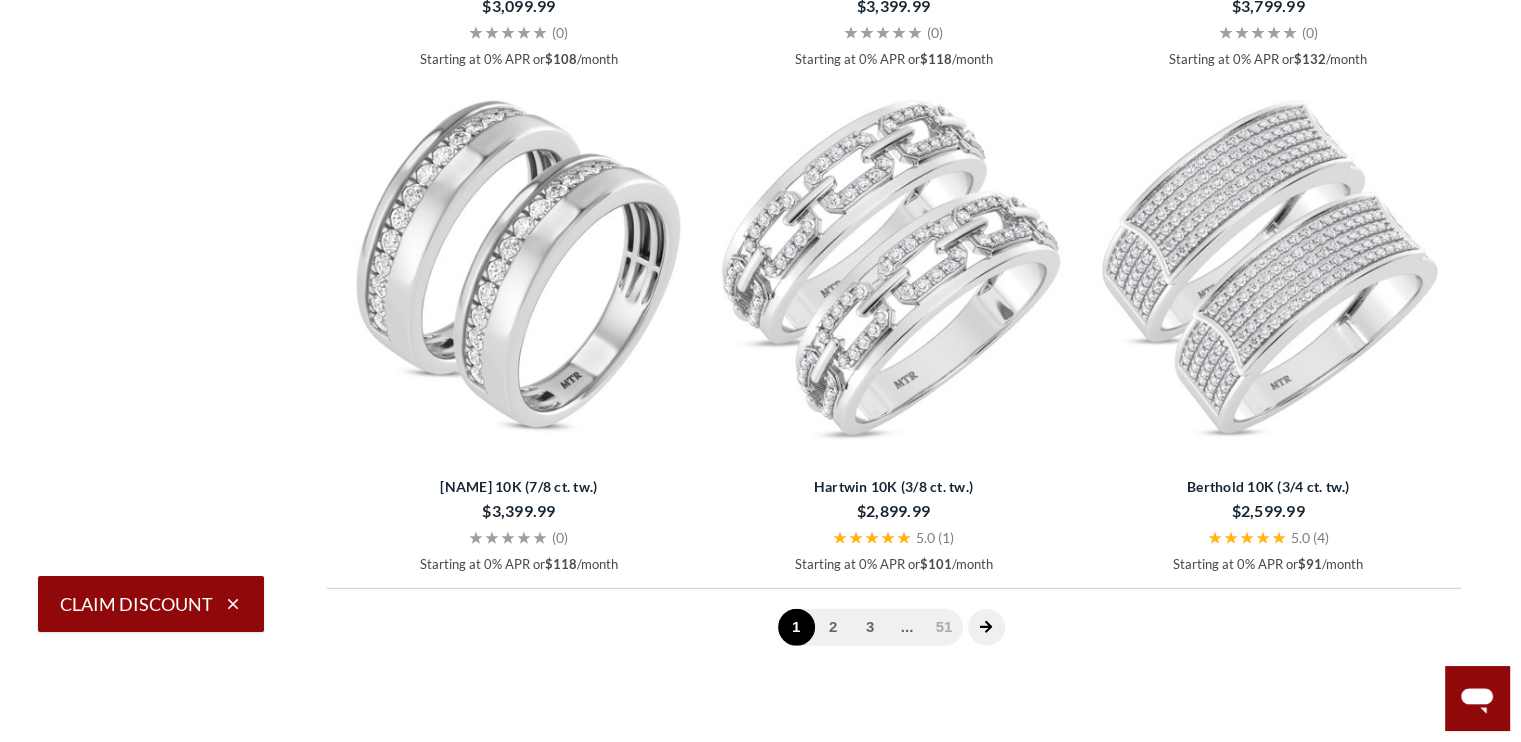 scroll, scrollTop: 5676, scrollLeft: 0, axis: vertical 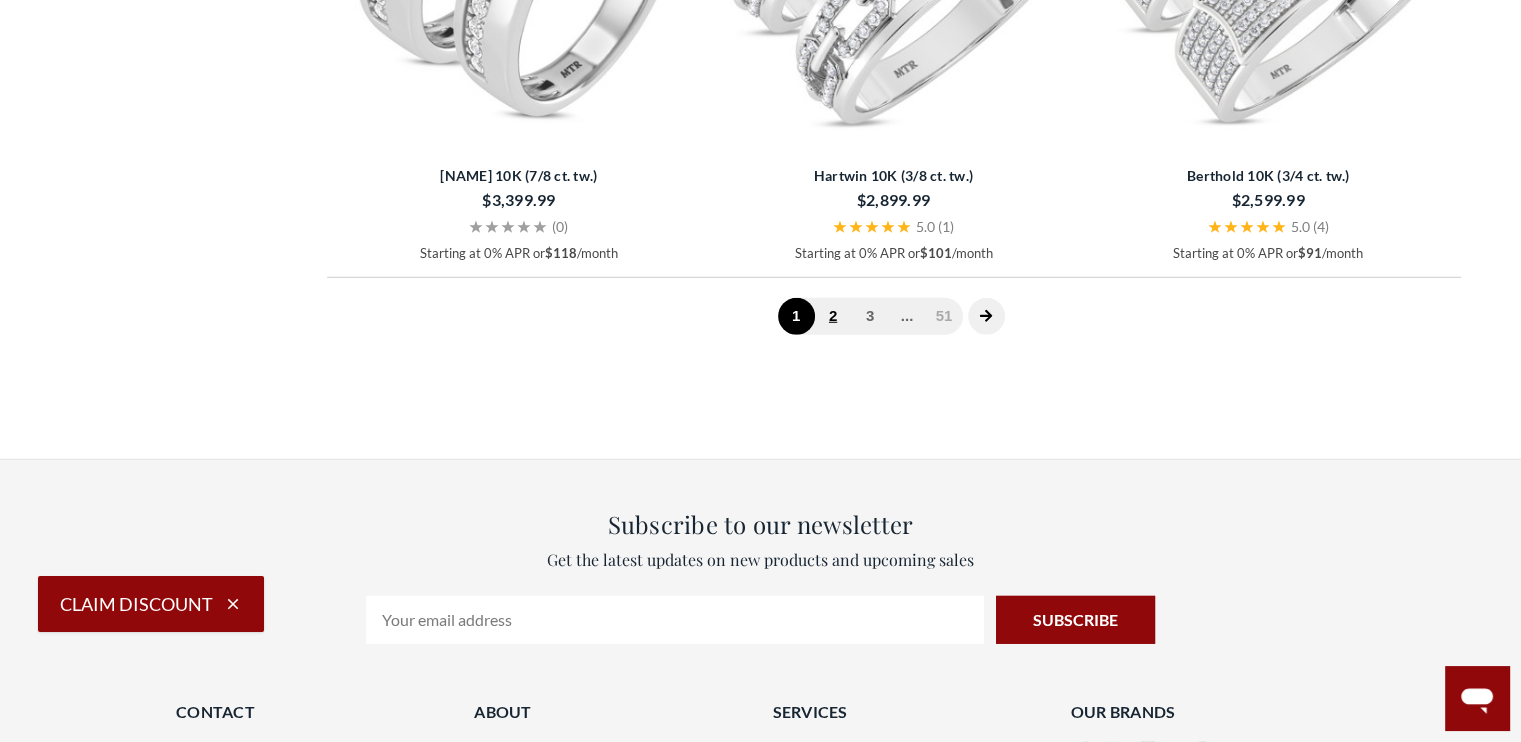 click on "2" 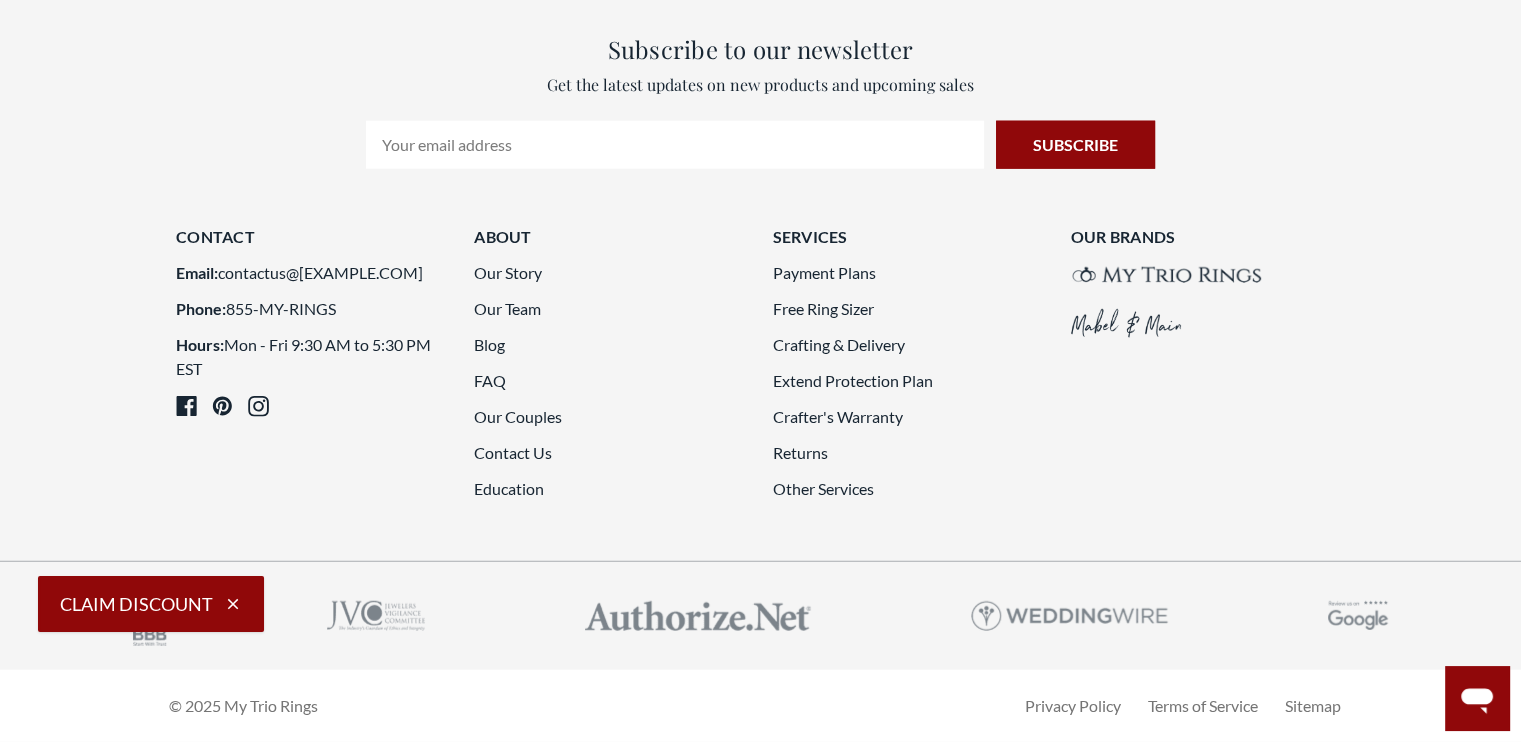 scroll, scrollTop: 5376, scrollLeft: 0, axis: vertical 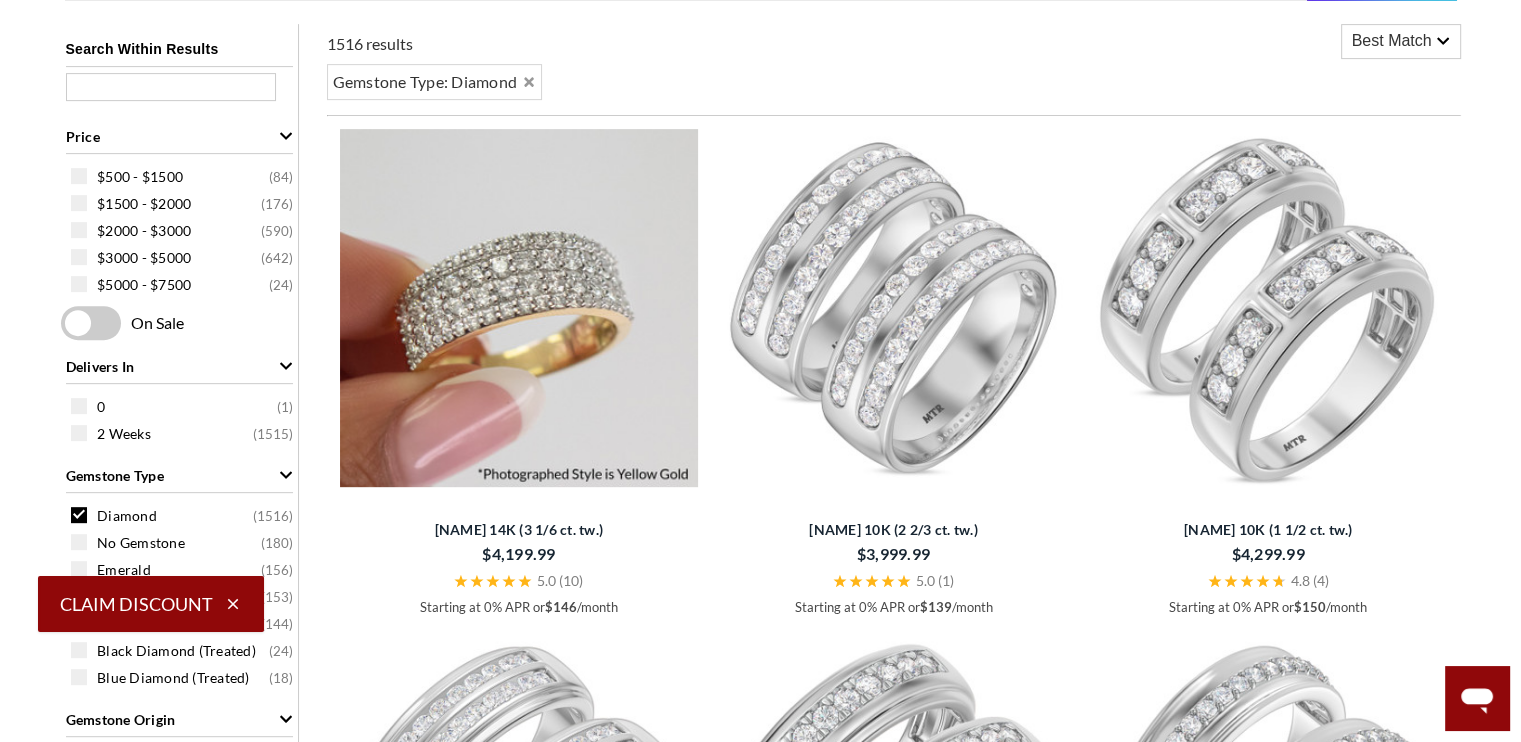 drag, startPoint x: 524, startPoint y: 303, endPoint x: 598, endPoint y: 448, distance: 162.79128 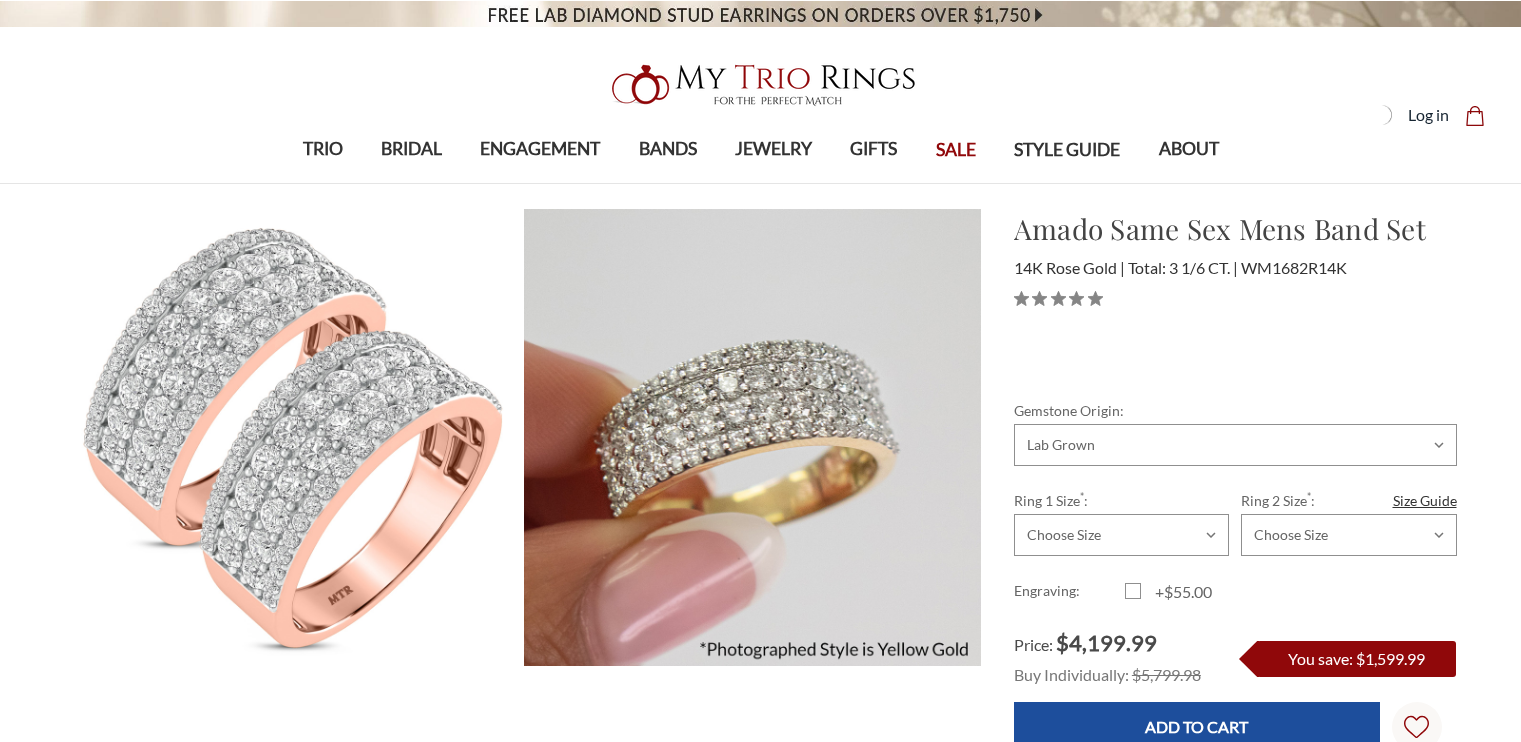 scroll, scrollTop: 0, scrollLeft: 0, axis: both 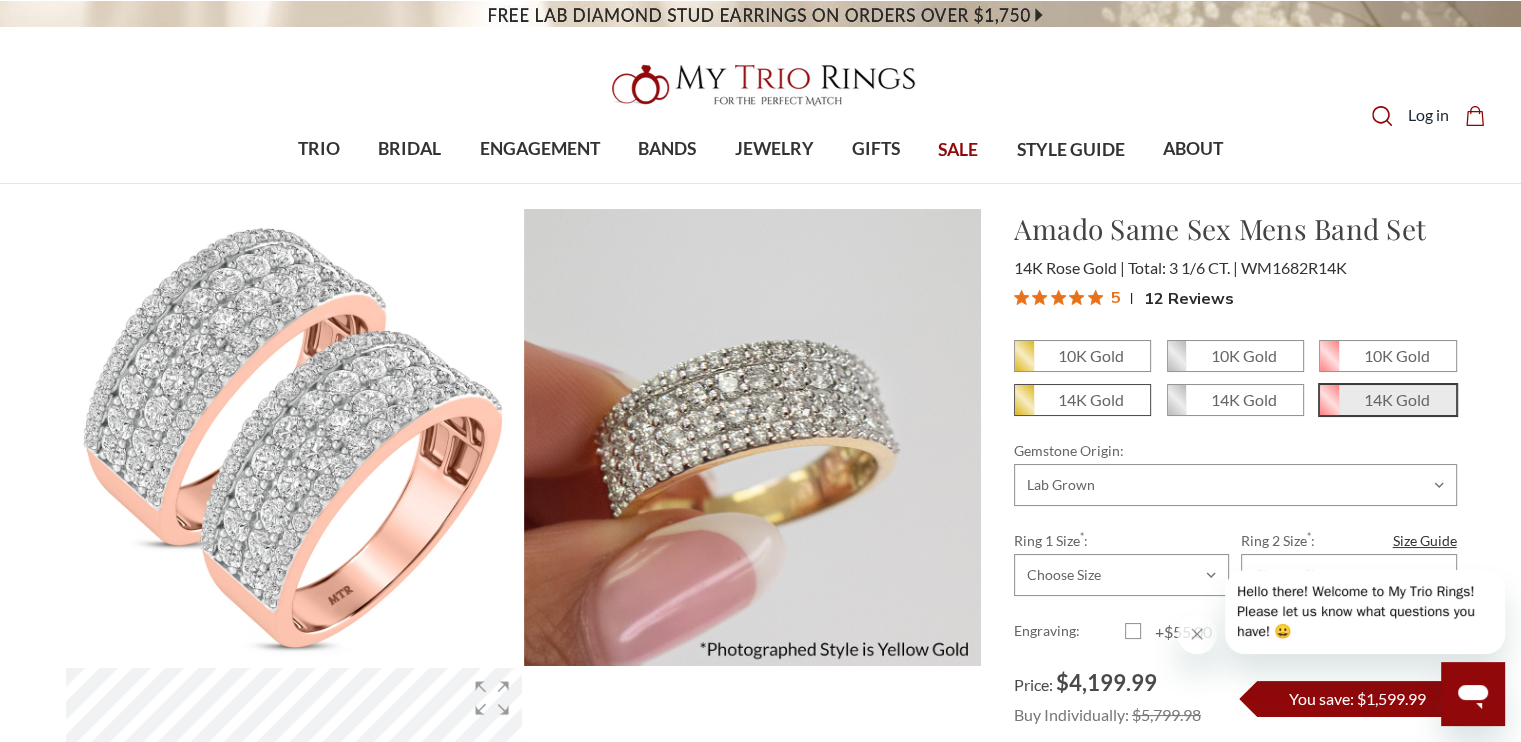 click on "14K  Gold" at bounding box center [1091, 399] 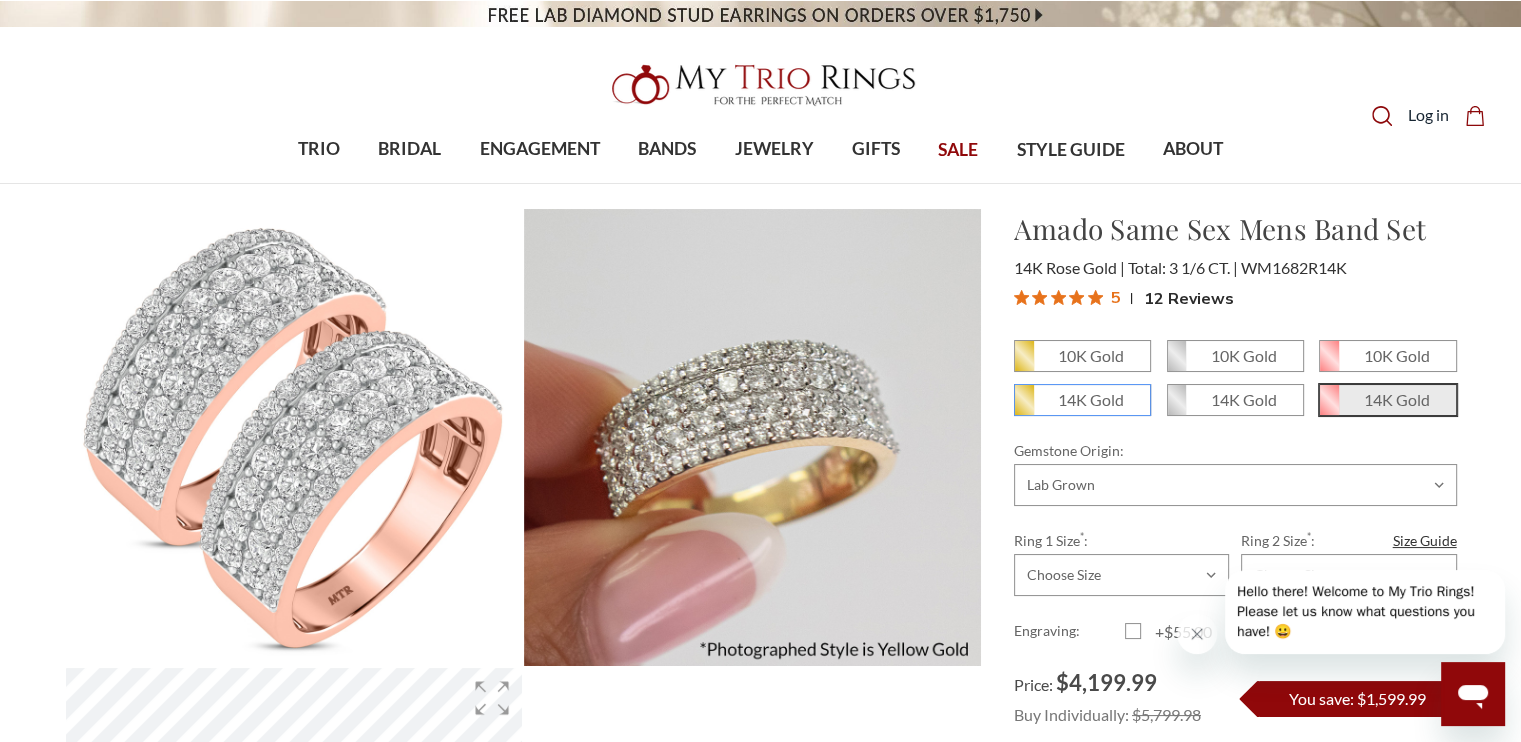 click on "14K  Gold" at bounding box center (1022, 407) 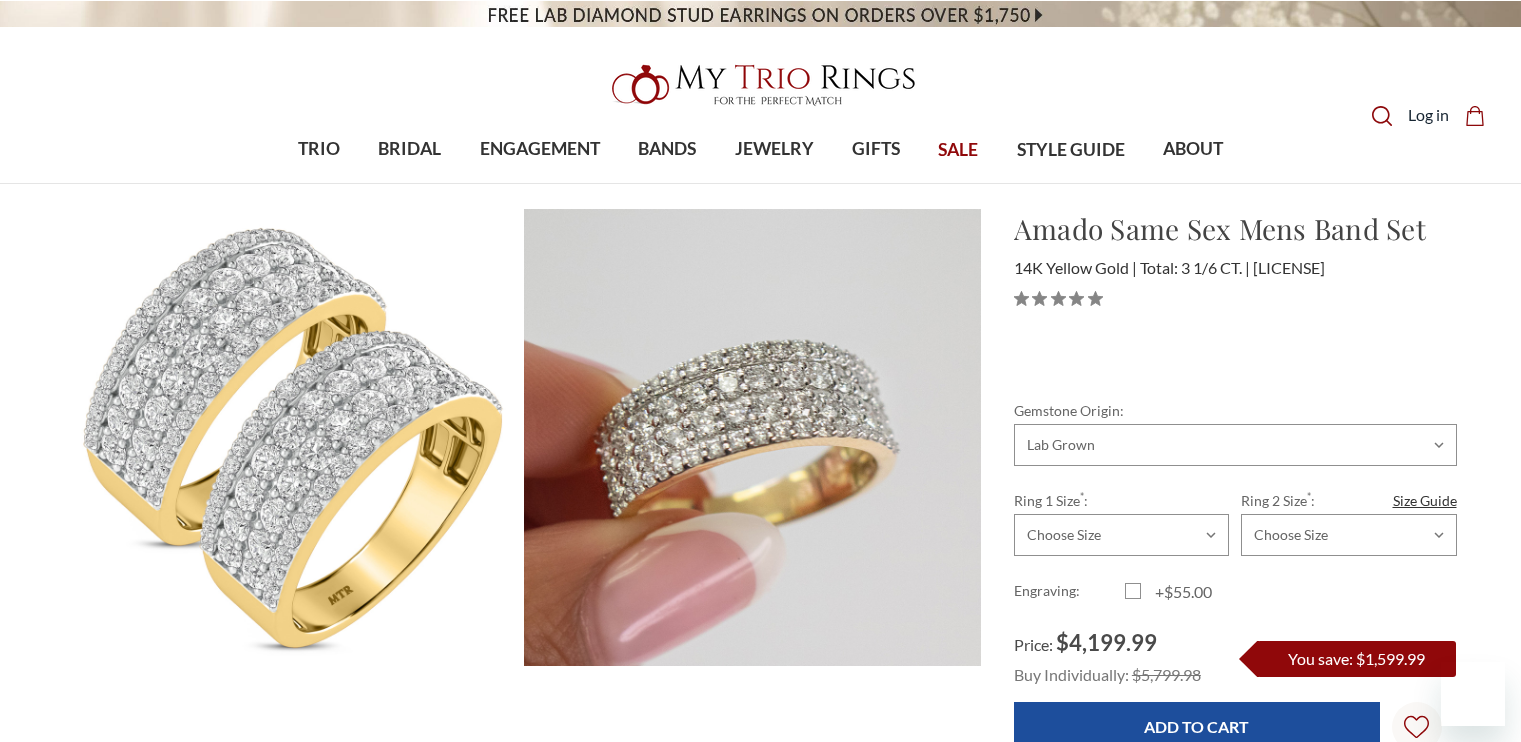 scroll, scrollTop: 0, scrollLeft: 0, axis: both 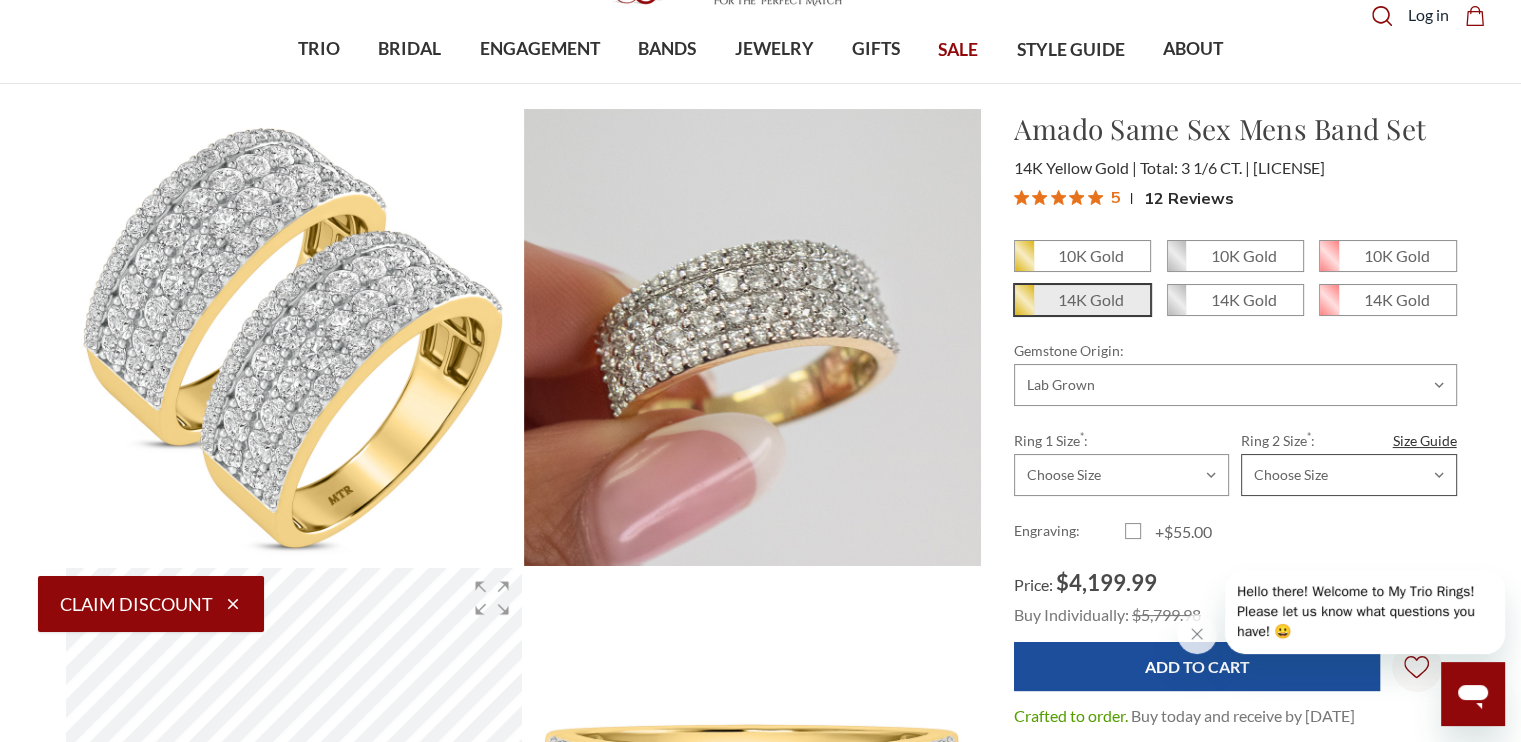 click on "Choose Size
6.00
6.25
6.50
6.75
7.00
7.25
7.50
7.75
8.00
8.25
8.50
8.75
9.00
9.25
9.50
9.75
10.00
10.25
10.50
10.75
11.00
11.25
11.50
11.75
12.00
12.25
12.50
12.75
13.00
13.25
13.50
13.75
14.00
14.25
14.50
14.75
15.00
15.25
15.50
15.75
16.00" at bounding box center (1348, 475) 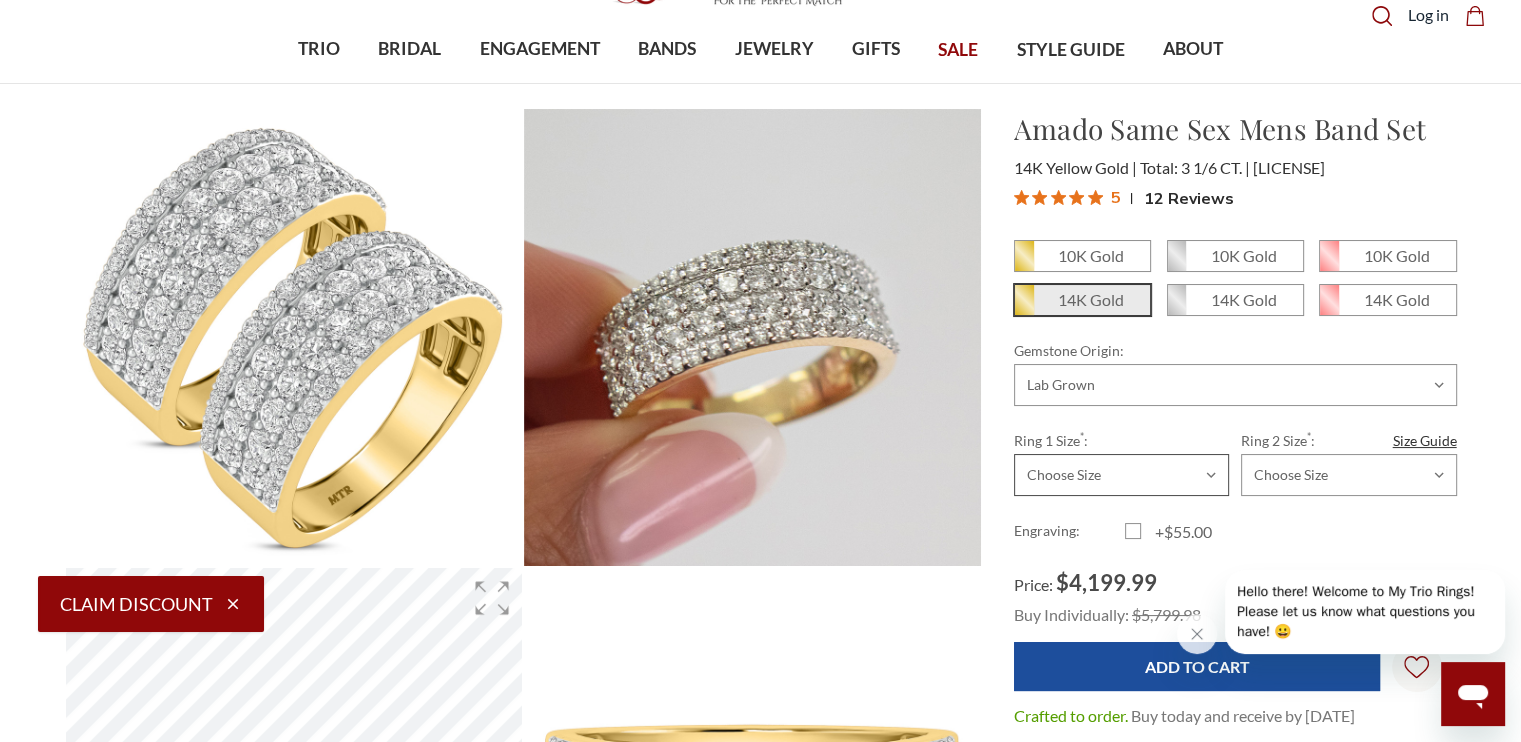 click on "Choose Size
6.00
6.25
6.50
6.75
7.00
7.25
7.50
7.75
8.00
8.25
8.50
8.75
9.00
9.25
9.50
9.75
10.00
10.25
10.50
10.75
11.00
11.25
11.50
11.75
12.00
12.25
12.50
12.75
13.00
13.25
13.50
13.75
14.00
14.25
14.50
14.75
15.00
15.25
15.50
15.75
16.00" at bounding box center [1121, 475] 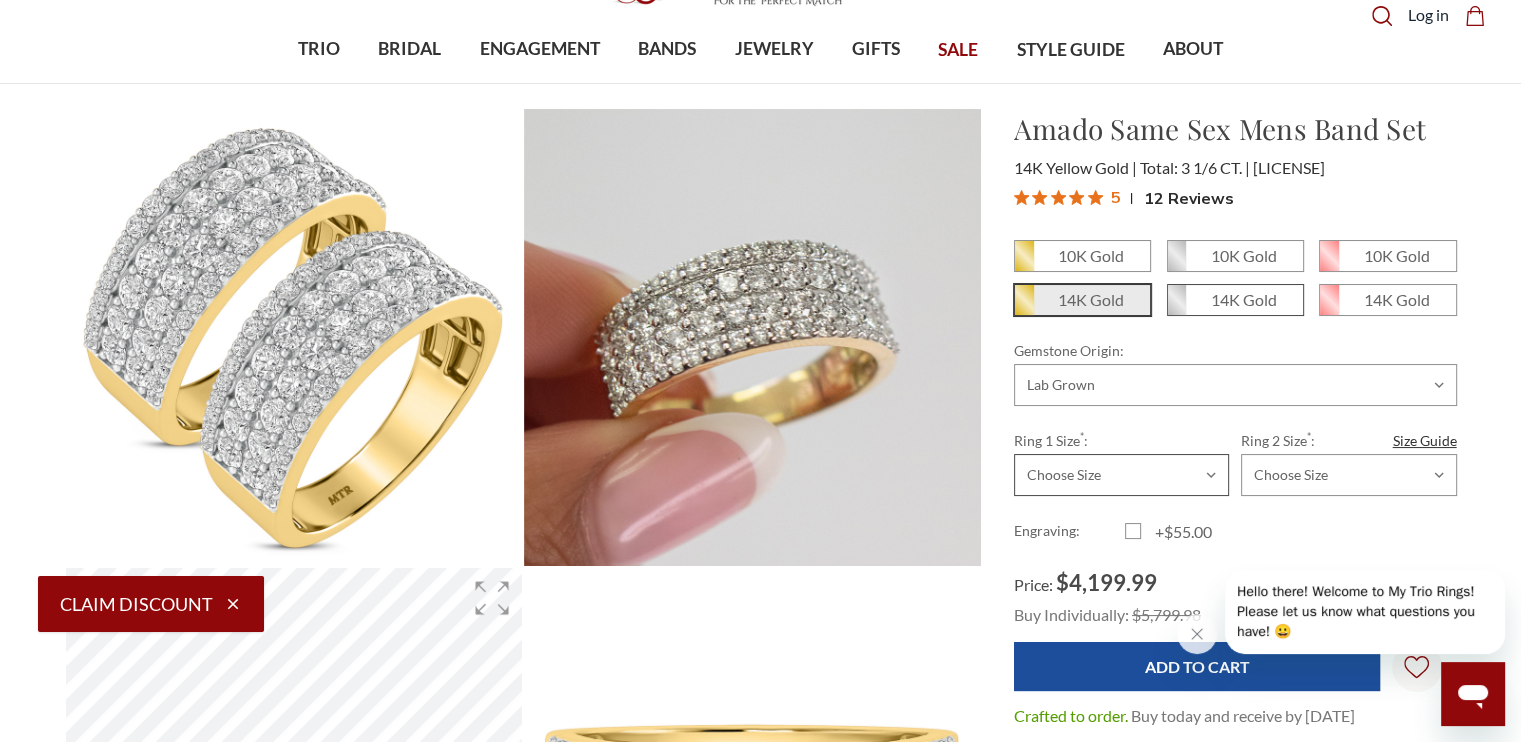 scroll, scrollTop: 0, scrollLeft: 0, axis: both 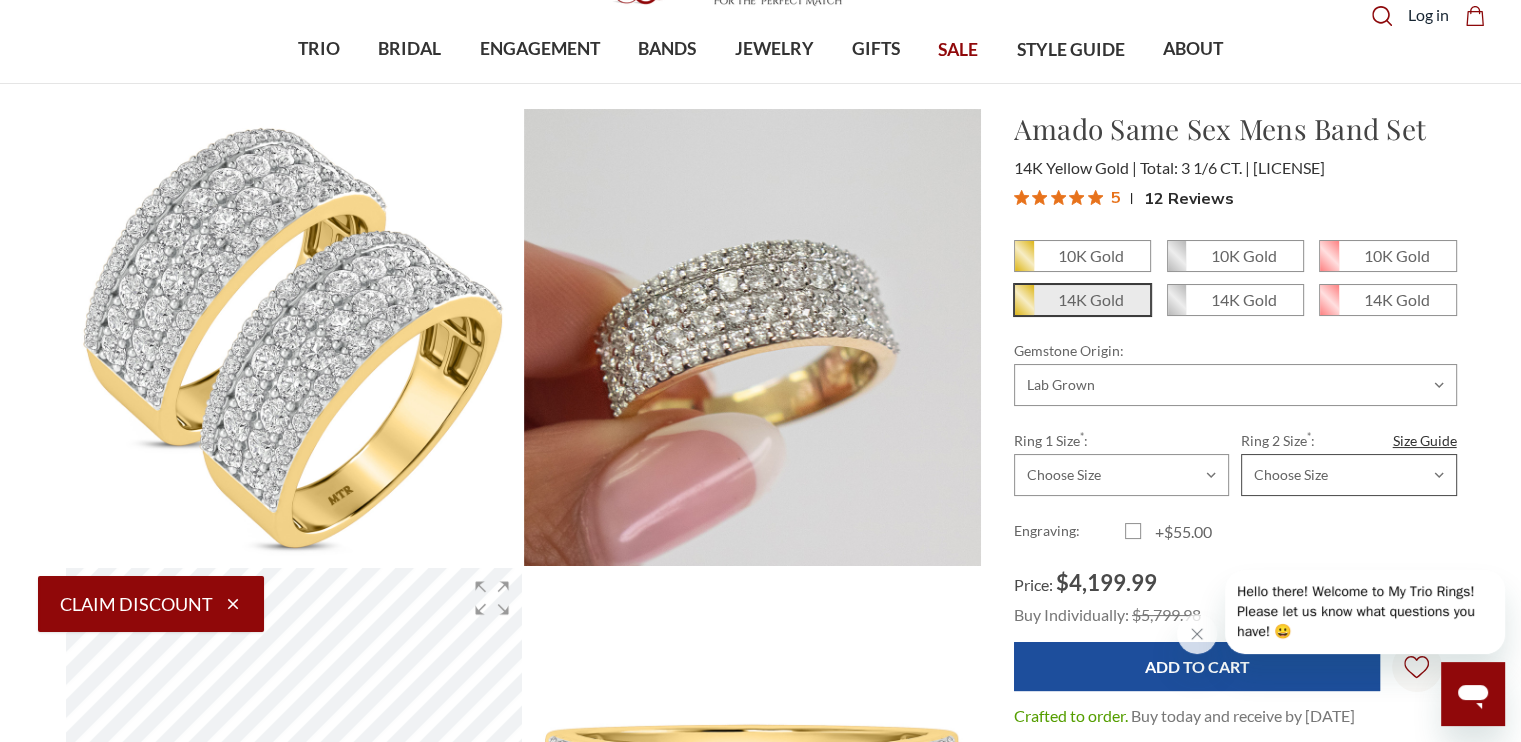 click on "Choose Size
6.00
6.25
6.50
6.75
7.00
7.25
7.50
7.75
8.00
8.25
8.50
8.75
9.00
9.25
9.50
9.75
10.00
10.25
10.50
10.75
11.00
11.25
11.50
11.75
12.00
12.25
12.50
12.75
13.00
13.25
13.50
13.75
14.00
14.25
14.50
14.75
15.00
15.25
15.50
15.75
16.00" at bounding box center (1348, 475) 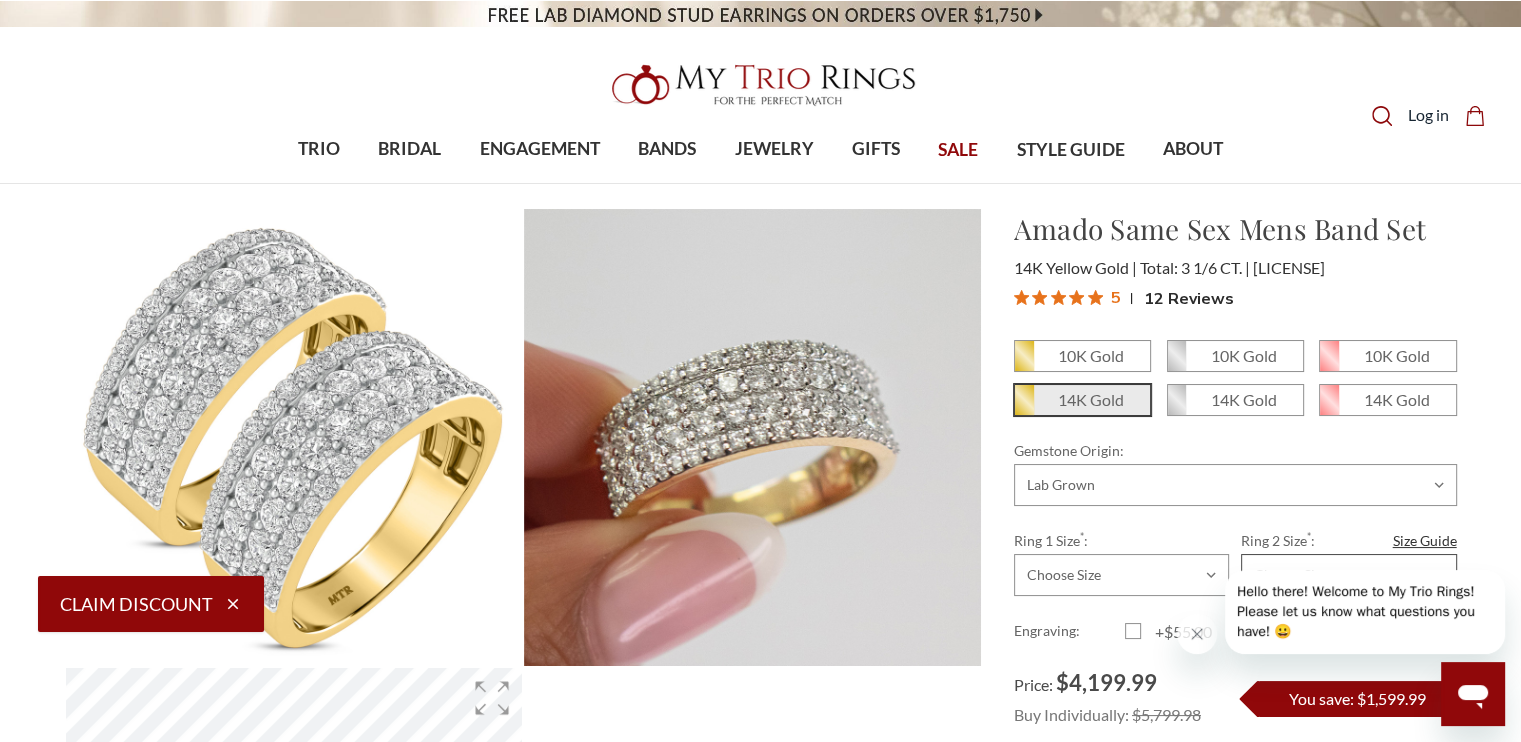 scroll, scrollTop: 100, scrollLeft: 0, axis: vertical 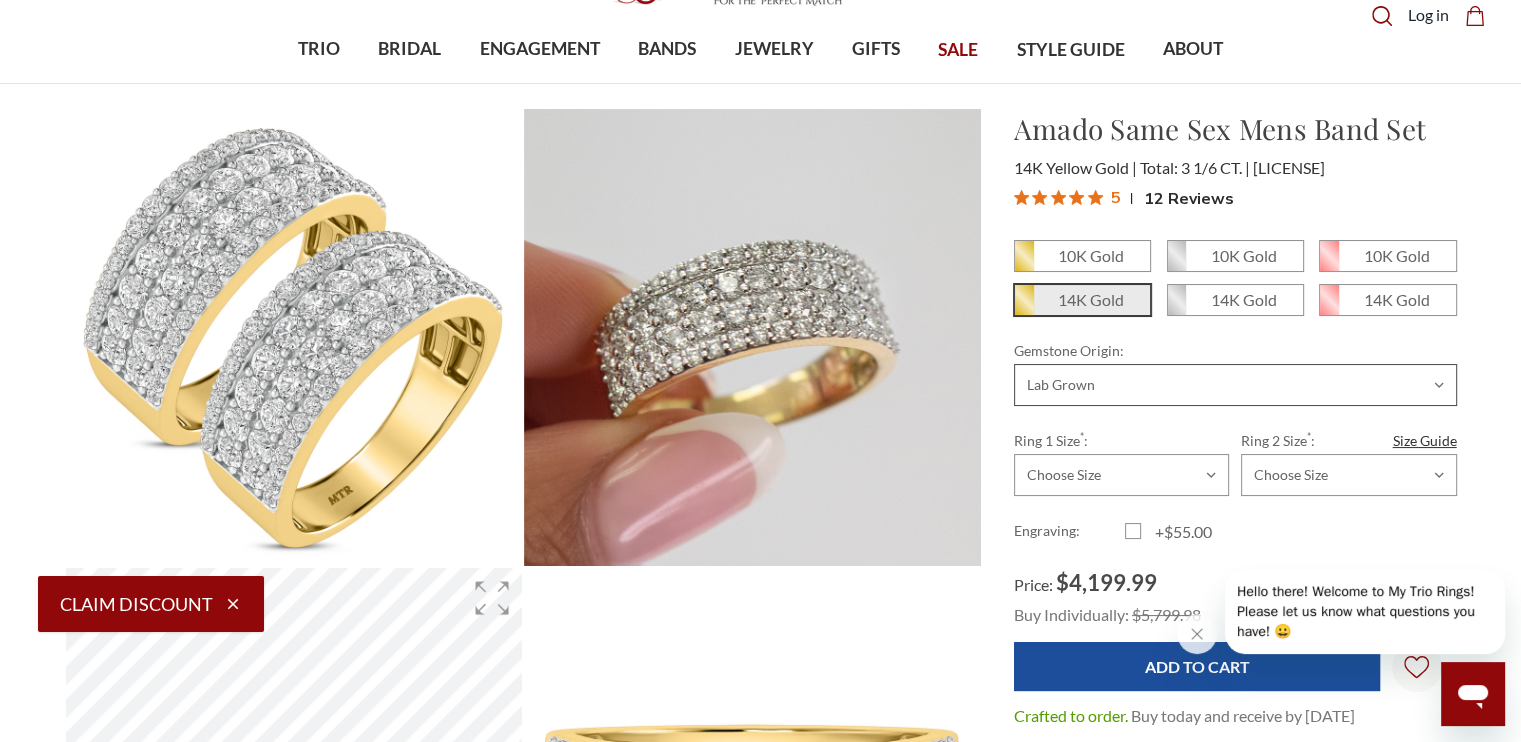 click on "Choose Options
Natural
Lab Grown" at bounding box center [1235, 385] 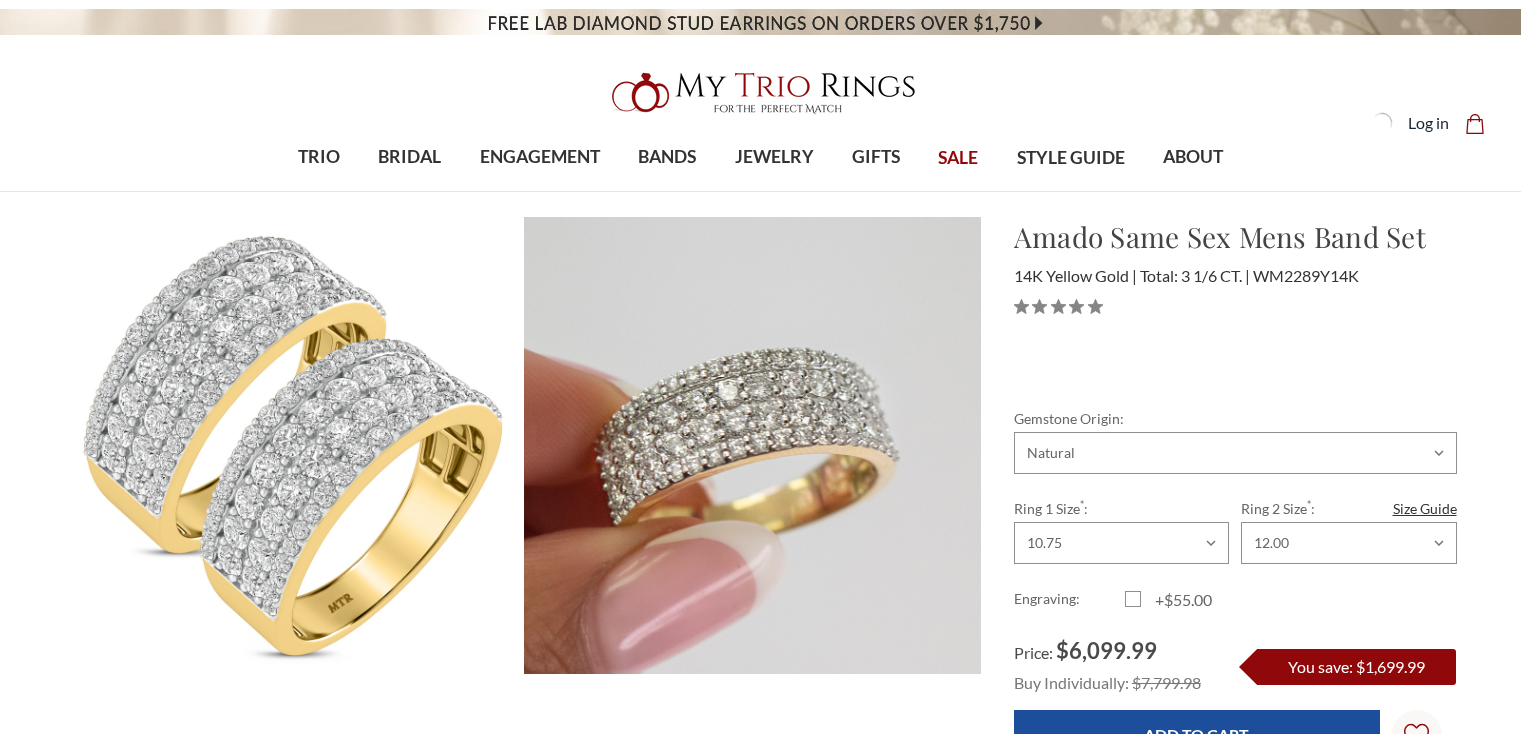 scroll, scrollTop: 0, scrollLeft: 0, axis: both 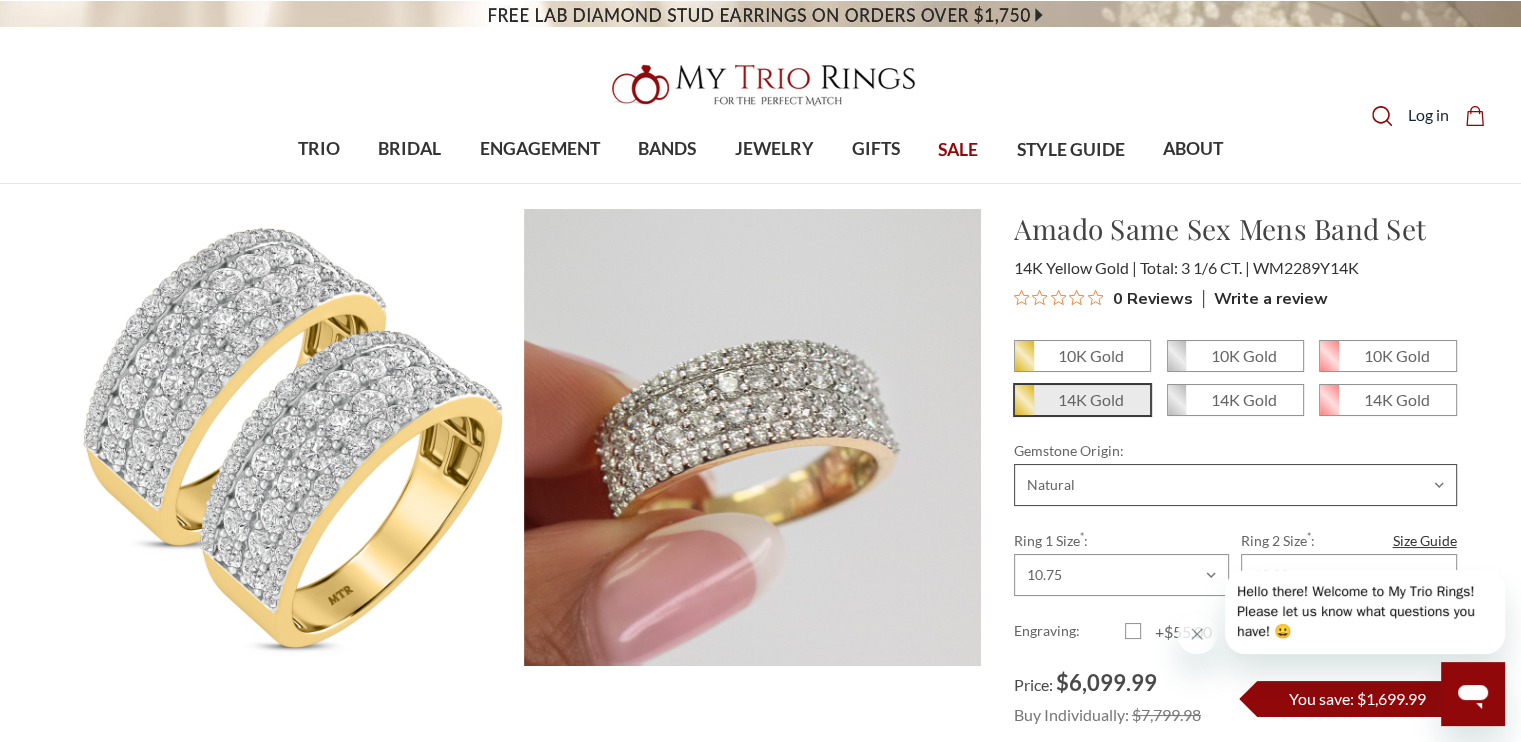 click on "Choose Options
Natural
Lab Grown" at bounding box center (1235, 485) 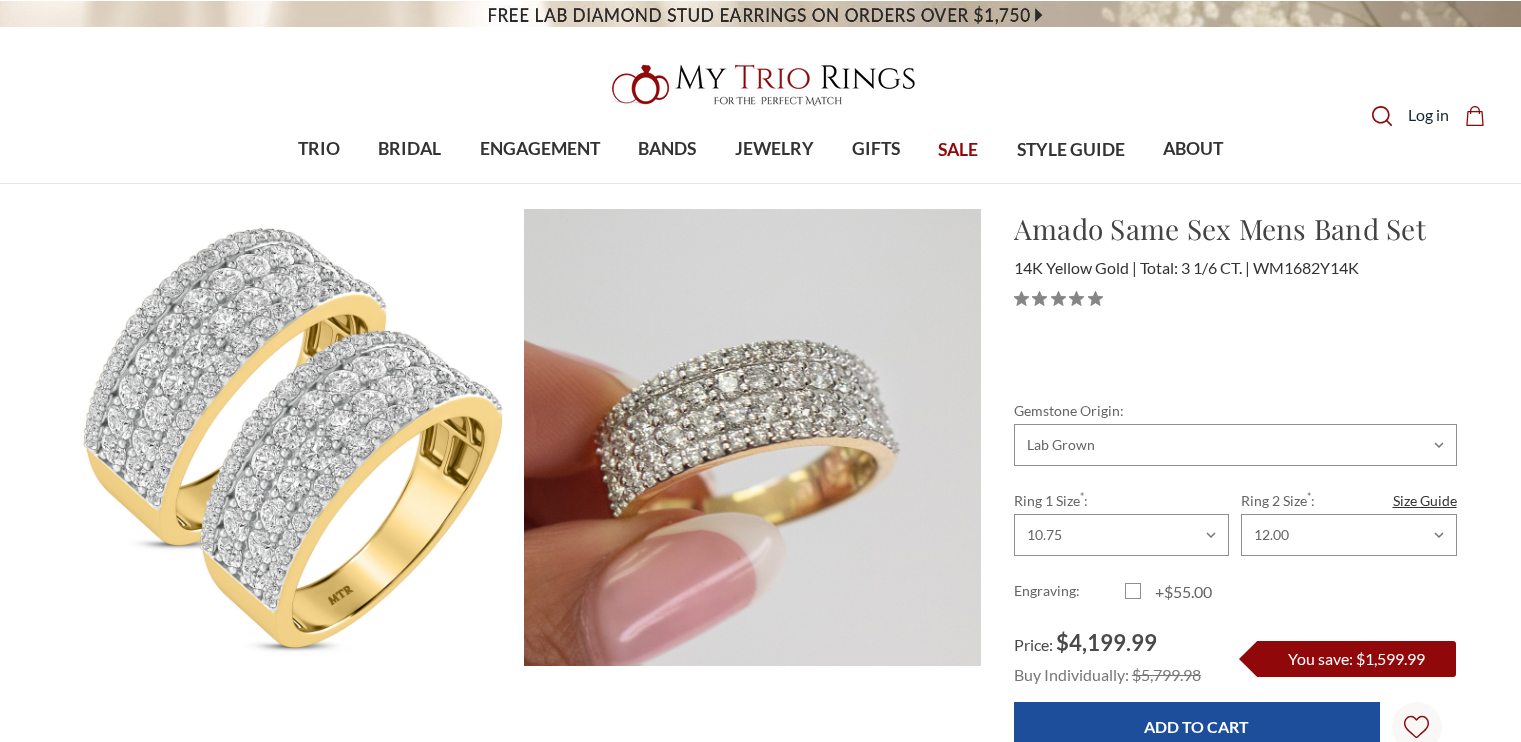 scroll, scrollTop: 0, scrollLeft: 0, axis: both 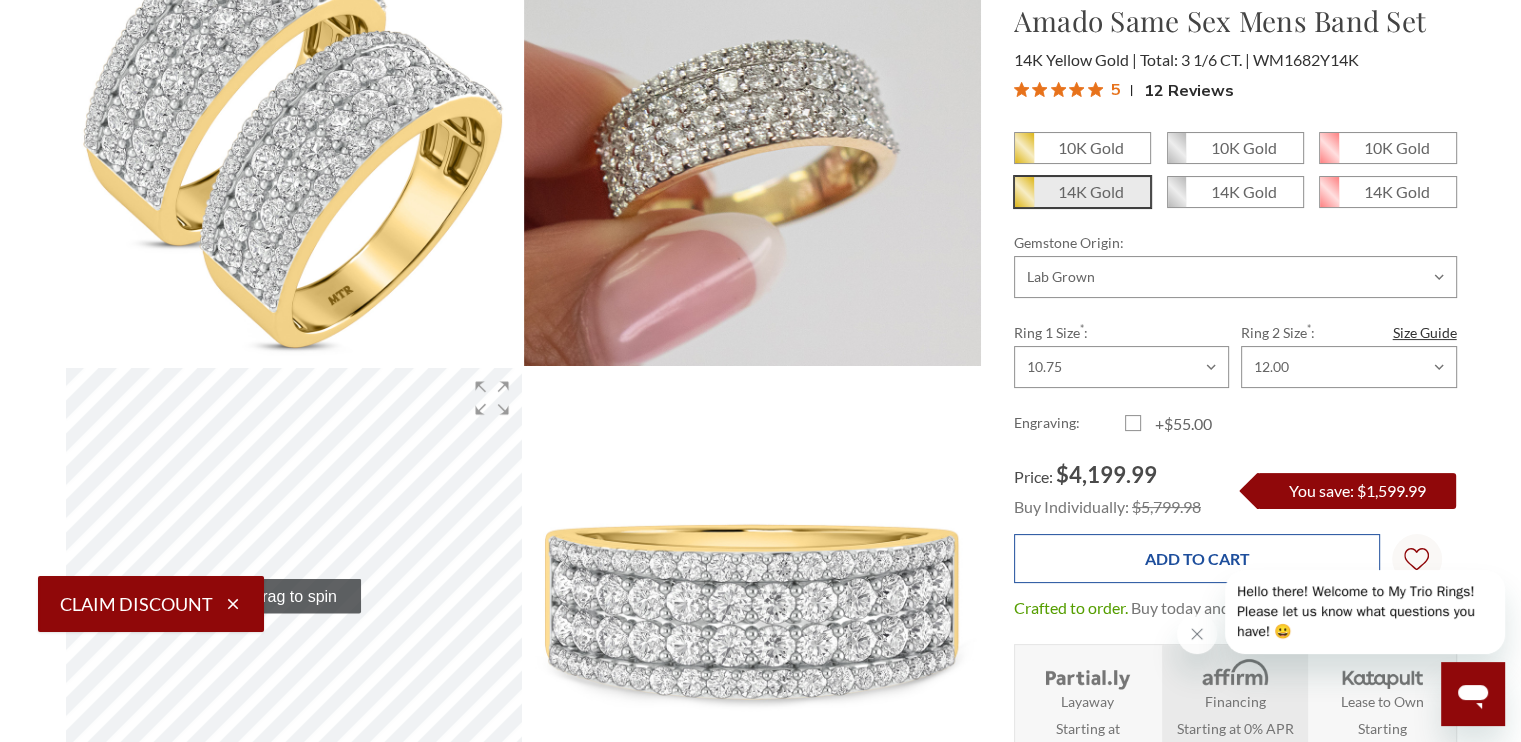click on "Add to Cart" at bounding box center [1197, 558] 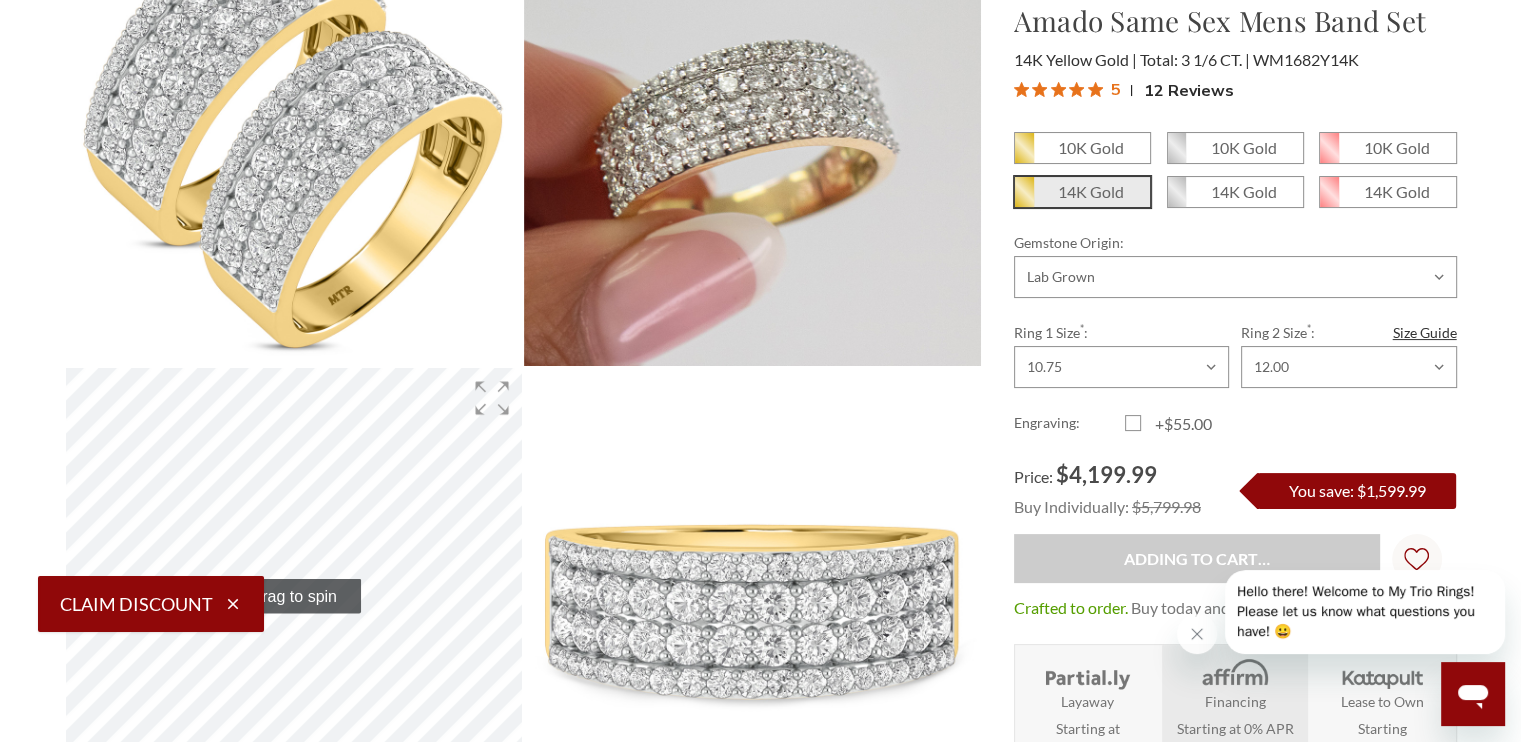 type on "Add to Cart" 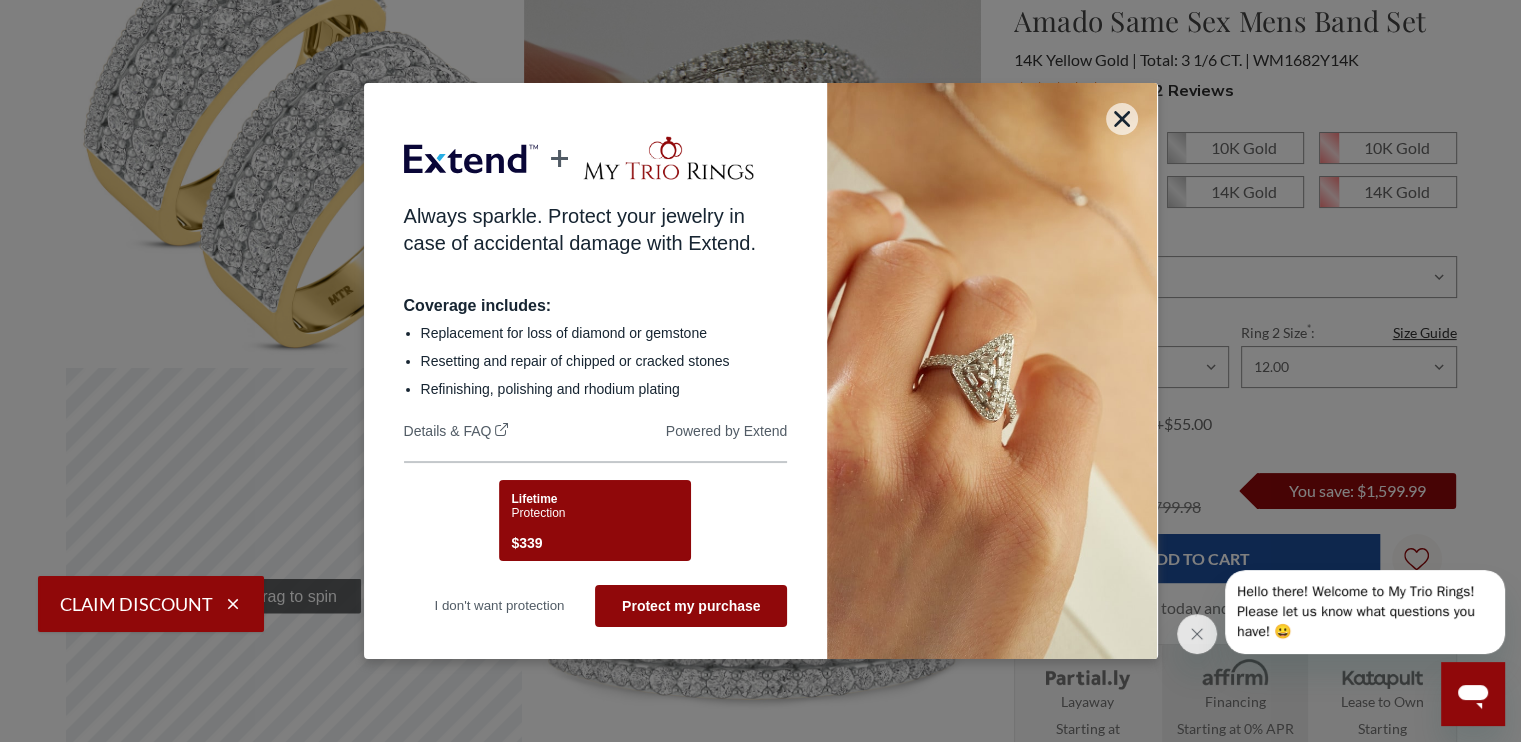 scroll, scrollTop: 0, scrollLeft: 0, axis: both 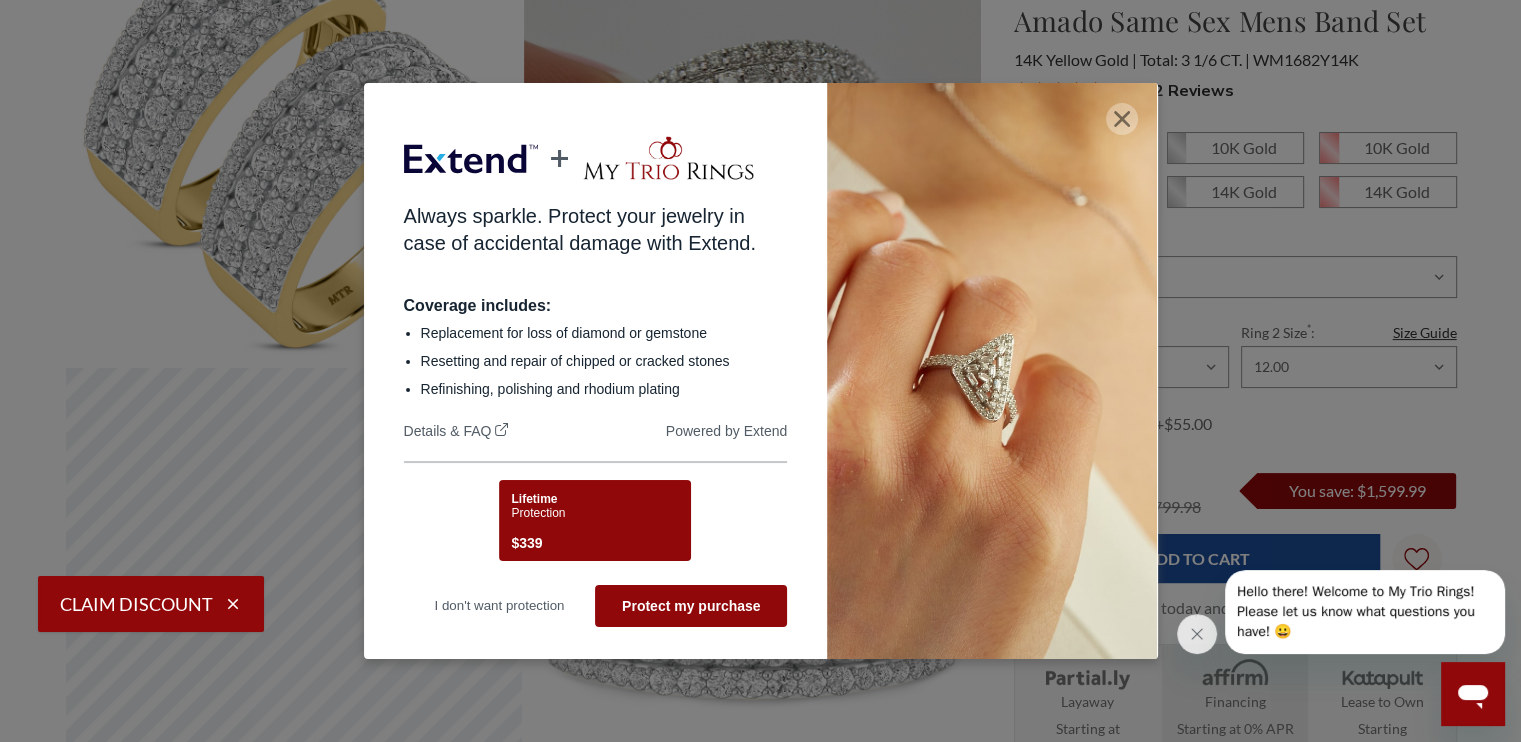 click 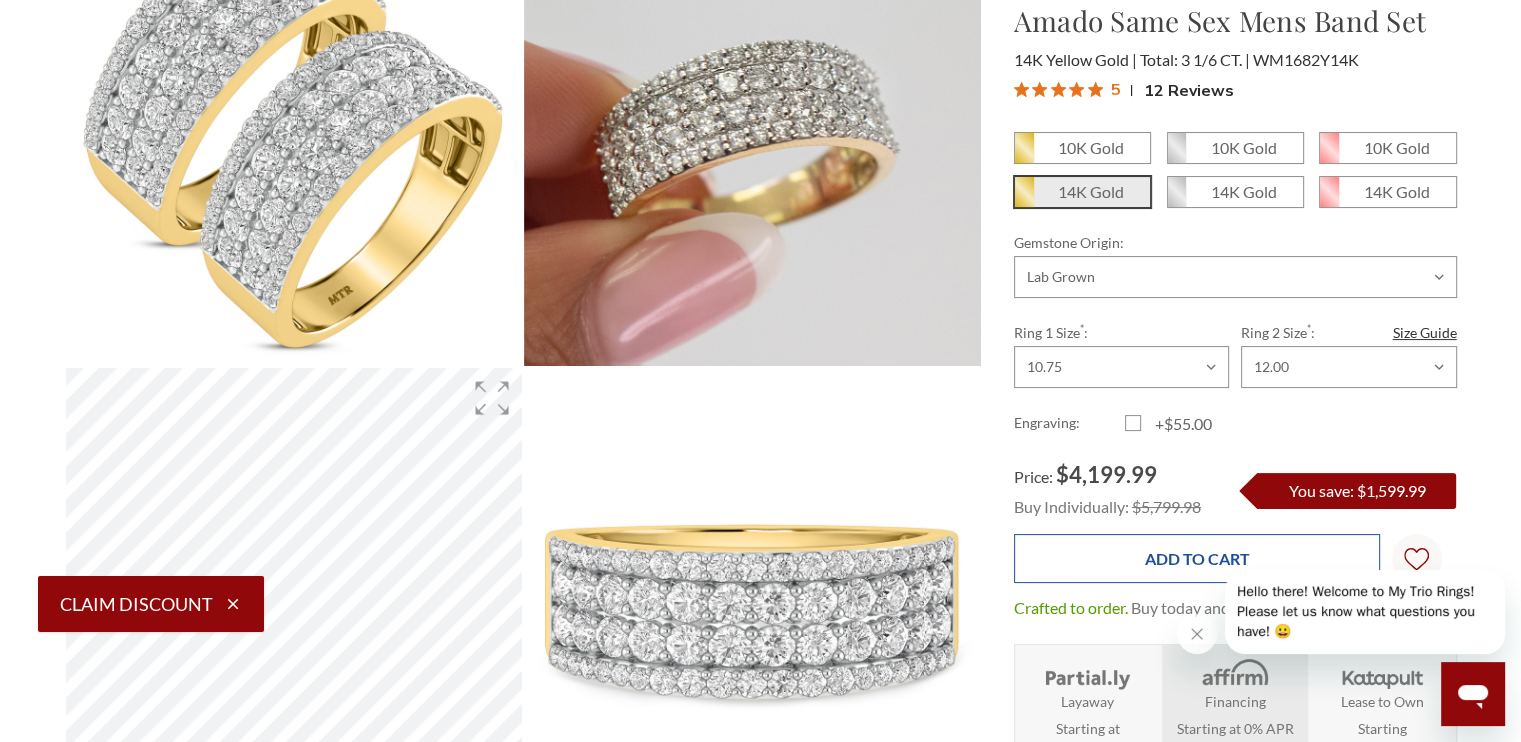 scroll, scrollTop: 366, scrollLeft: 0, axis: vertical 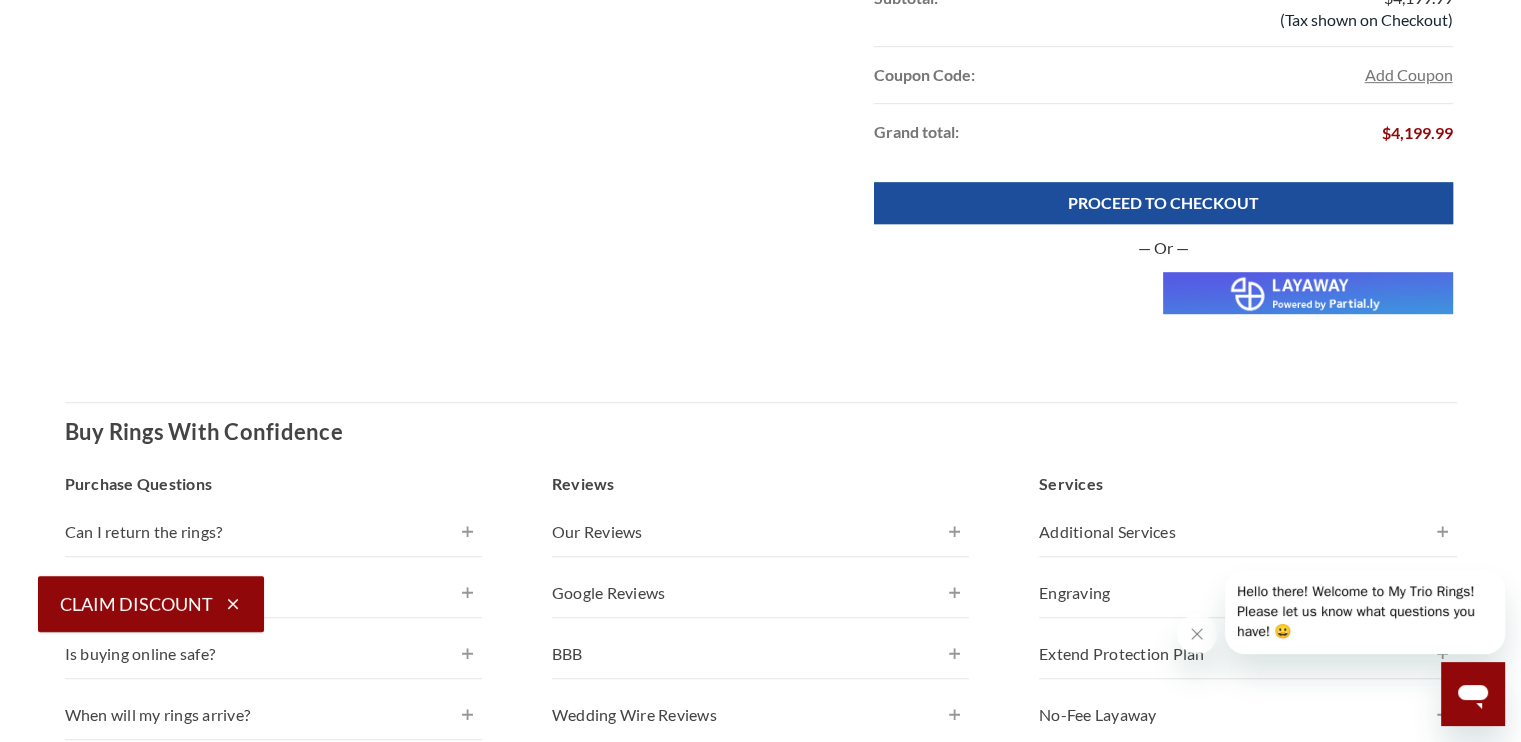 click at bounding box center [1307, 293] 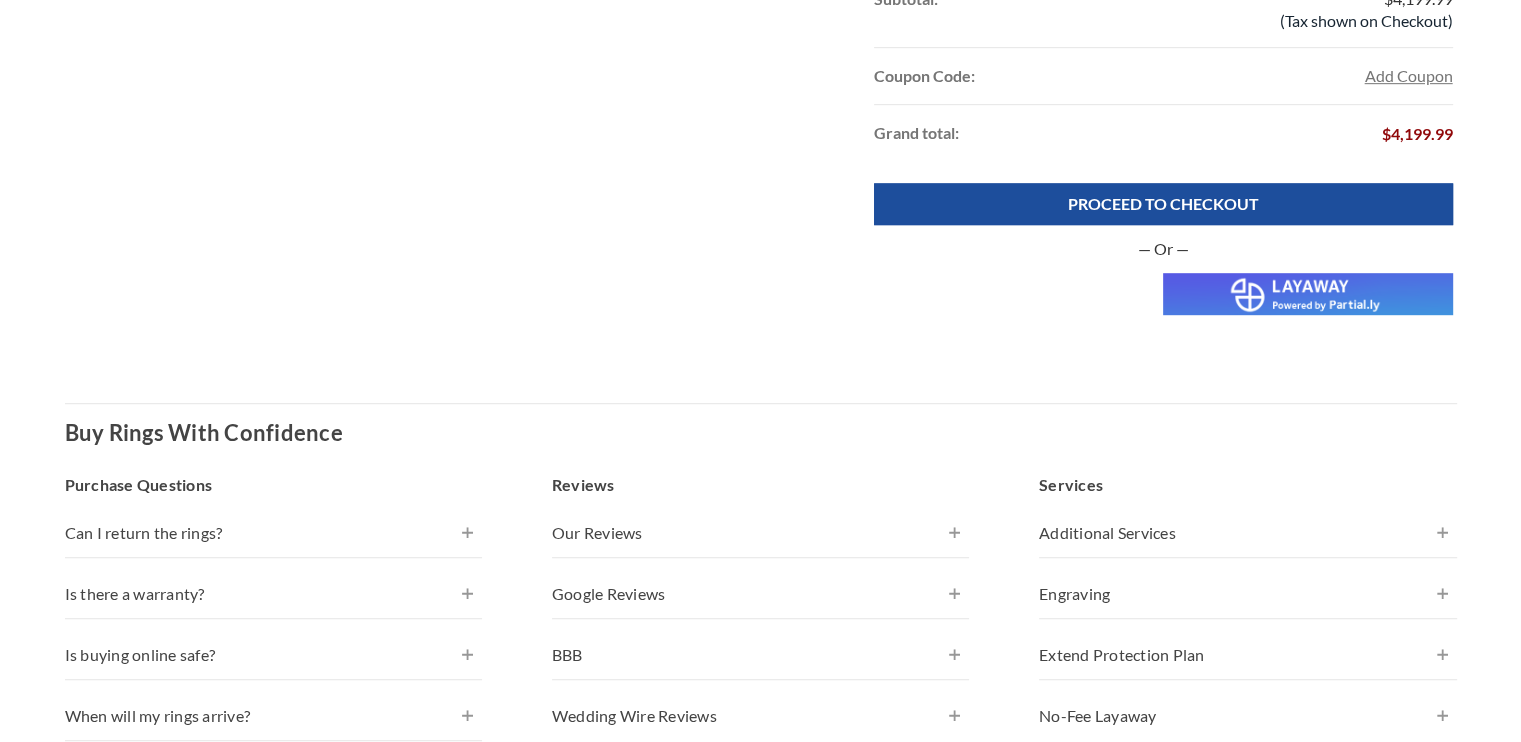 scroll, scrollTop: 1200, scrollLeft: 0, axis: vertical 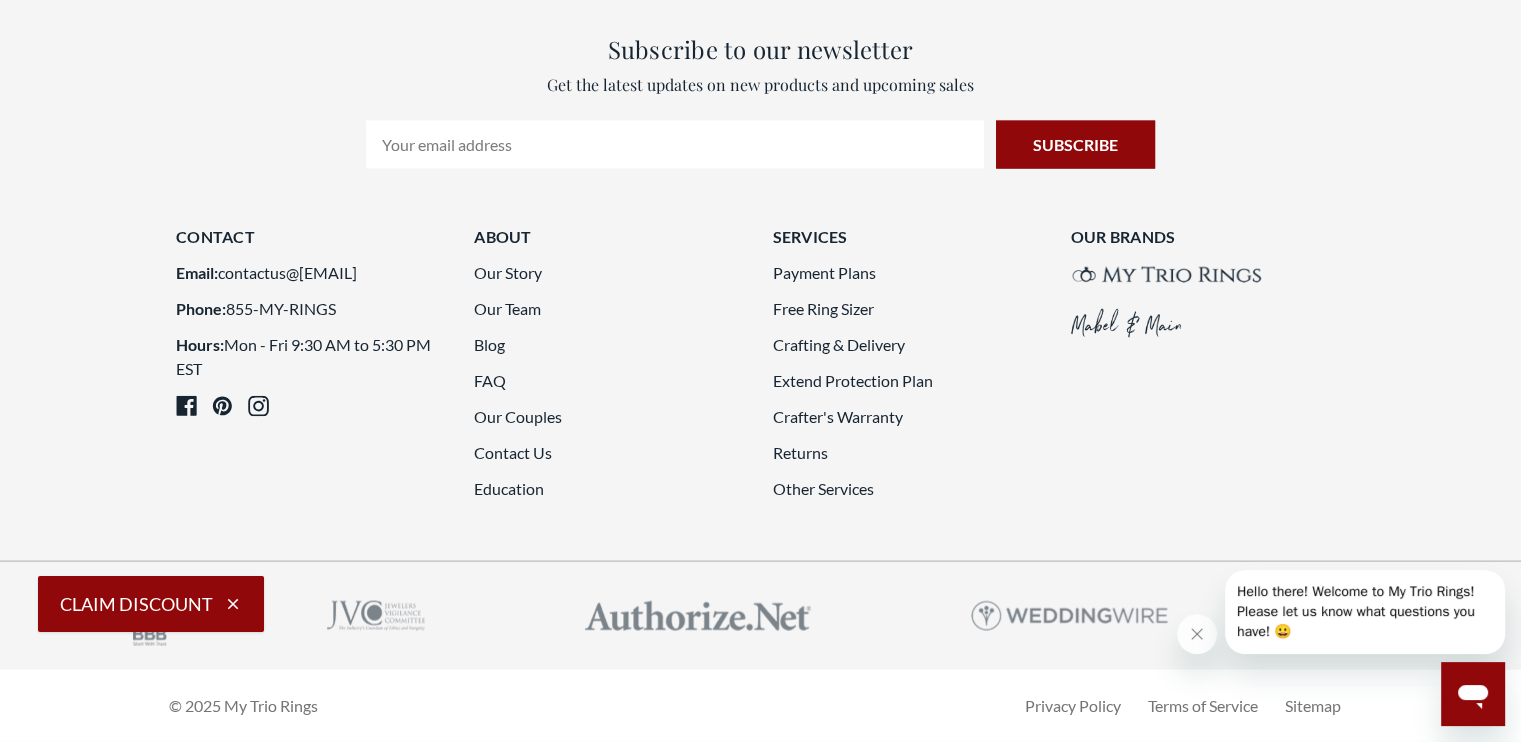 click on "4" 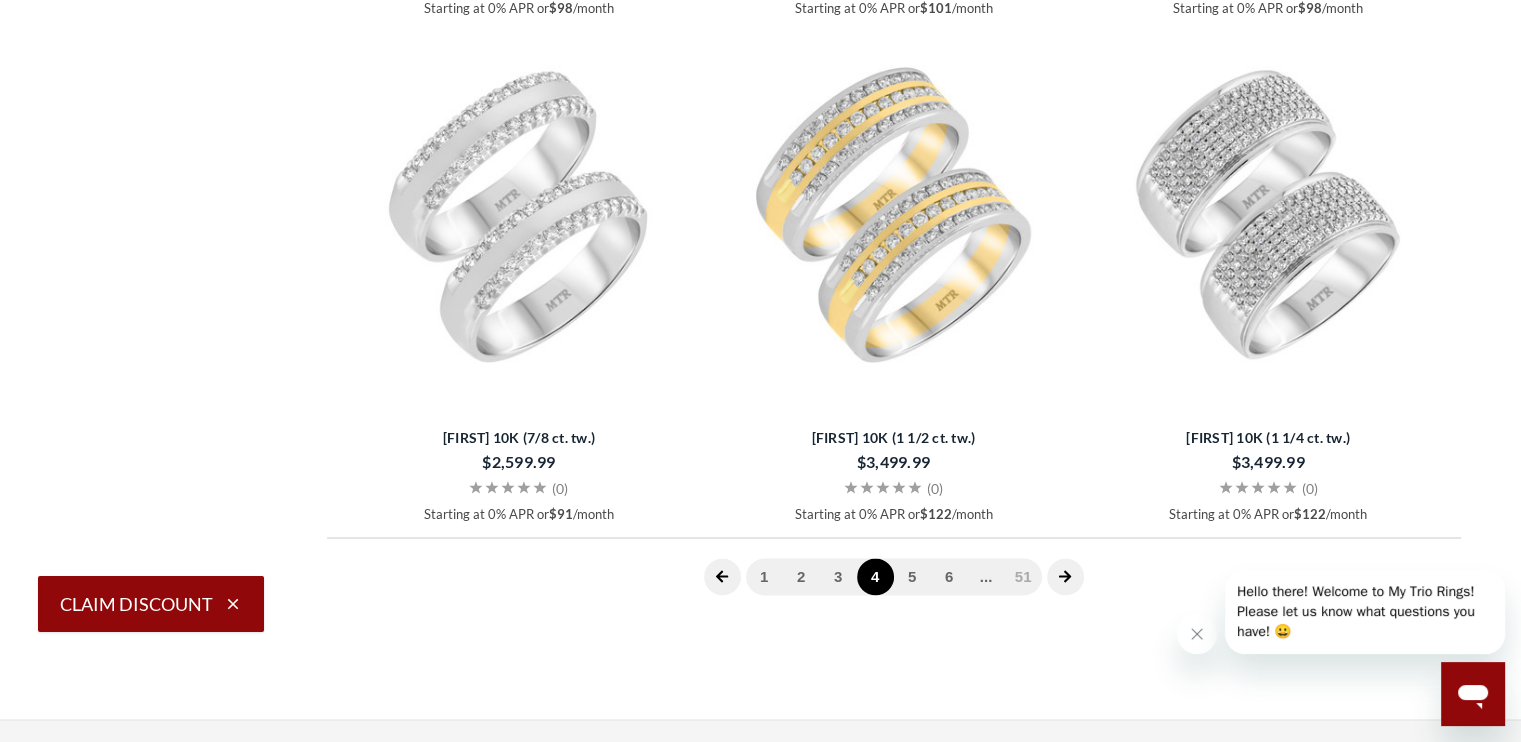 scroll, scrollTop: 3376, scrollLeft: 0, axis: vertical 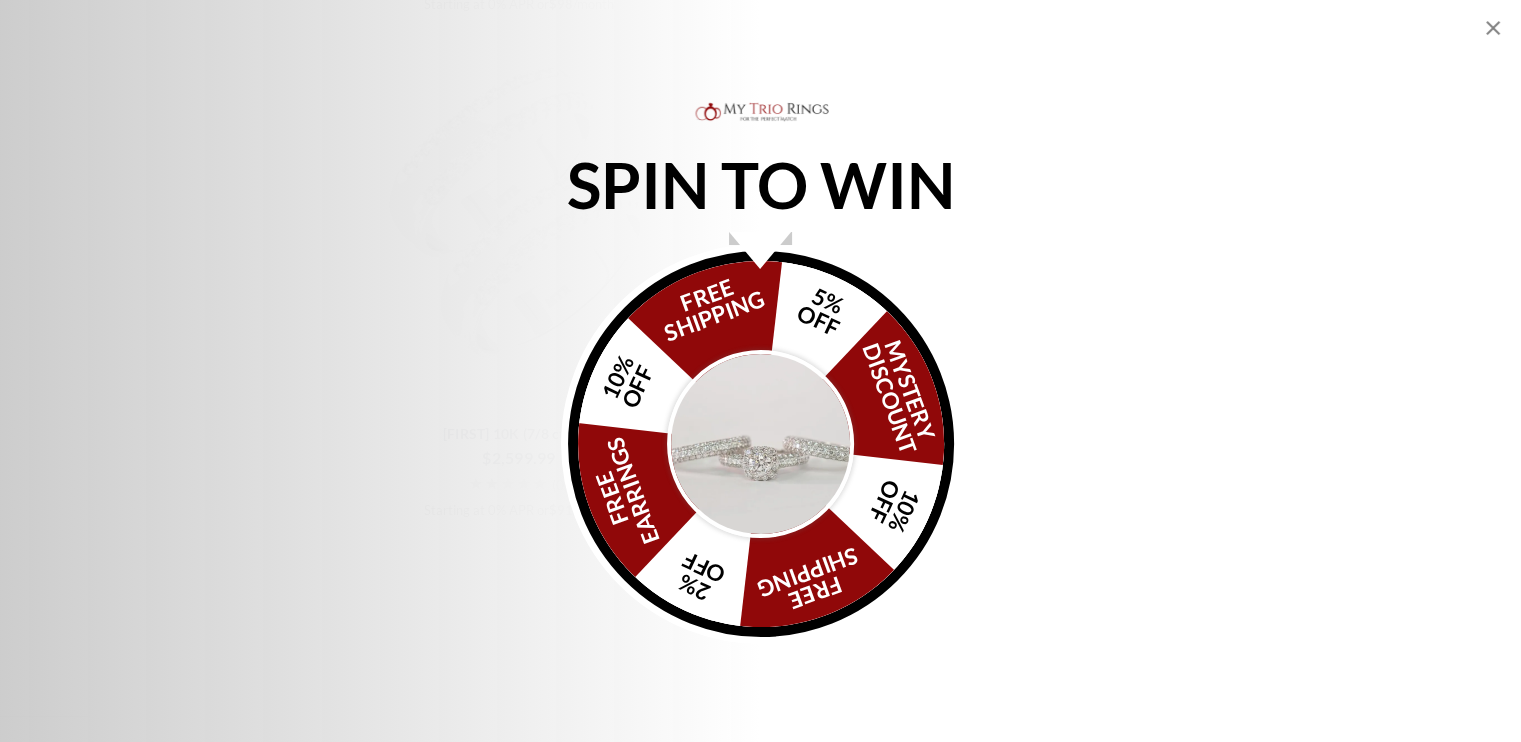 click 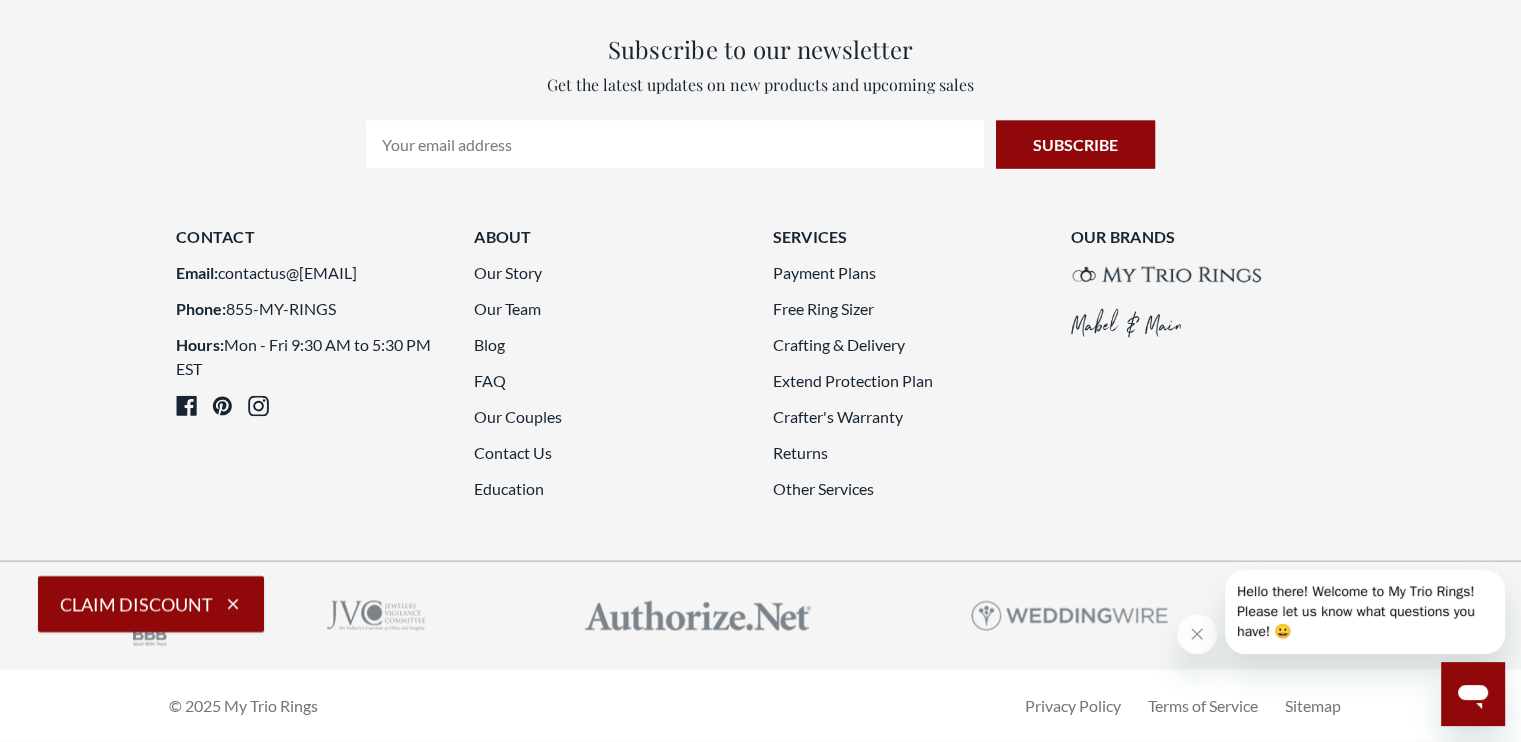 scroll, scrollTop: 5476, scrollLeft: 0, axis: vertical 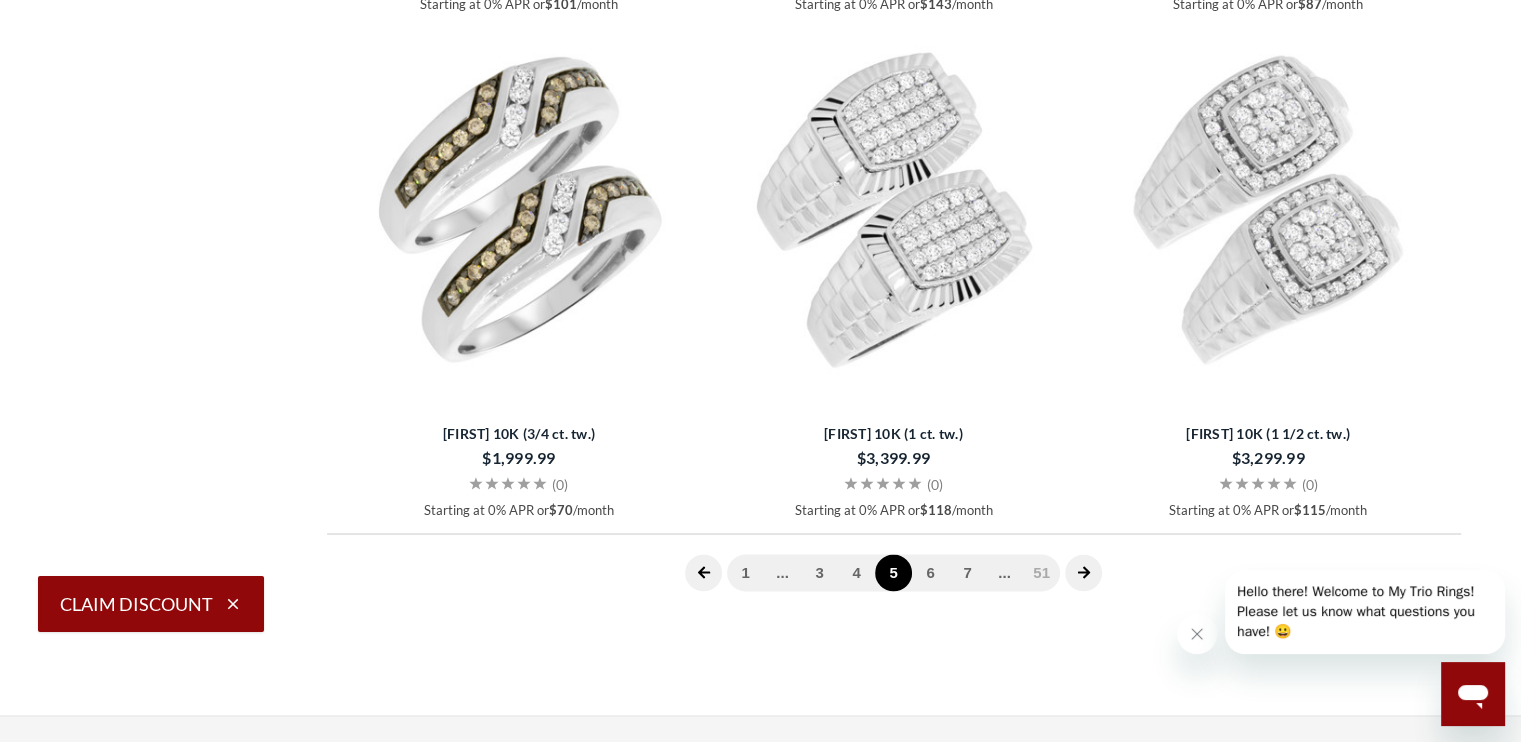 click at bounding box center [519, -448] 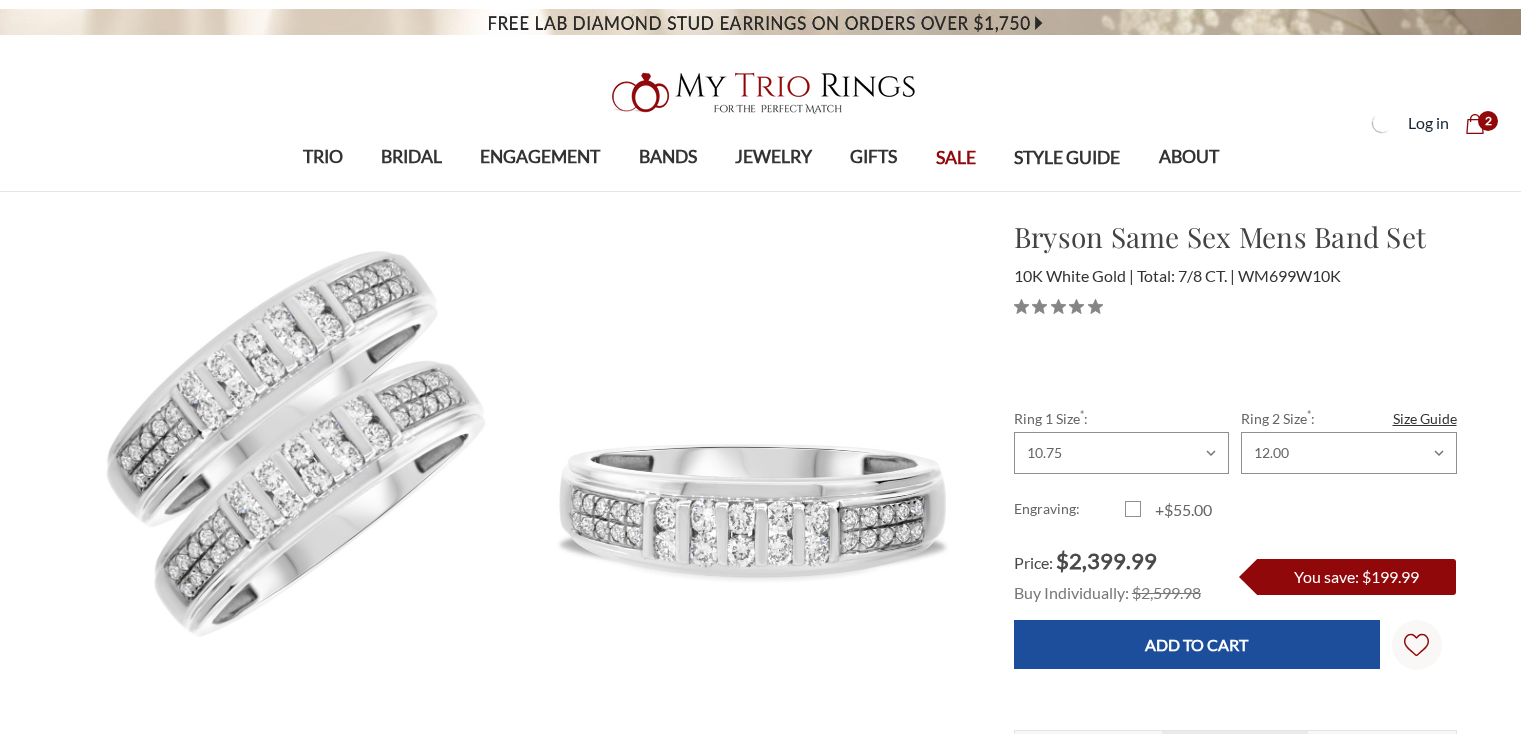 scroll, scrollTop: 0, scrollLeft: 0, axis: both 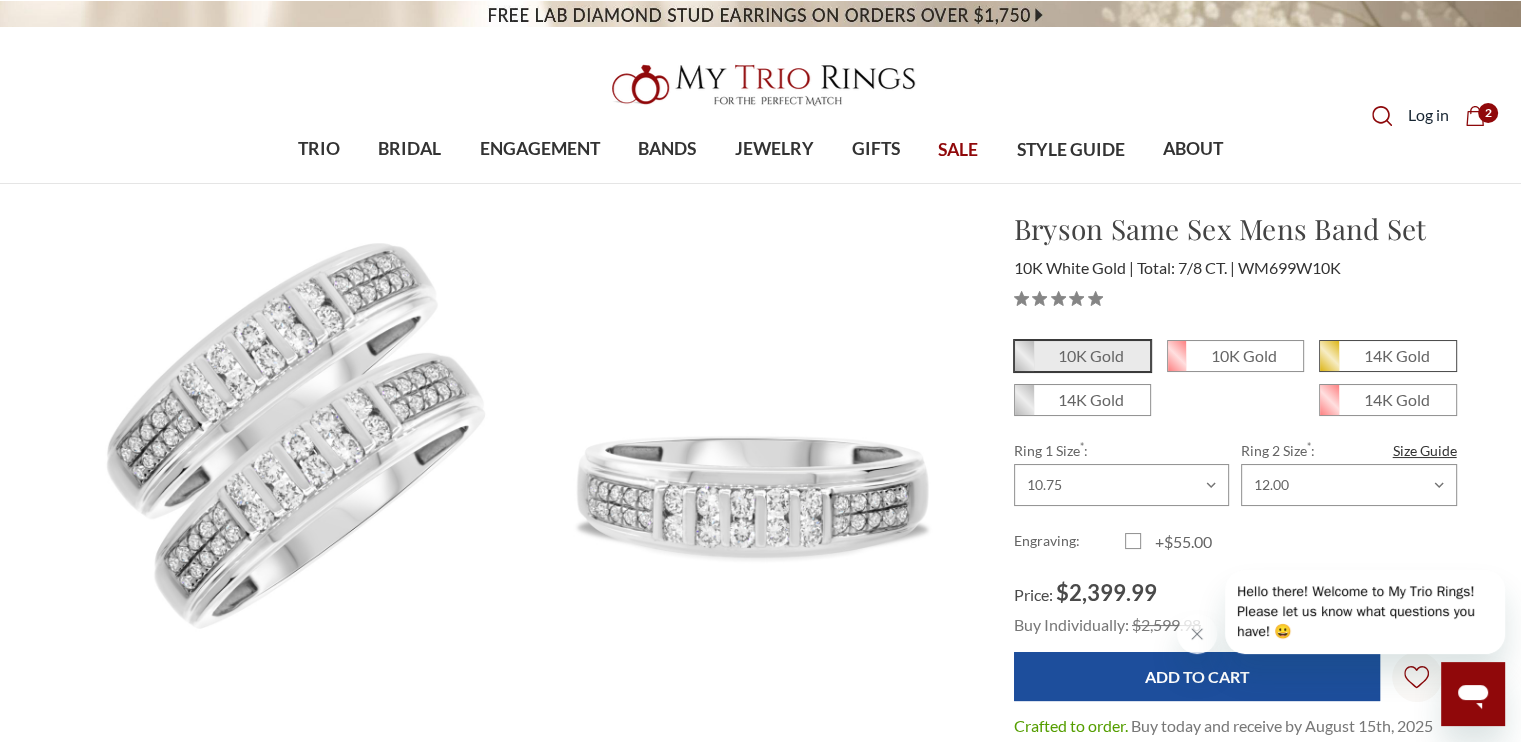 click on "14K  Gold" at bounding box center [1387, 356] 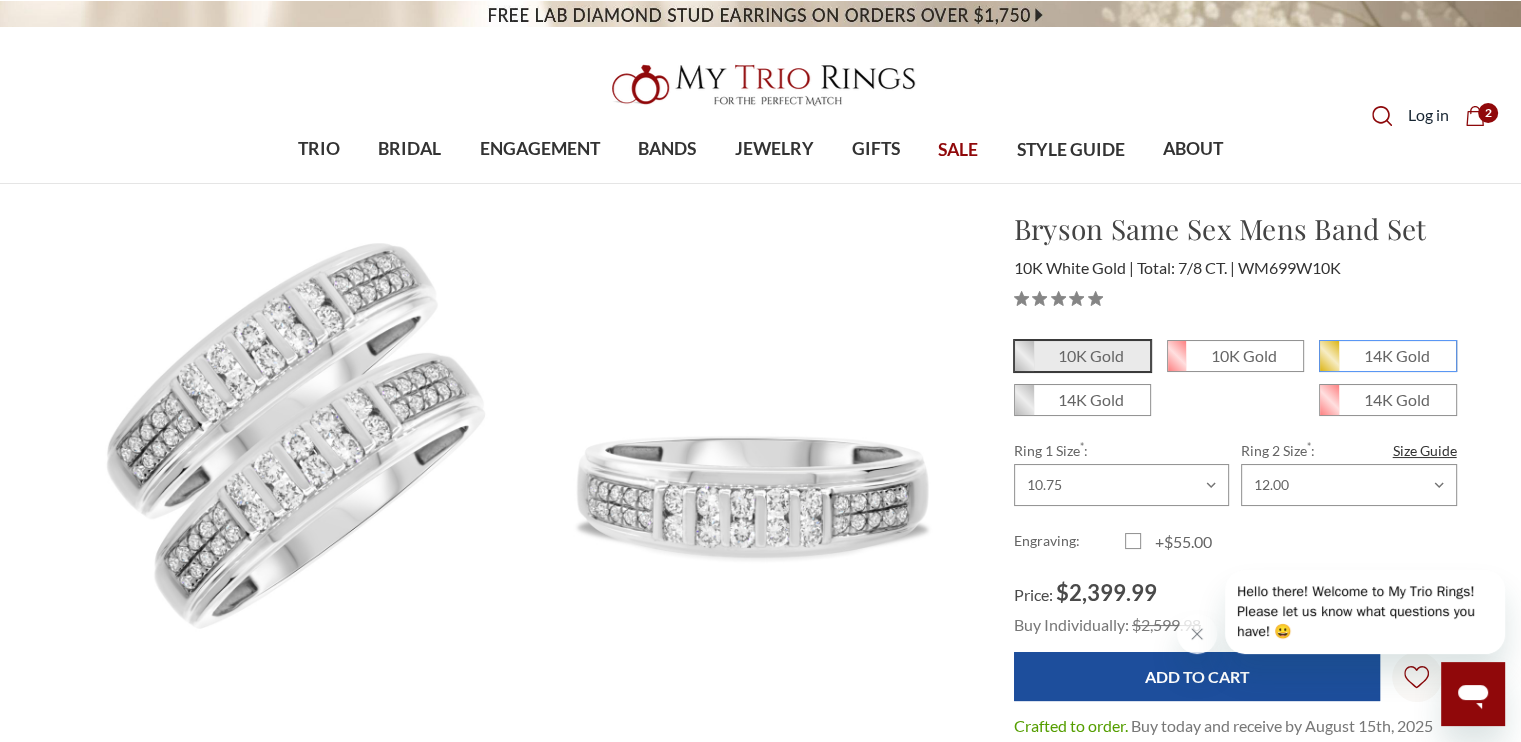 click on "14K  Gold" at bounding box center (1327, 363) 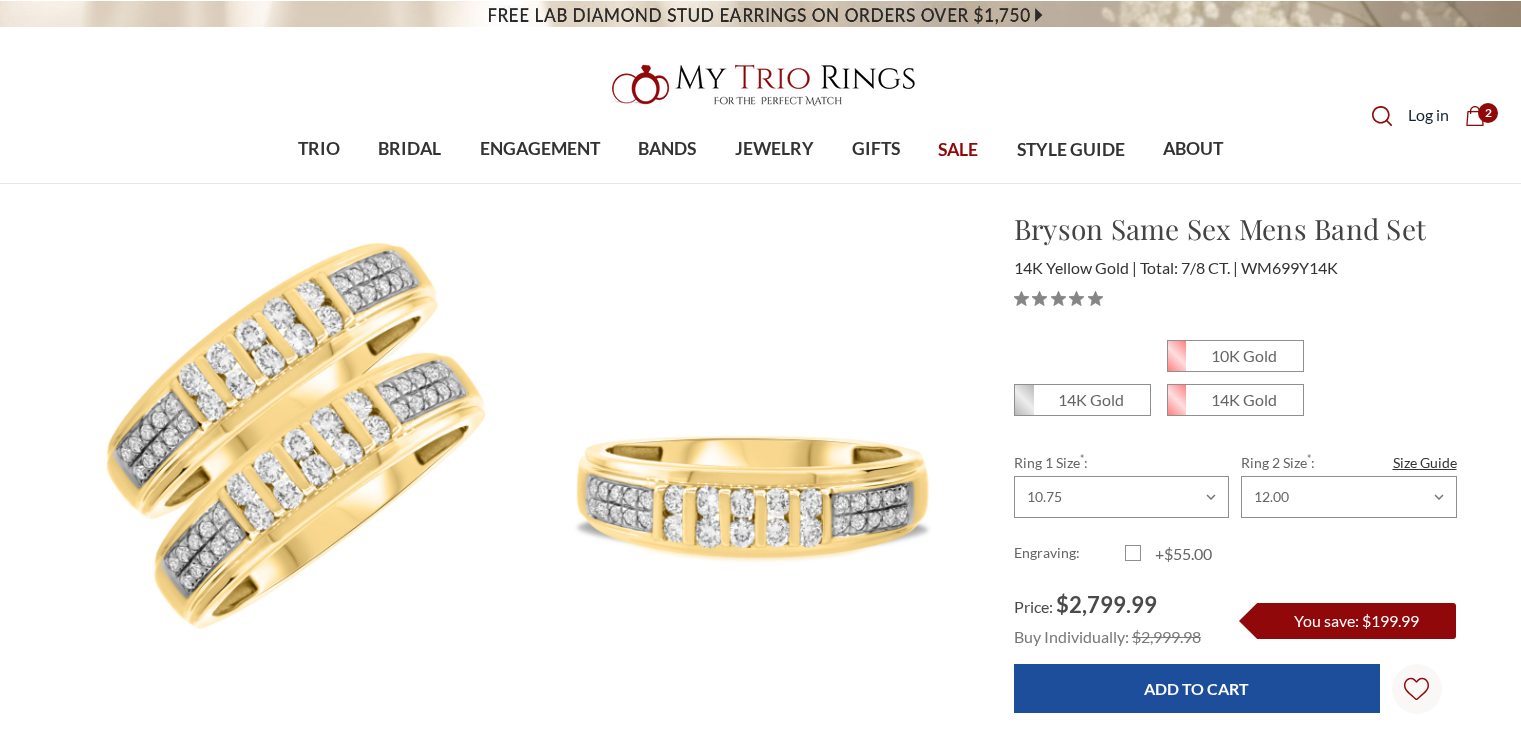 scroll, scrollTop: 0, scrollLeft: 0, axis: both 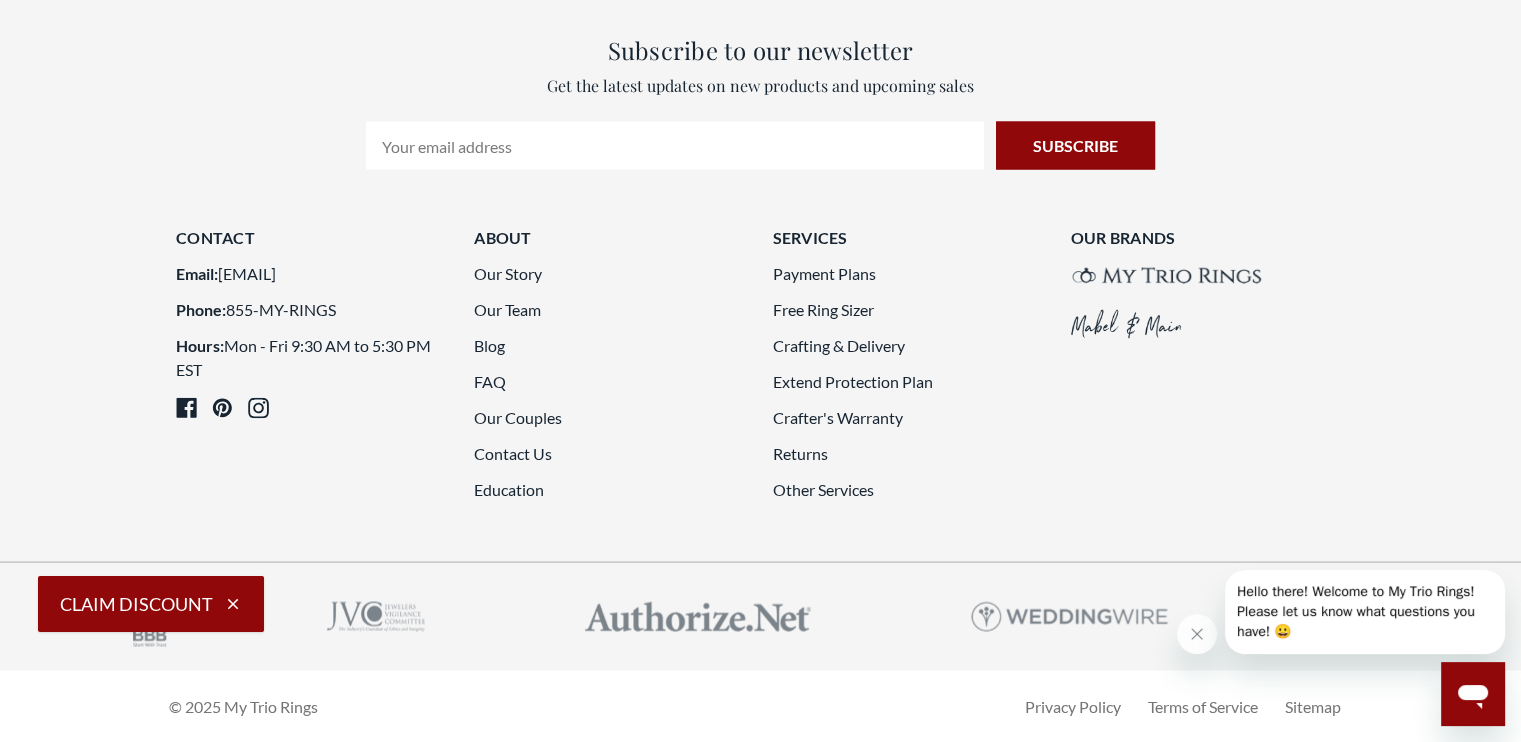 click on "6" 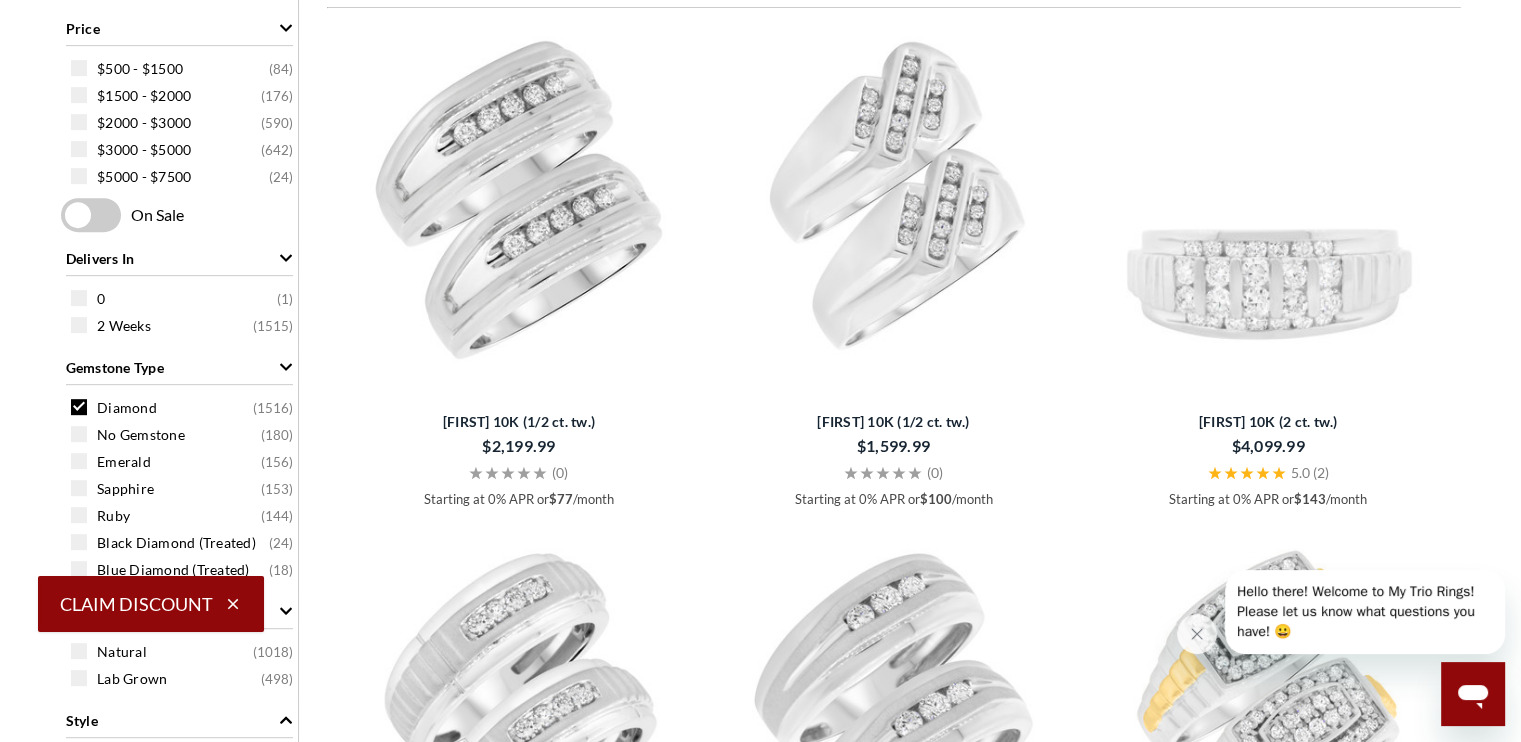 scroll, scrollTop: 876, scrollLeft: 0, axis: vertical 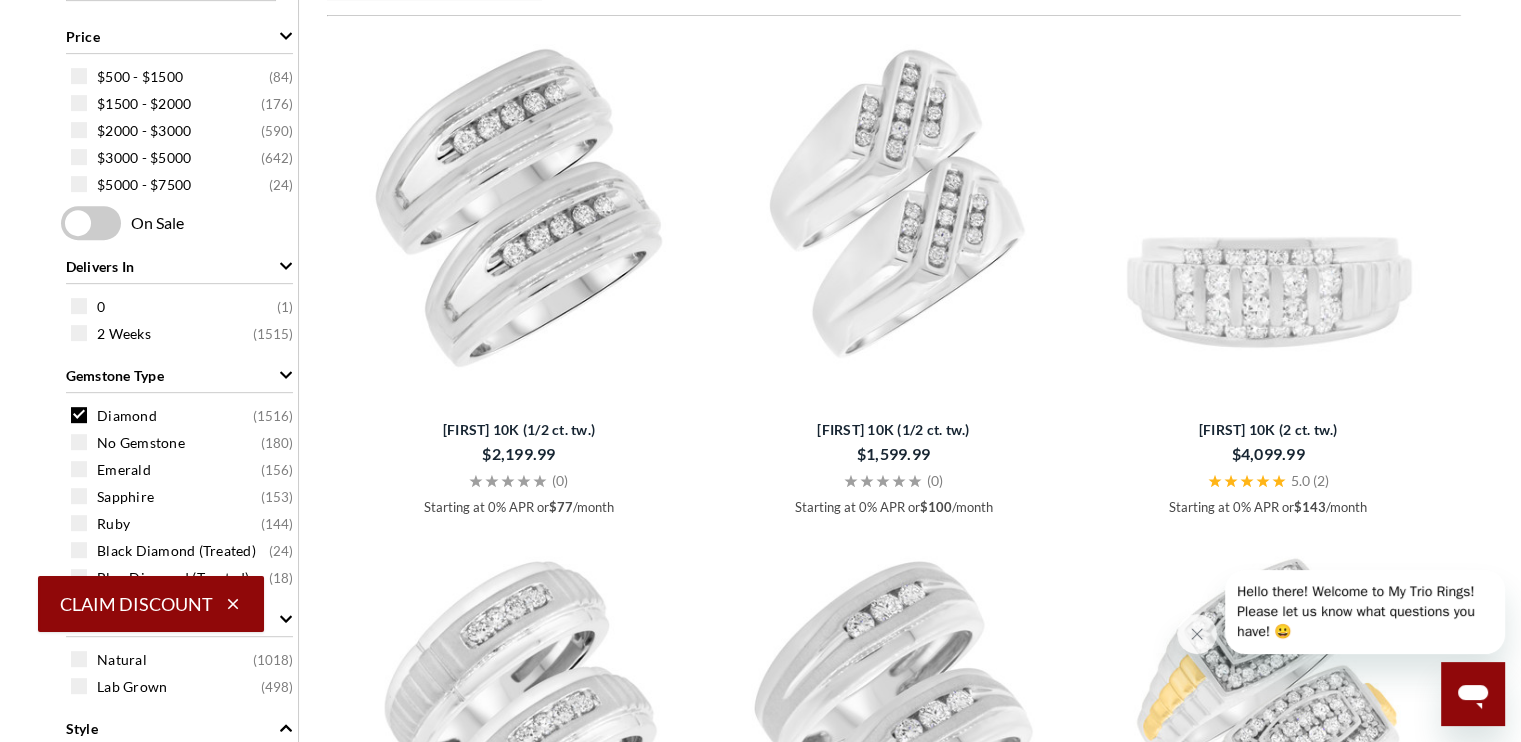 click at bounding box center [1268, 208] 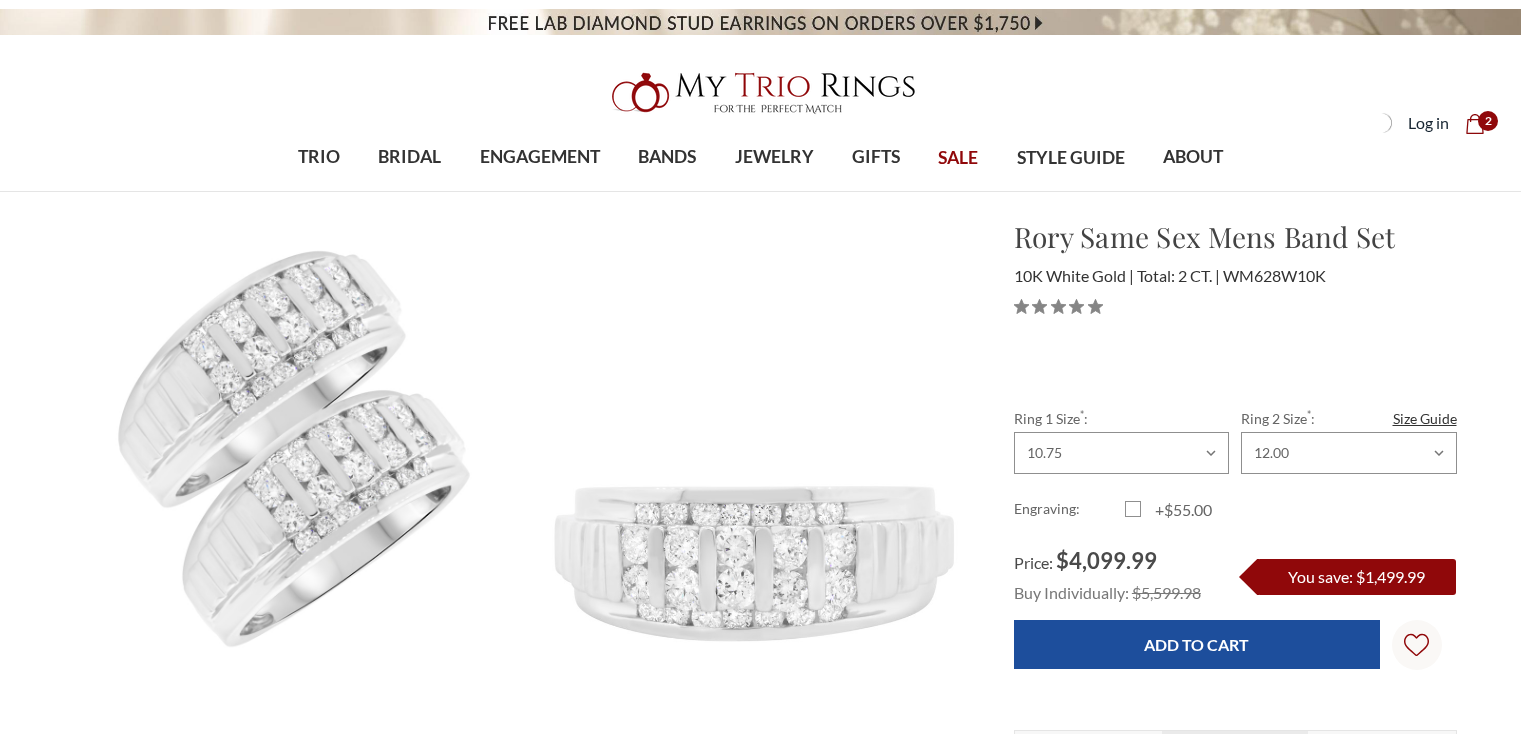 scroll, scrollTop: 0, scrollLeft: 0, axis: both 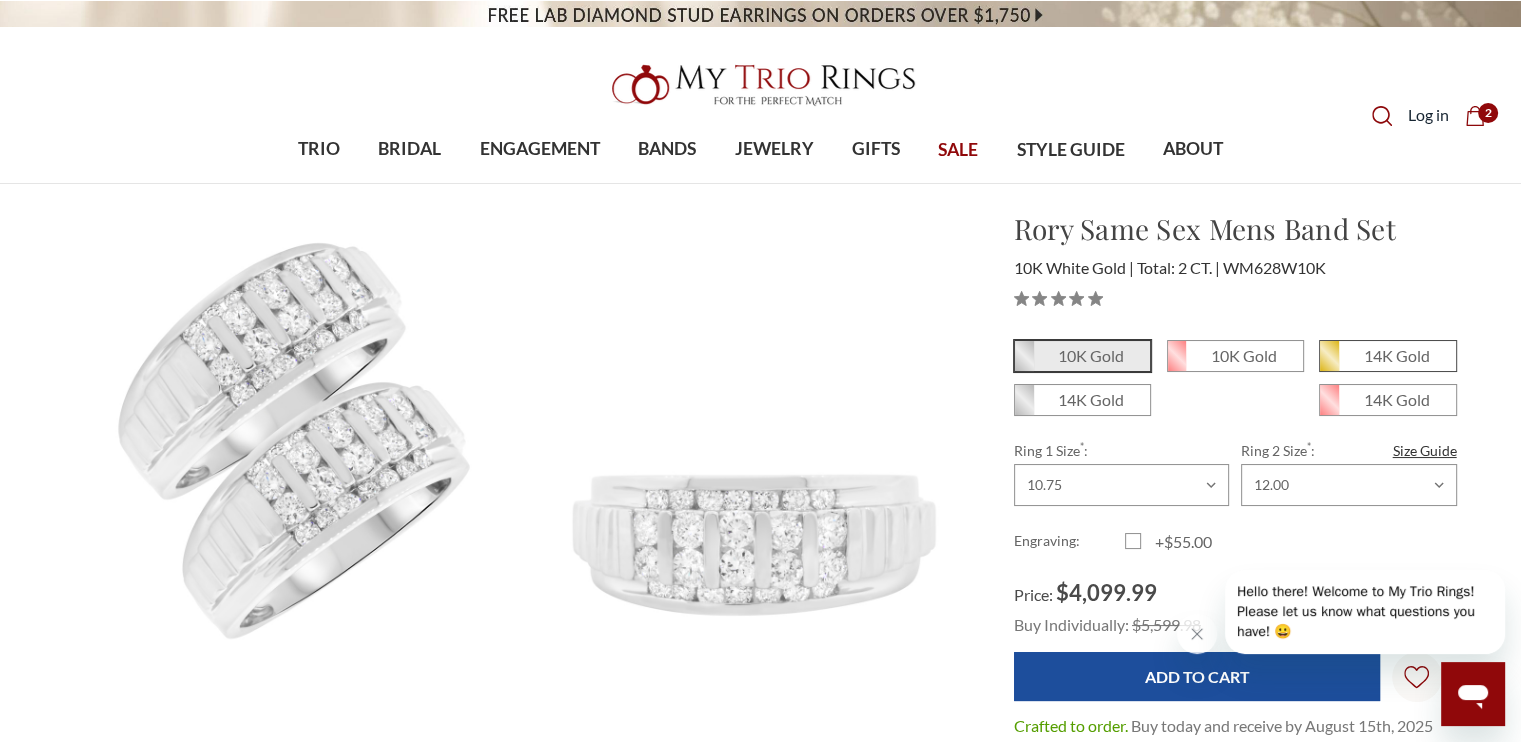 click on "14K  Gold" at bounding box center (1387, 356) 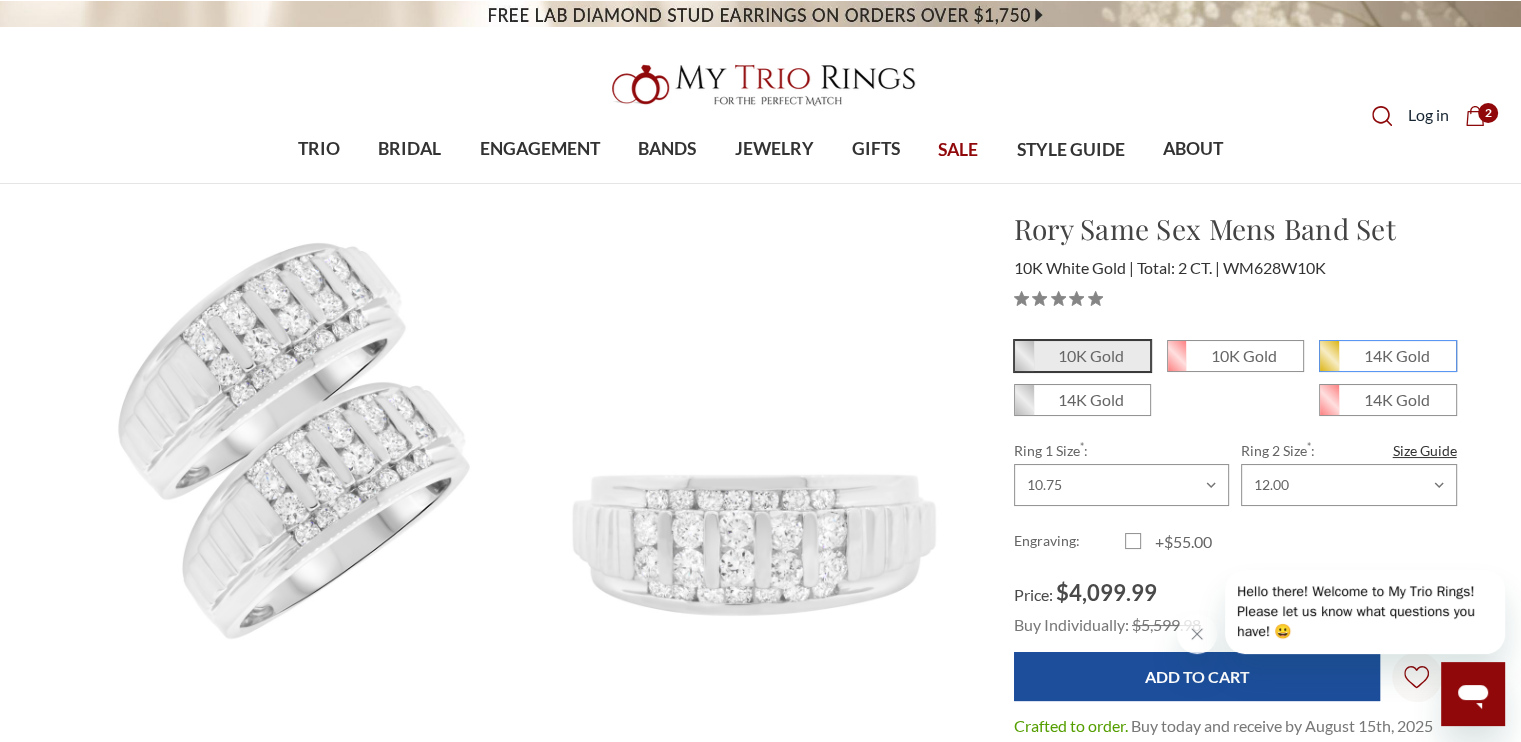 click on "14K  Gold" at bounding box center (1327, 363) 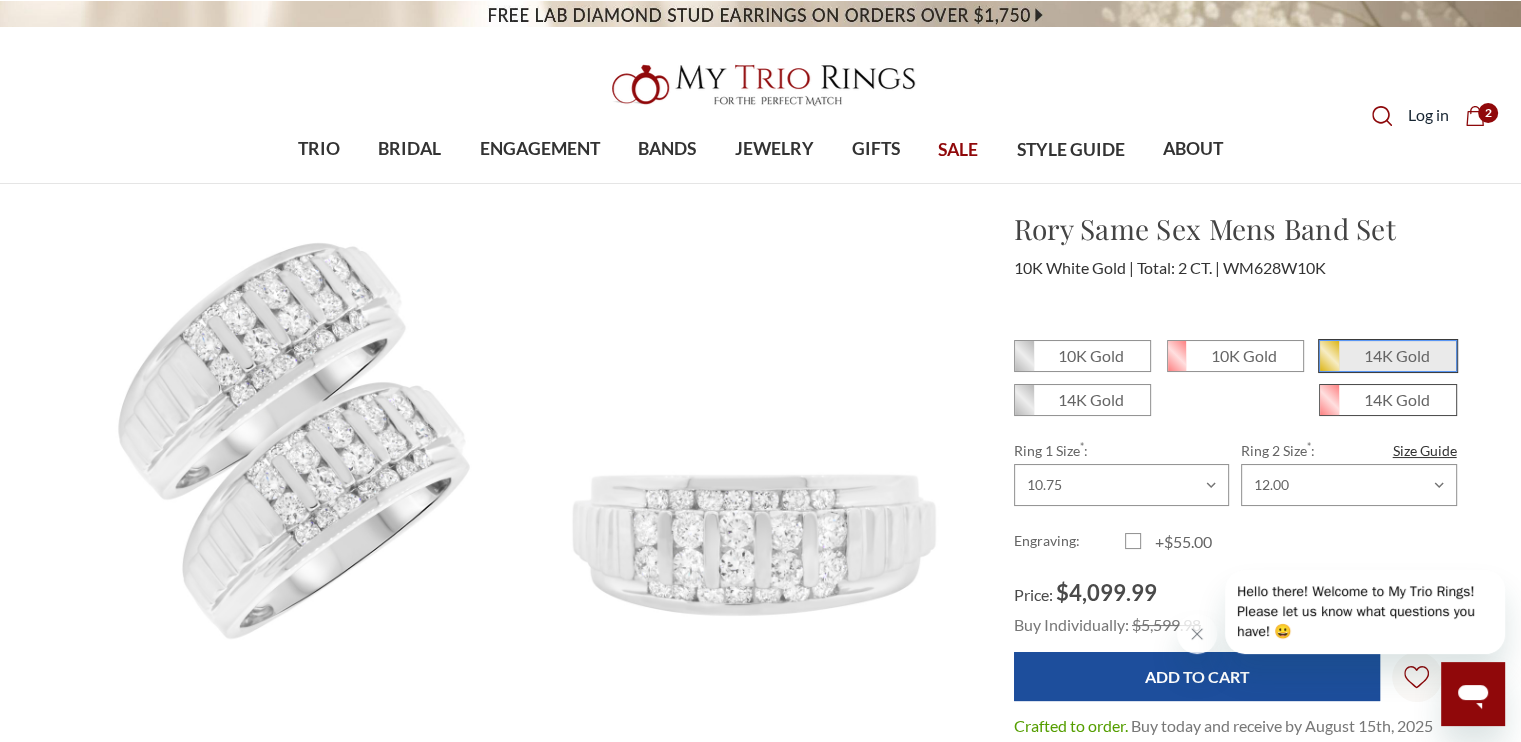 scroll, scrollTop: 0, scrollLeft: 0, axis: both 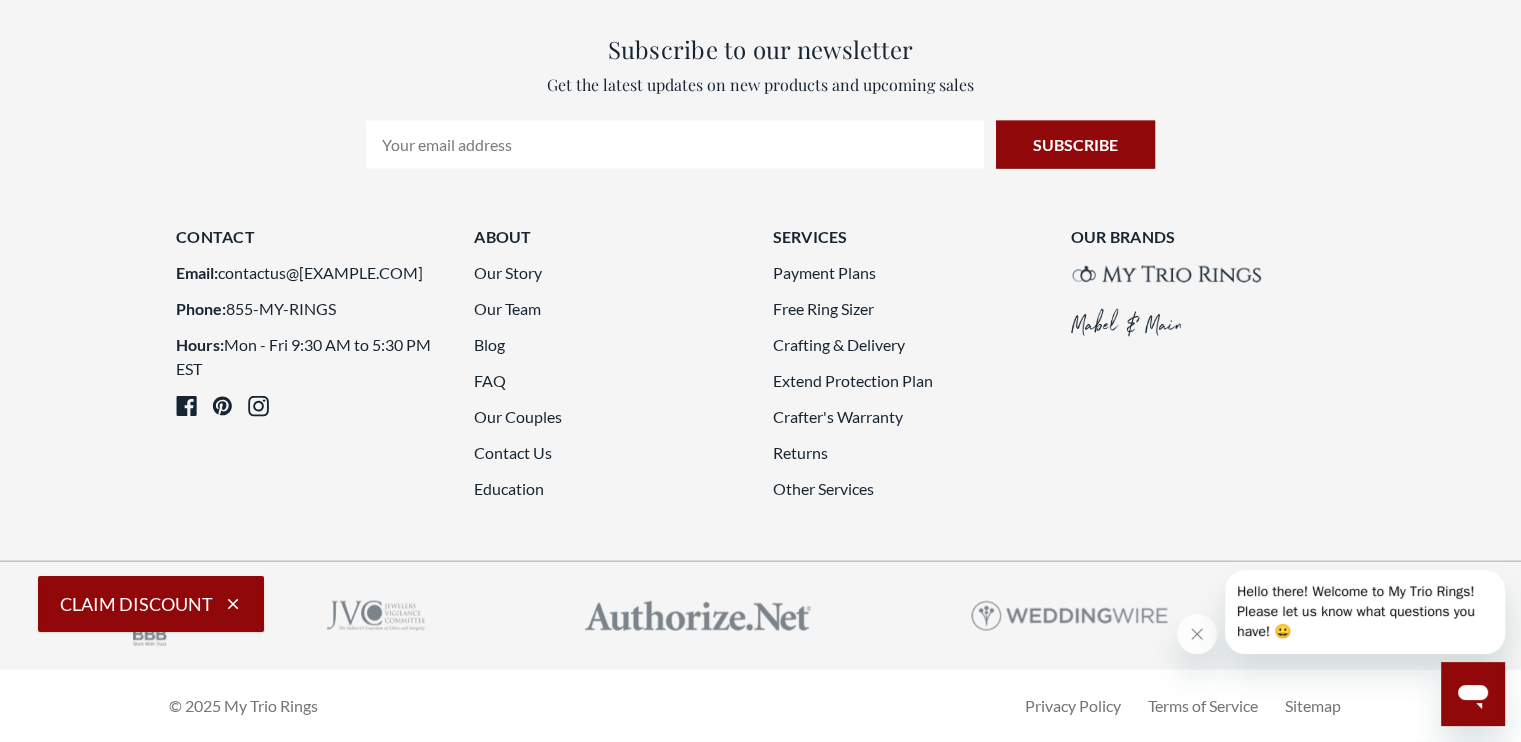 click on "7" 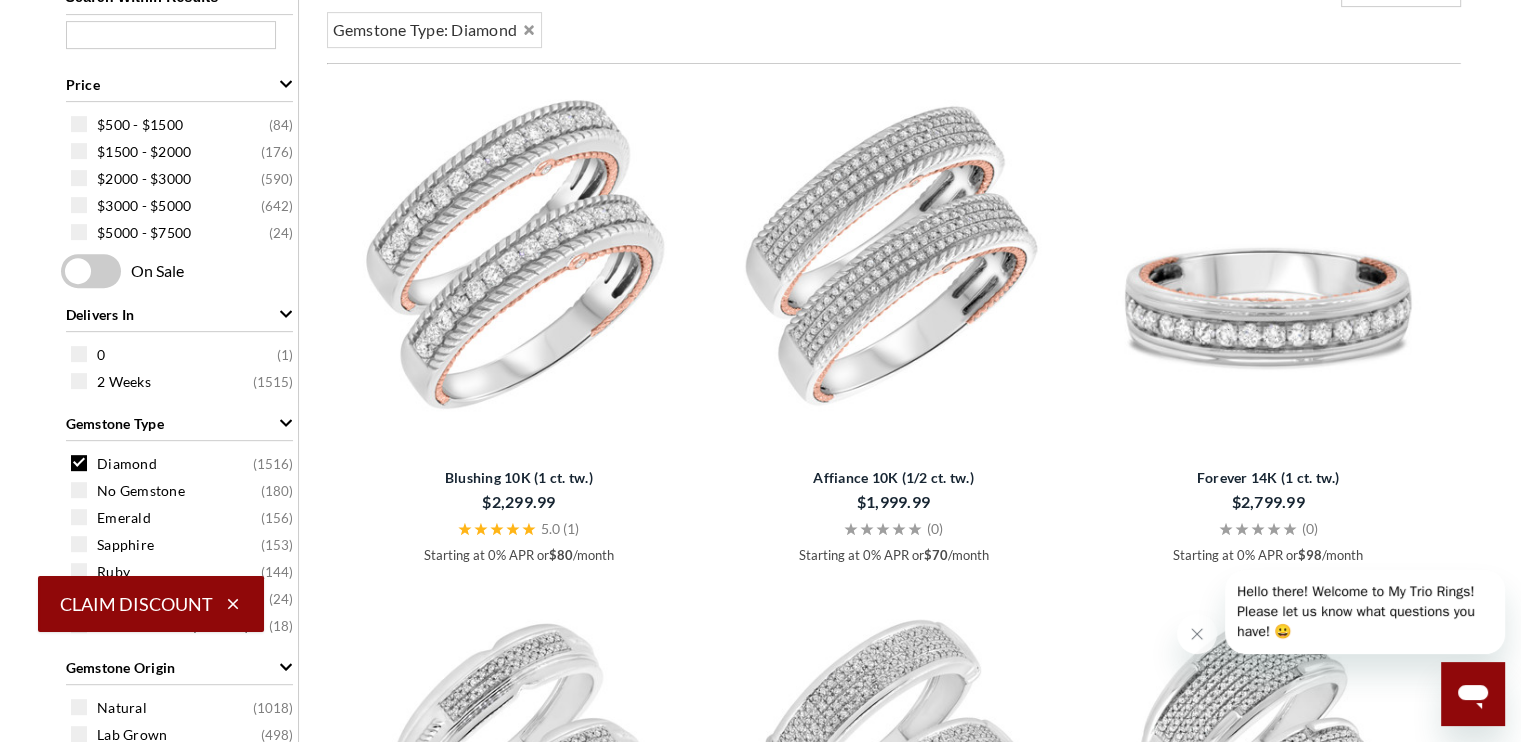 scroll, scrollTop: 876, scrollLeft: 0, axis: vertical 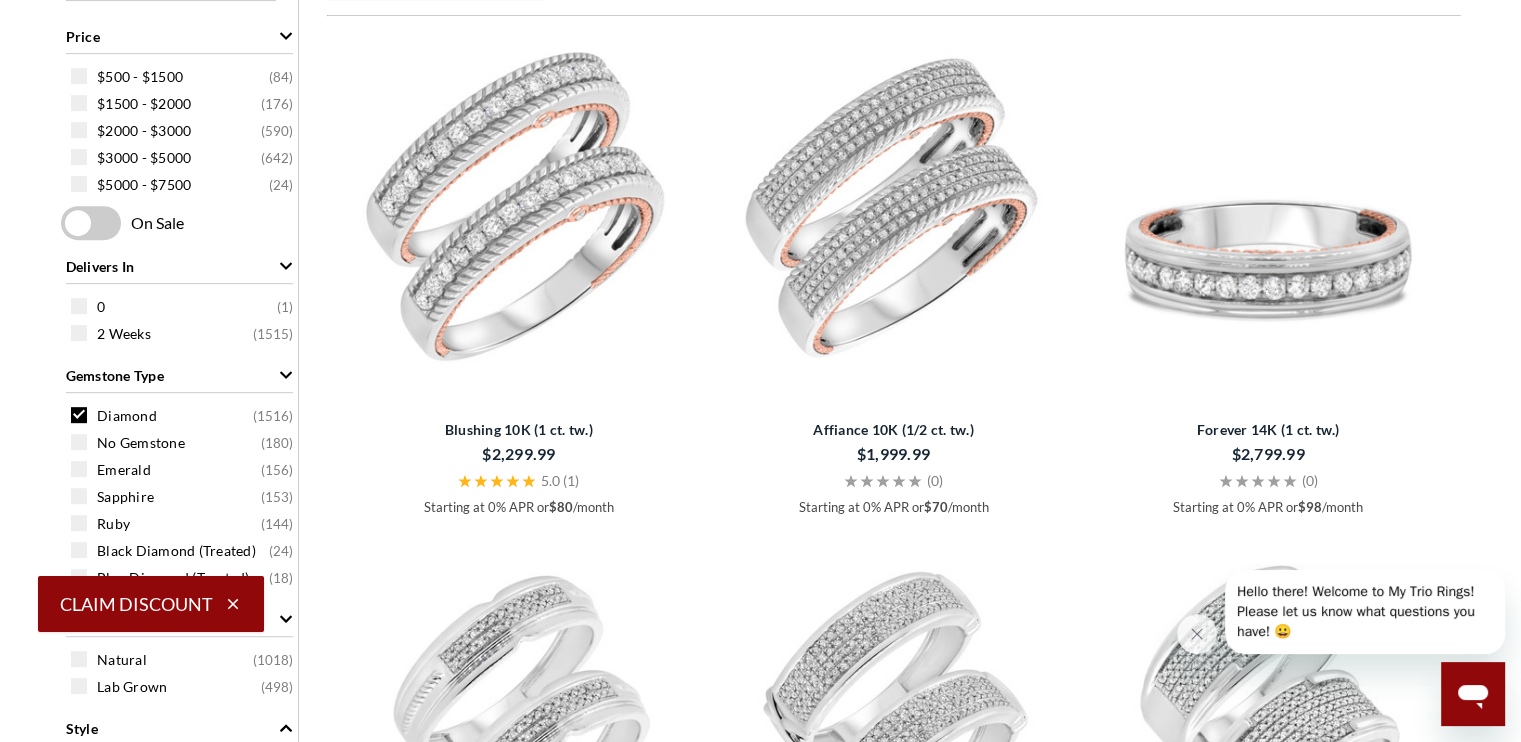 click at bounding box center [1268, 208] 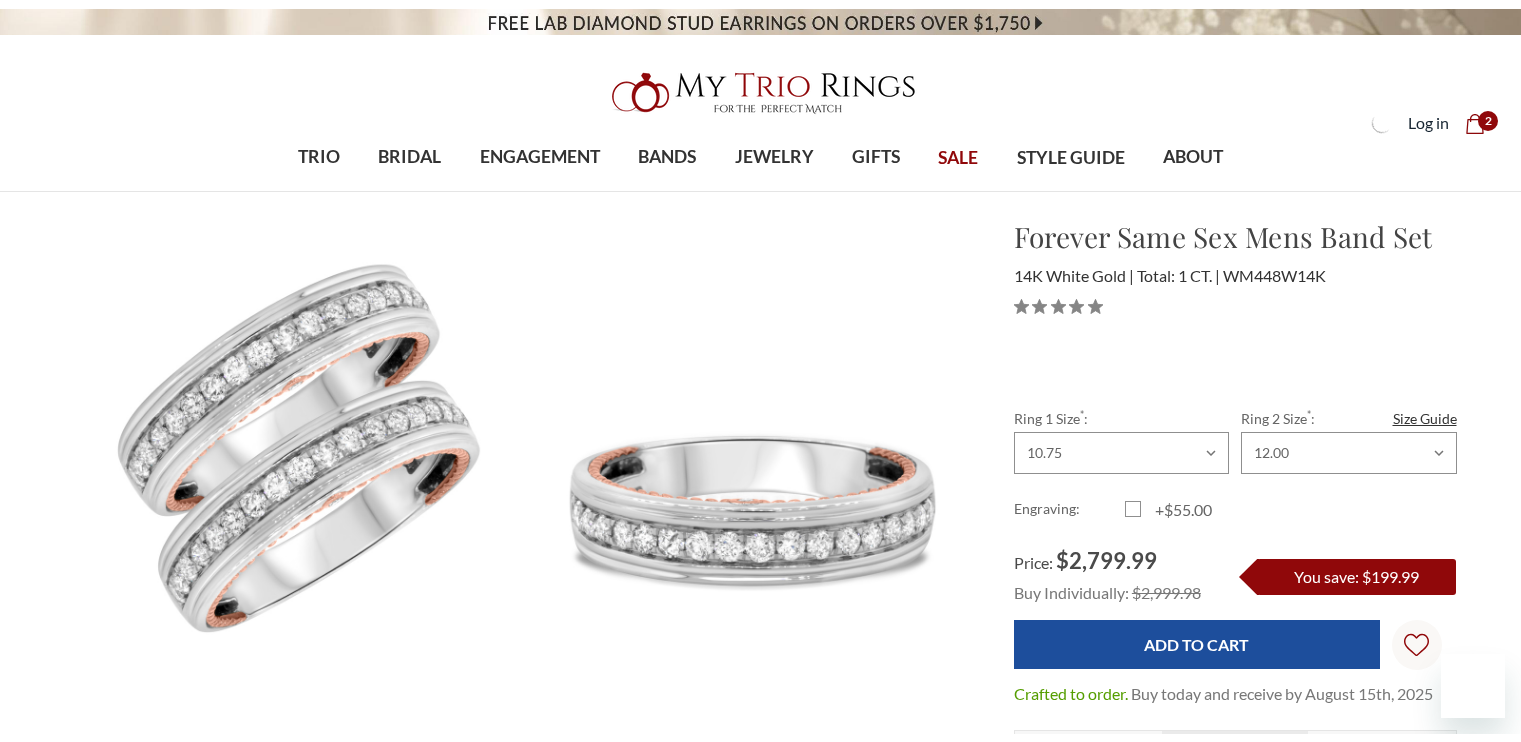 scroll, scrollTop: 0, scrollLeft: 0, axis: both 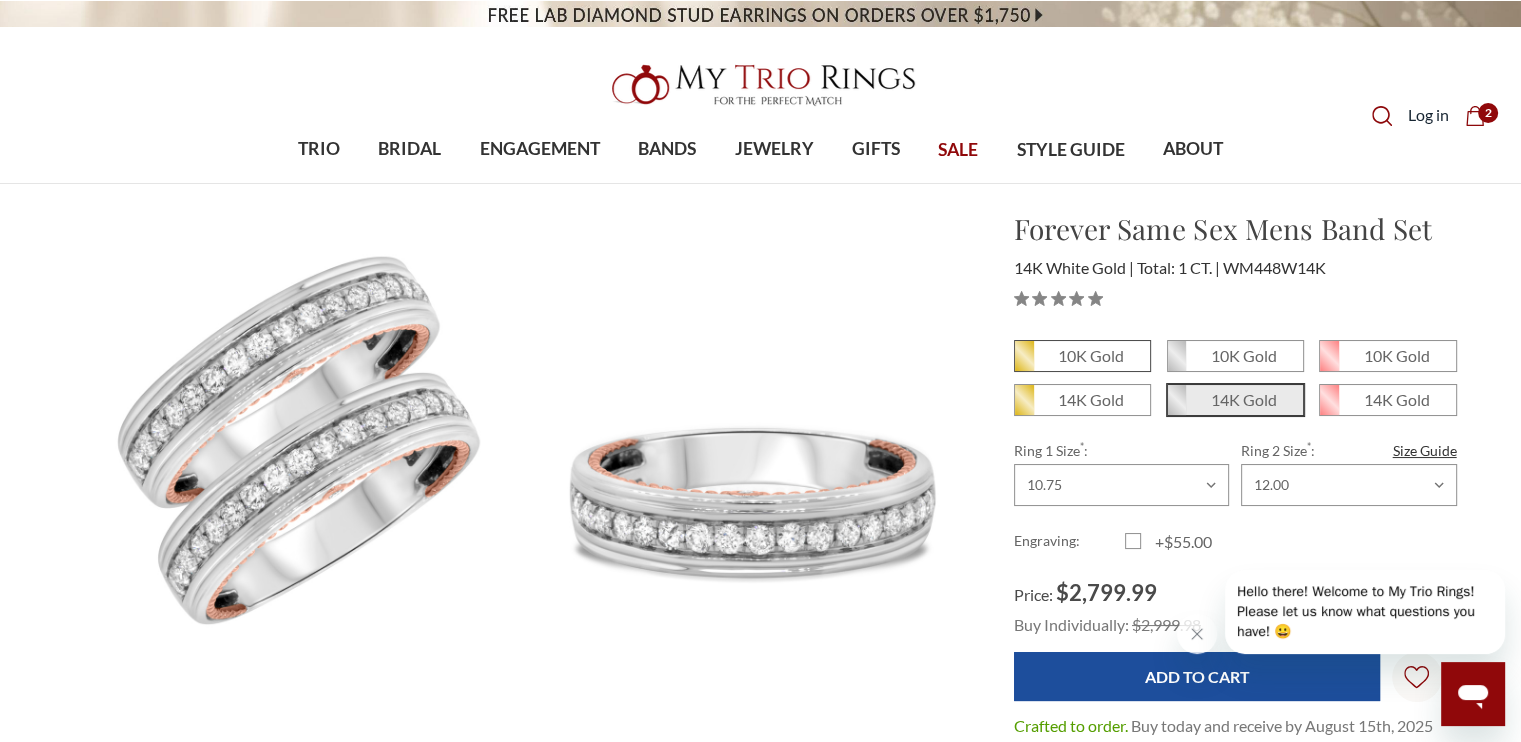 click on "10K  Gold" at bounding box center [1091, 355] 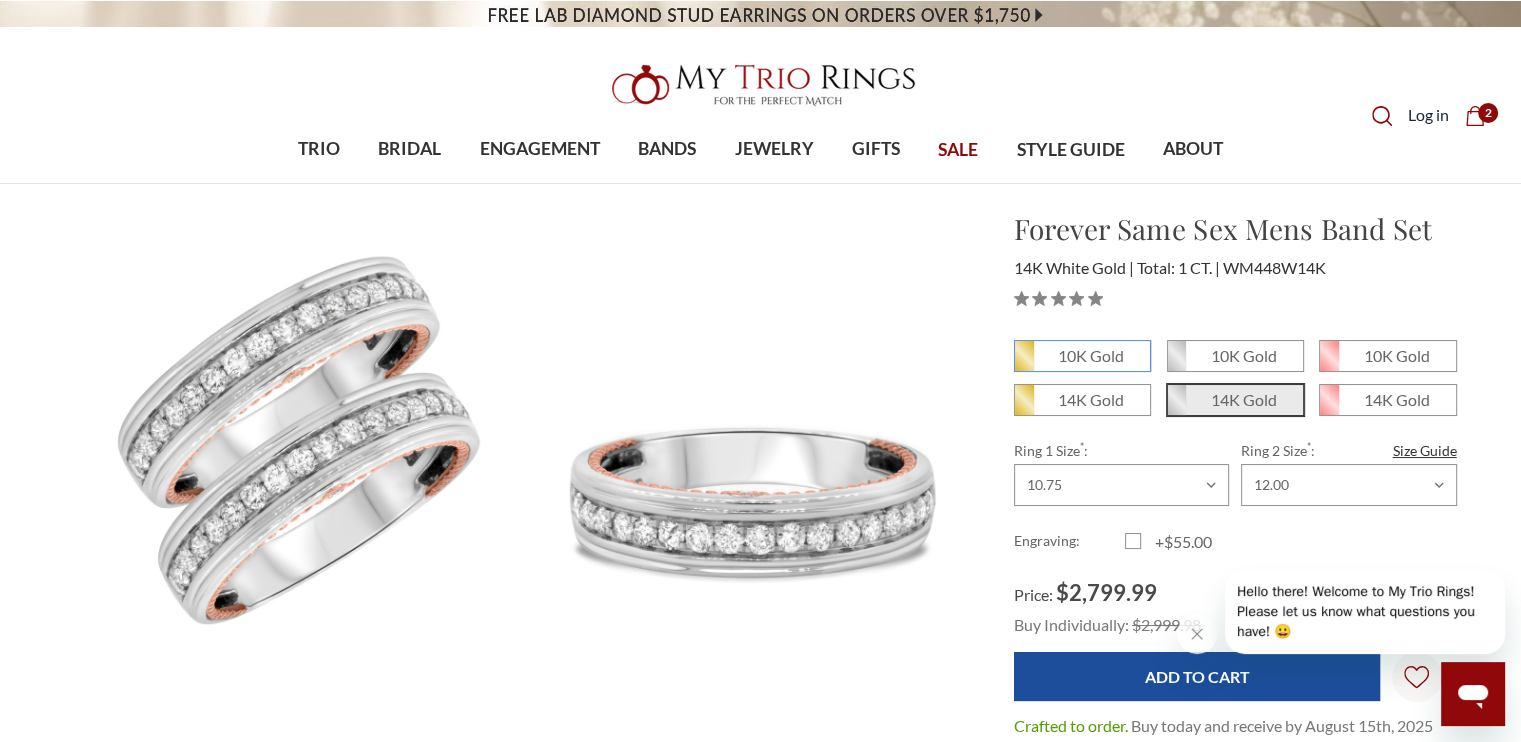 click on "10K  Gold" at bounding box center (1022, 363) 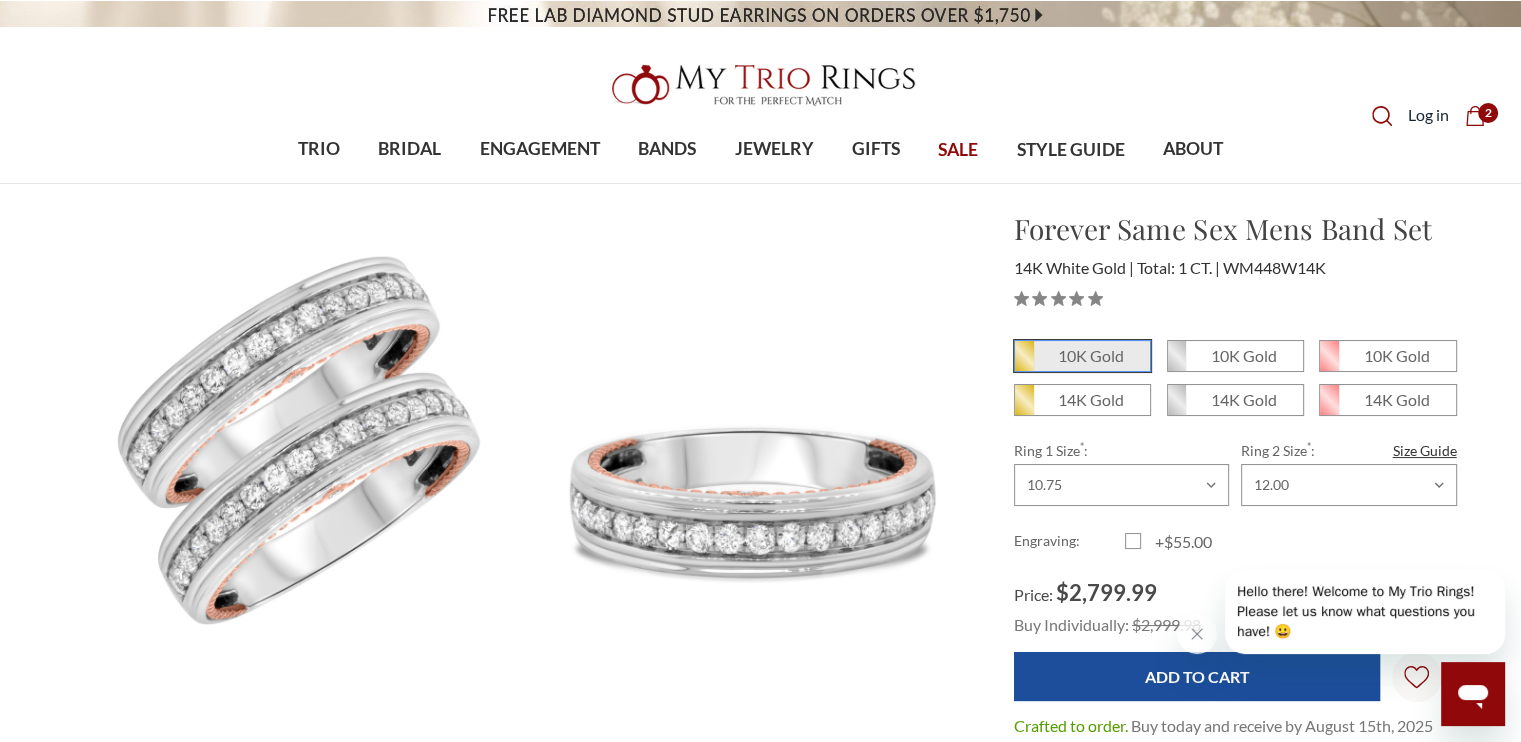 scroll, scrollTop: 0, scrollLeft: 0, axis: both 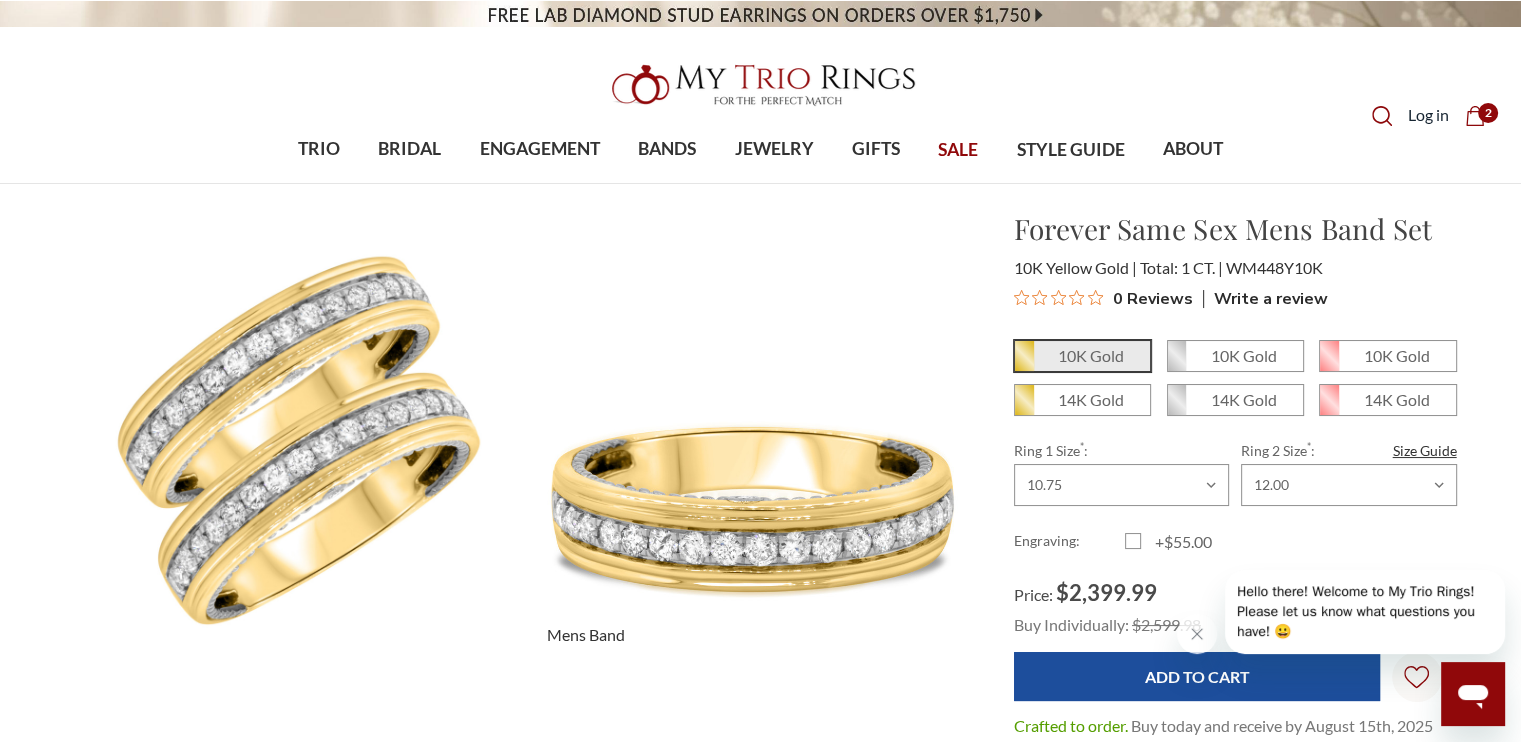 drag, startPoint x: 0, startPoint y: 0, endPoint x: 771, endPoint y: 249, distance: 810.21106 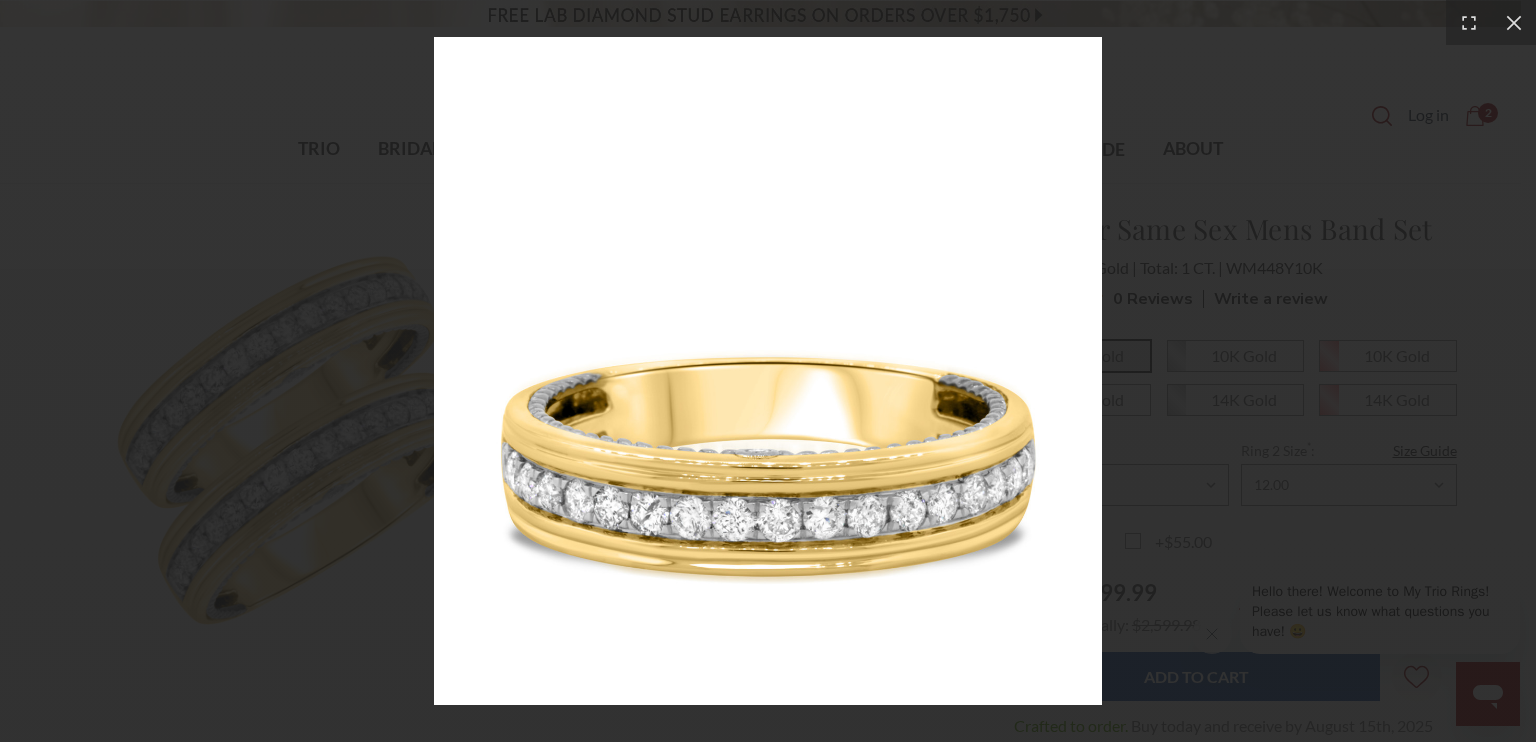 click at bounding box center (768, 371) 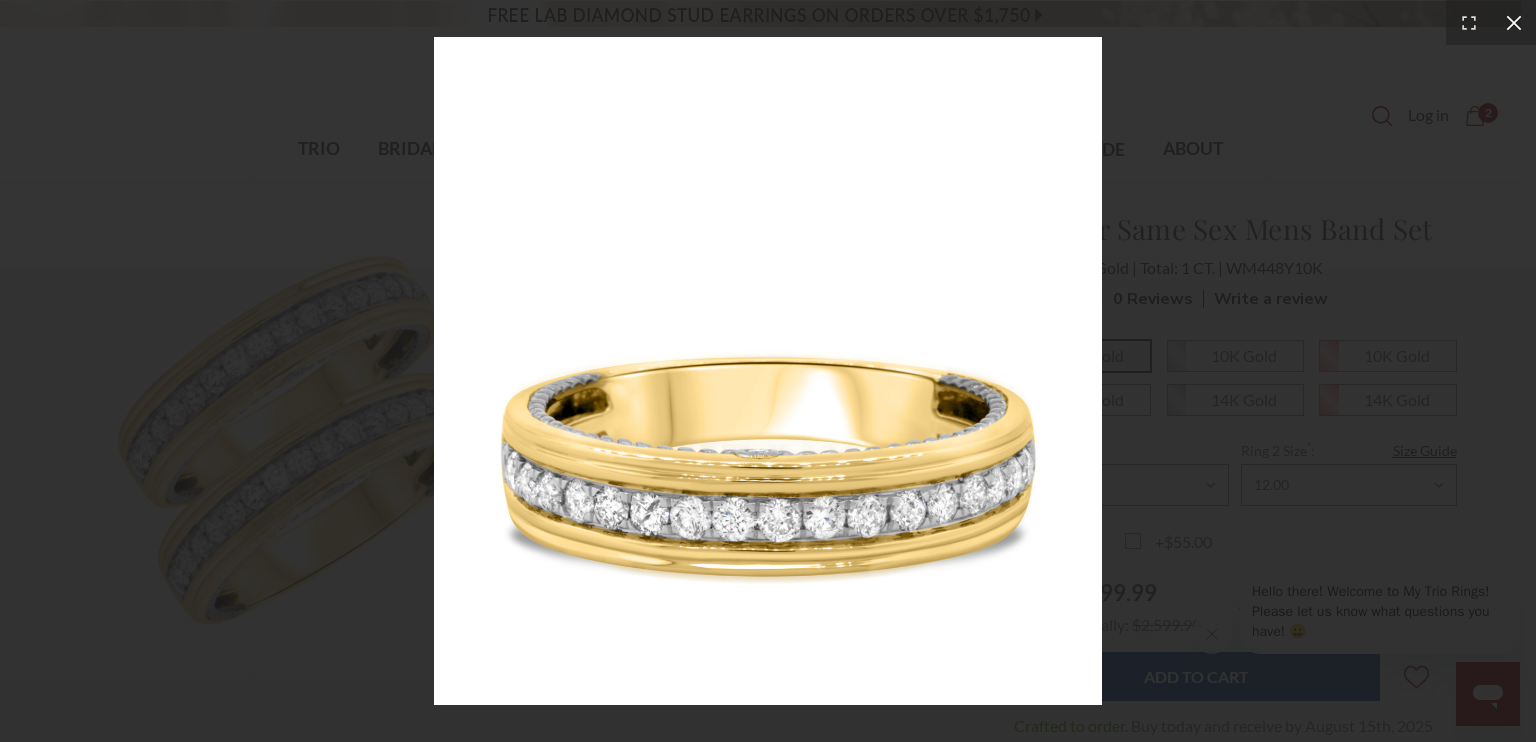 click at bounding box center [1513, 22] 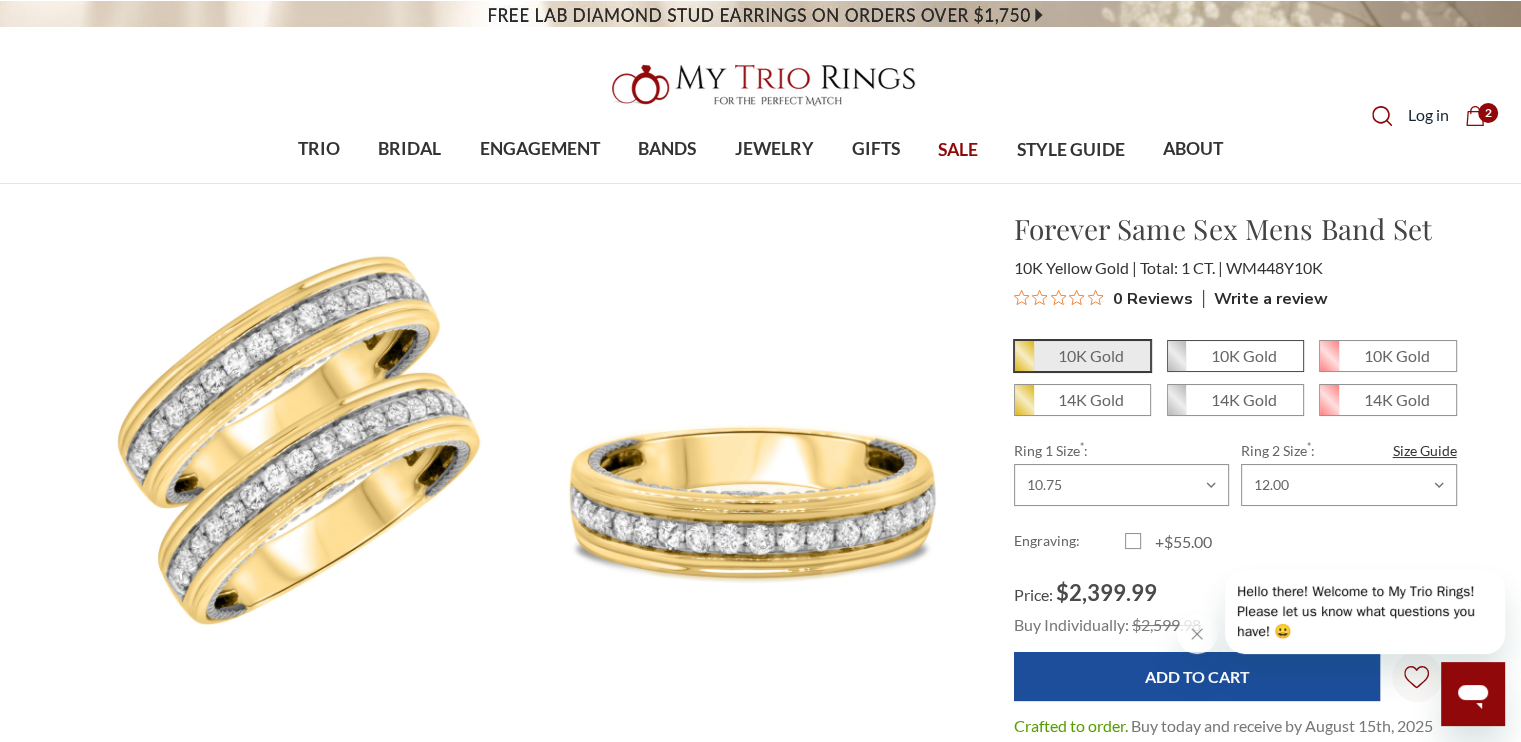 click on "10K  Gold" at bounding box center [1244, 355] 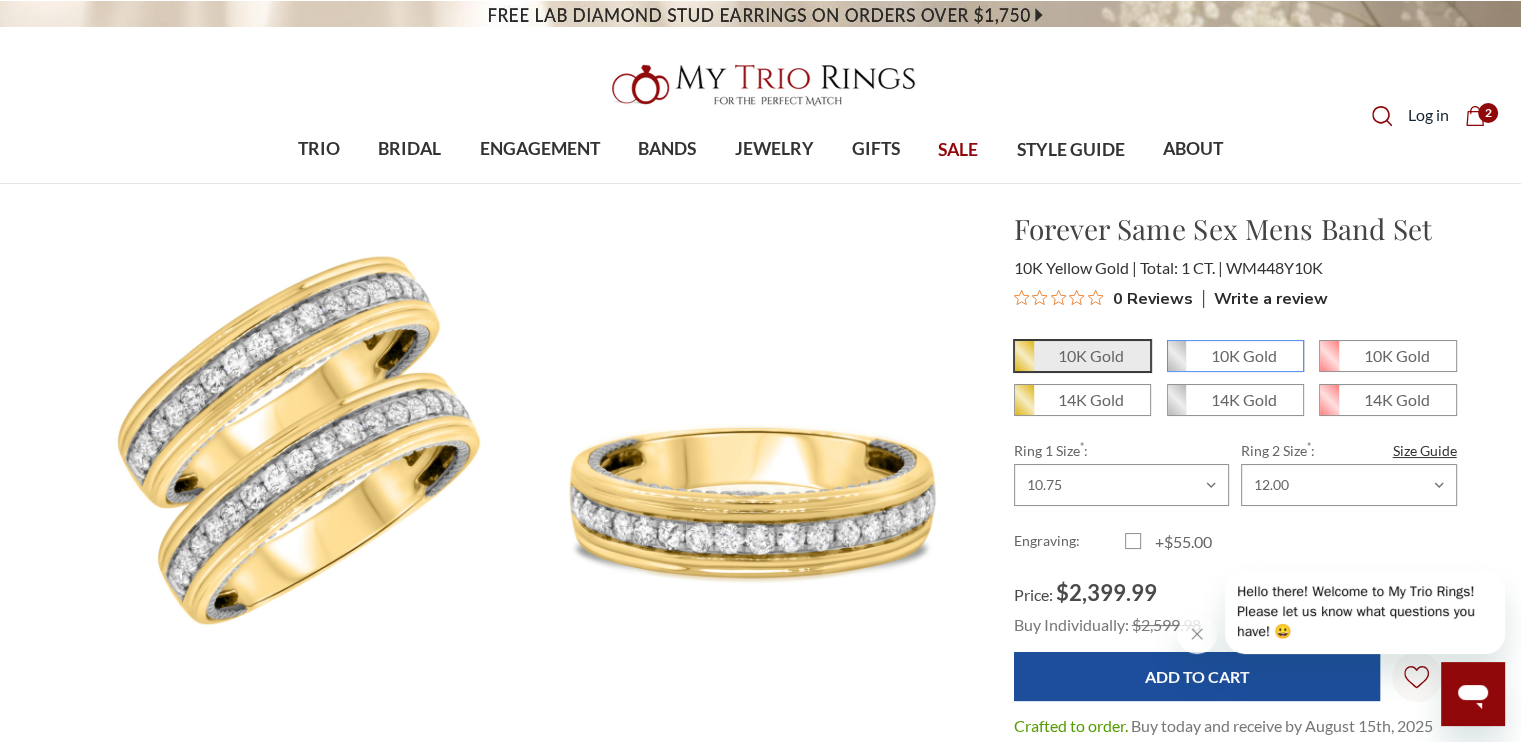 click on "10K  Gold" at bounding box center [1175, 363] 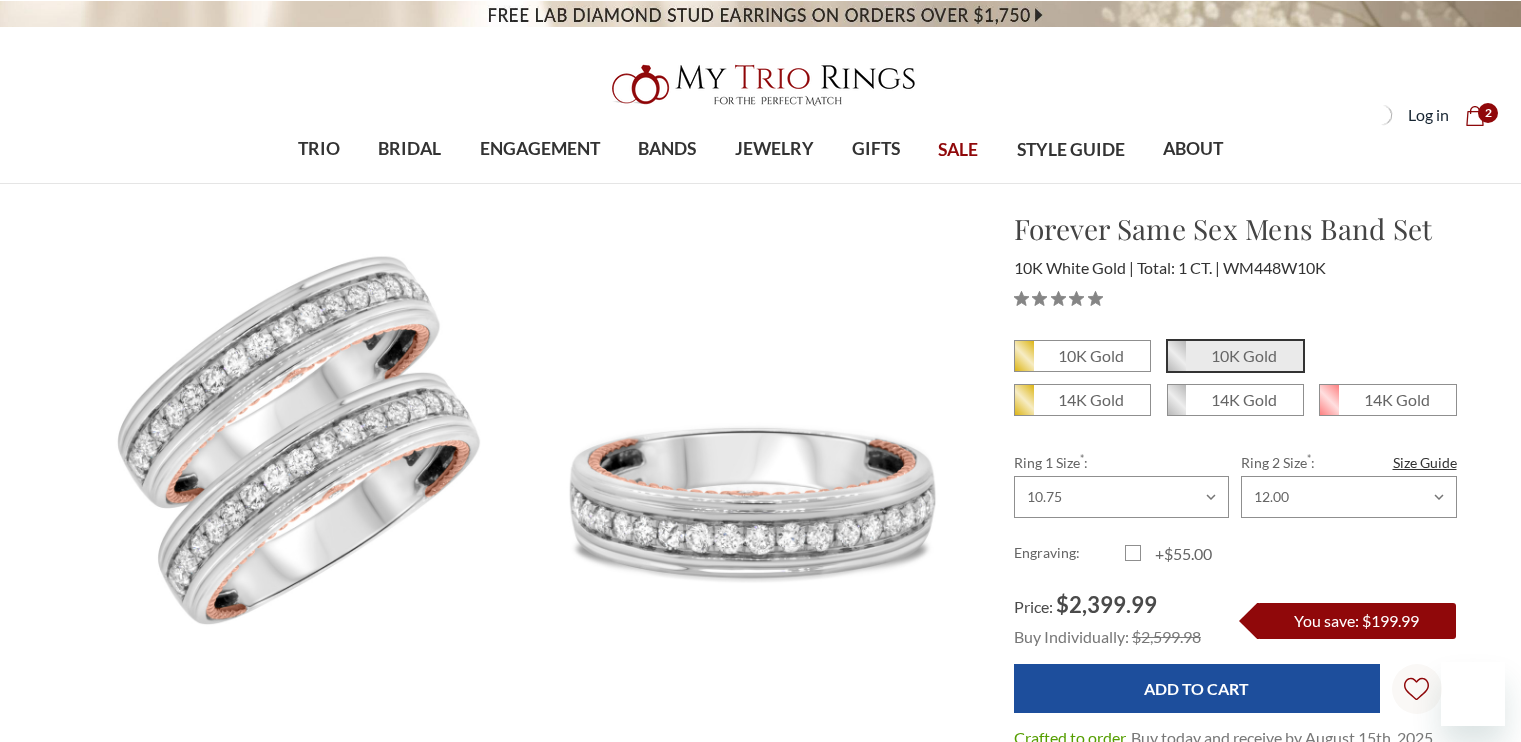 scroll, scrollTop: 0, scrollLeft: 0, axis: both 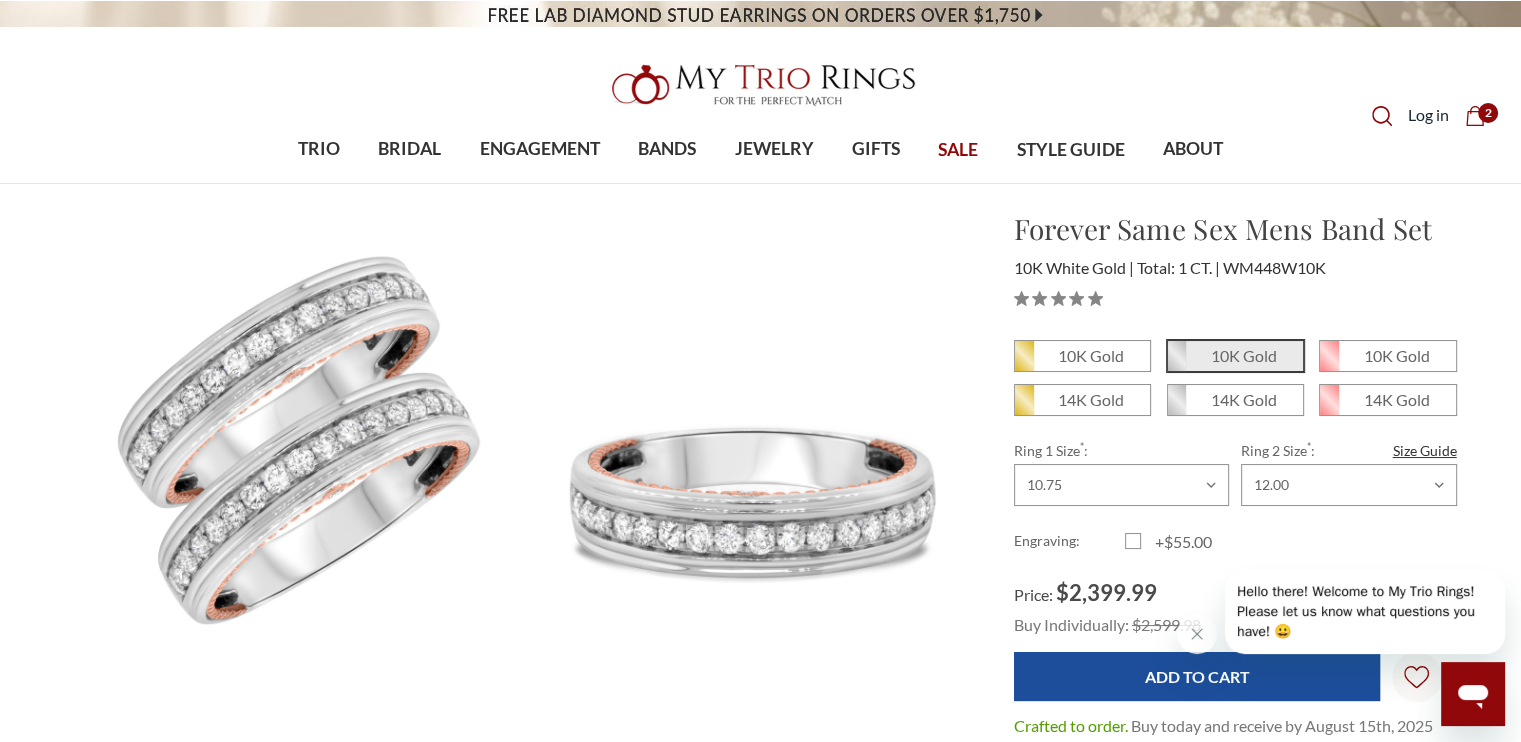 click on "Forever Same Sex Mens Band Set
$2,399.99
10K White Gold
Total: 1 CT.
WM448W10K" at bounding box center [1235, 599] 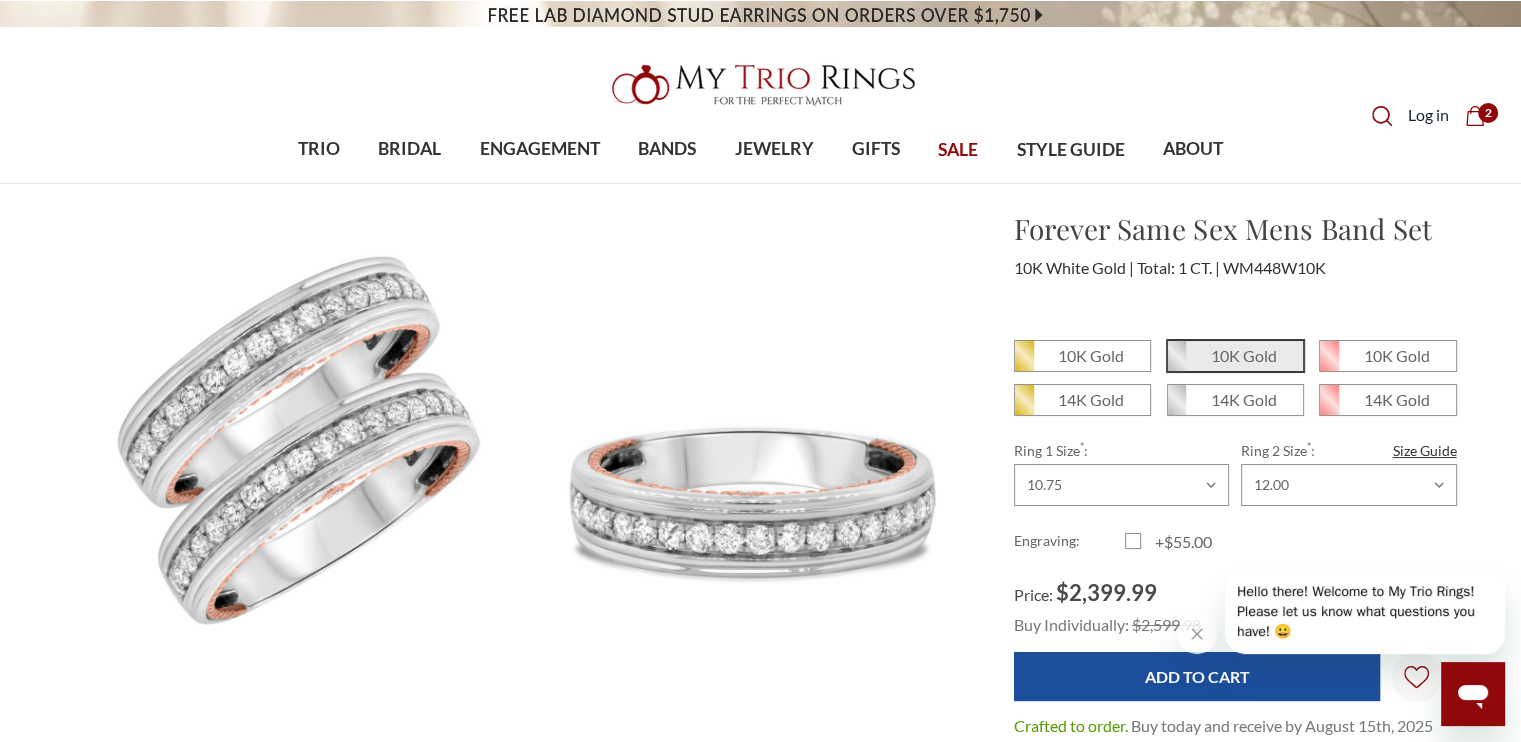 scroll, scrollTop: 0, scrollLeft: 0, axis: both 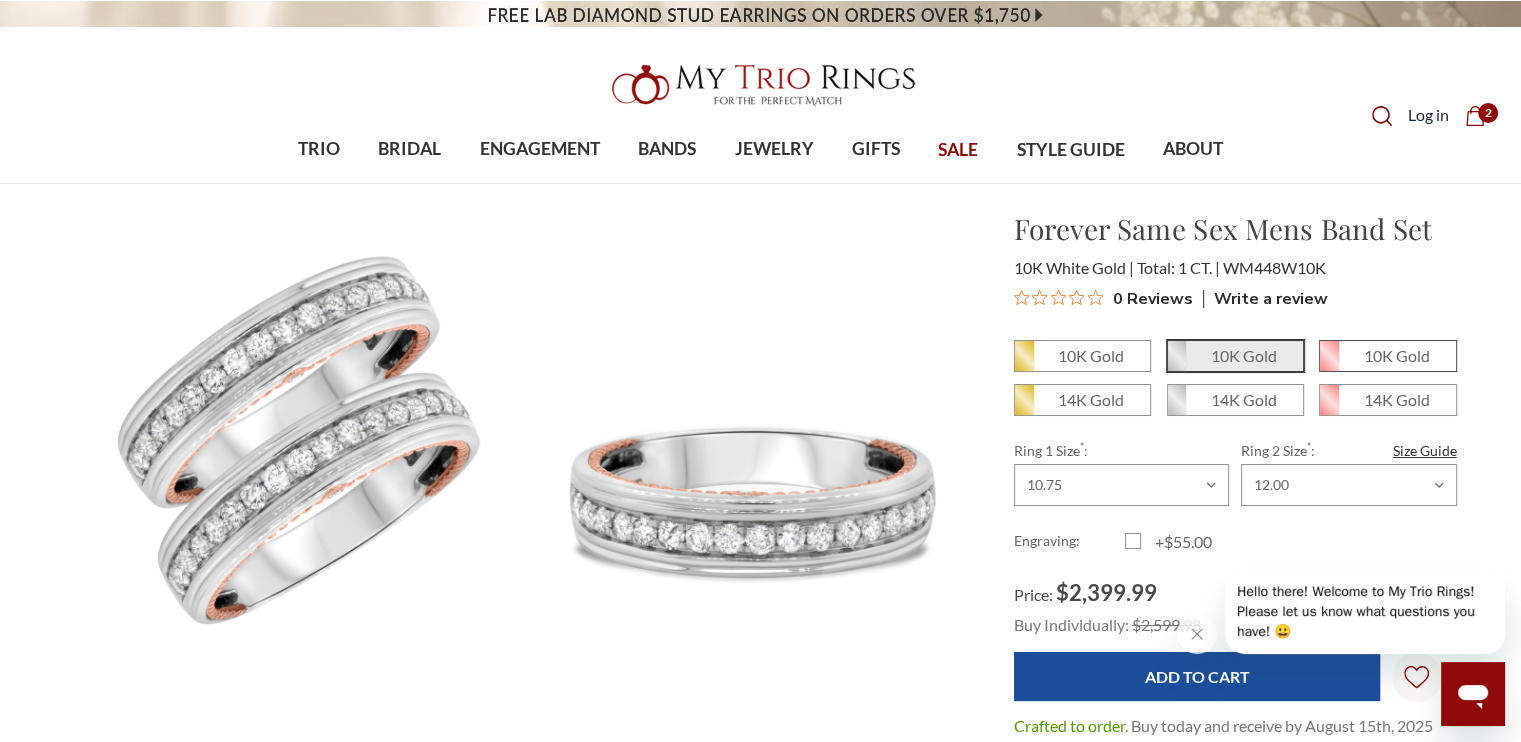drag, startPoint x: 1371, startPoint y: 335, endPoint x: 1435, endPoint y: 369, distance: 72.47068 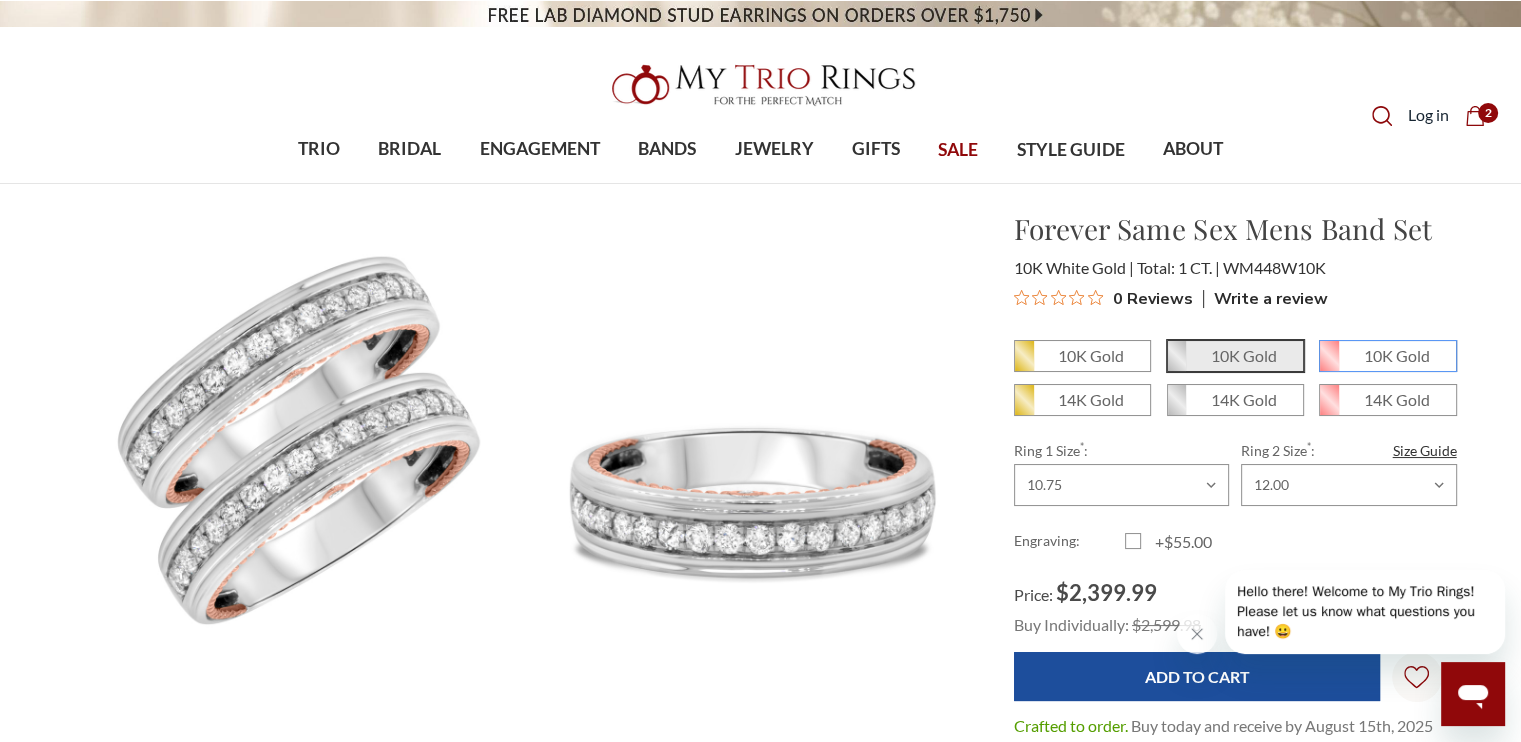 click on "10K  Gold" at bounding box center [1327, 363] 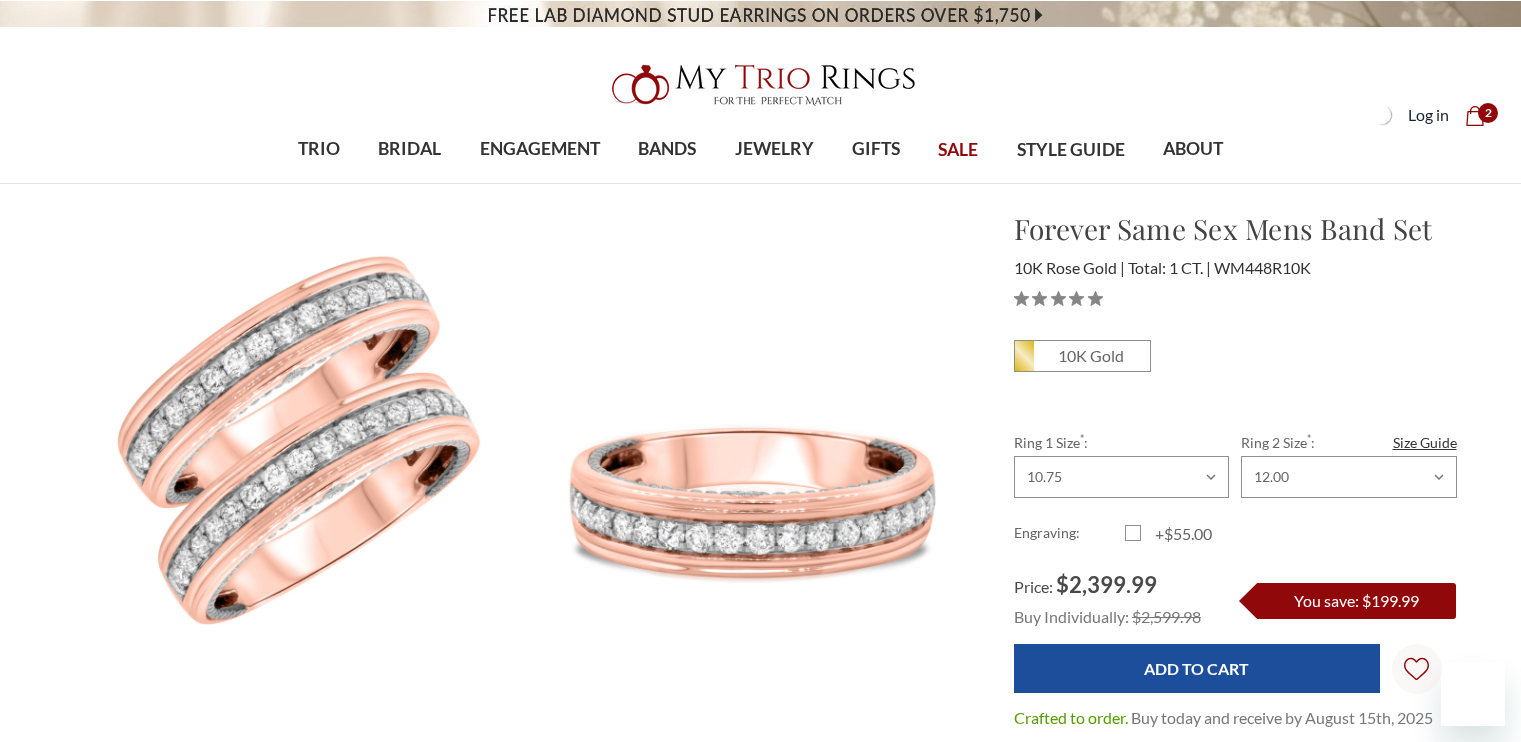 scroll, scrollTop: 0, scrollLeft: 0, axis: both 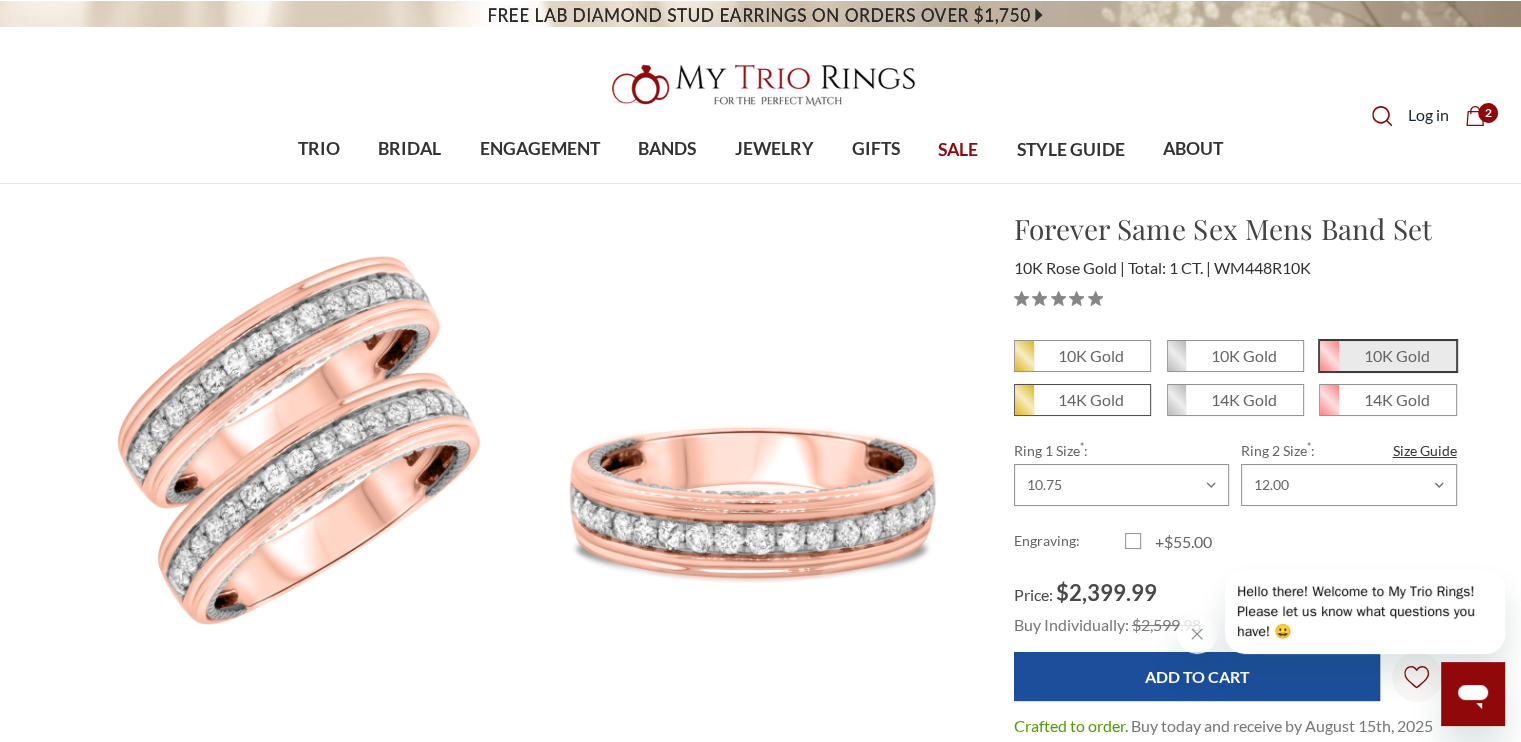 click on "14K  Gold" at bounding box center (1082, 400) 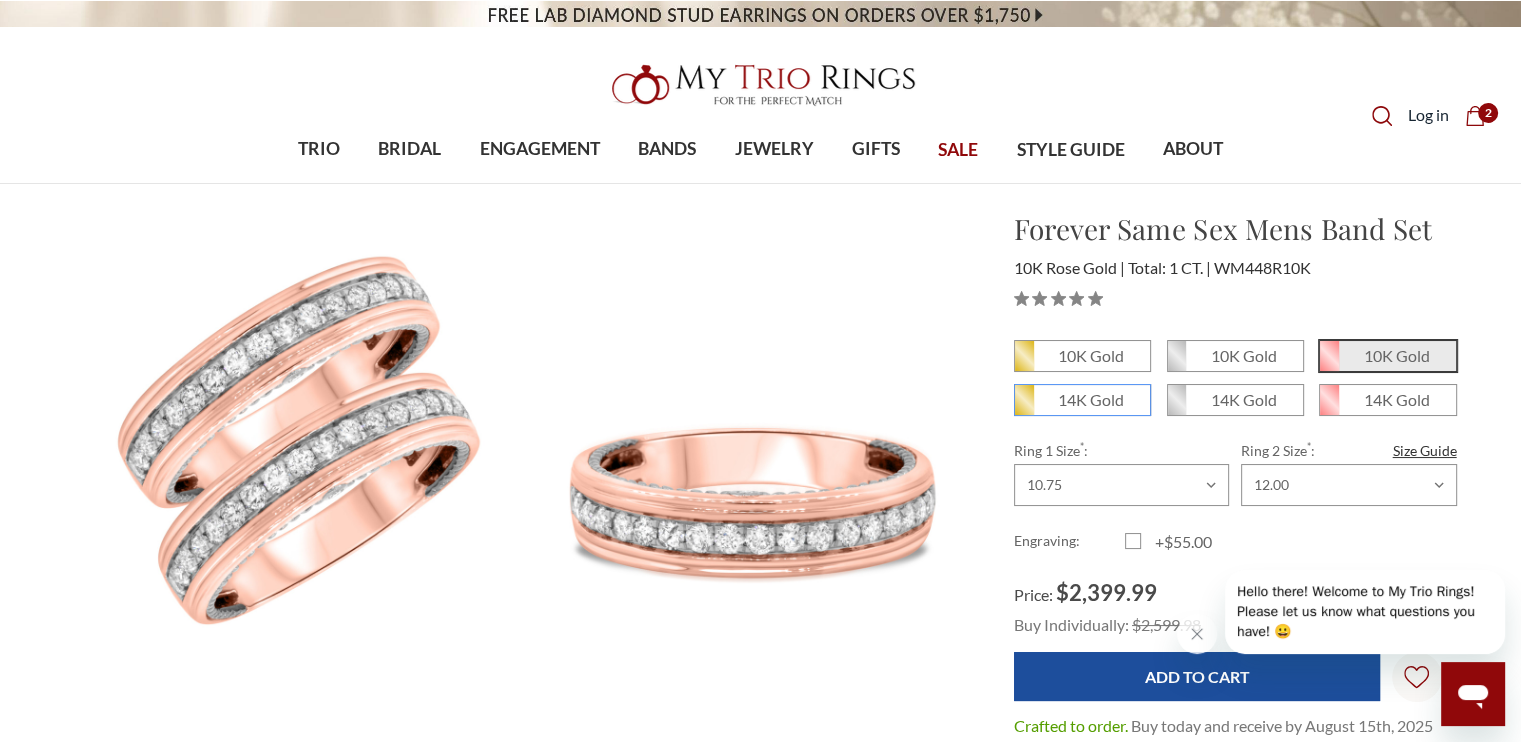 click on "14K  Gold" at bounding box center [1022, 407] 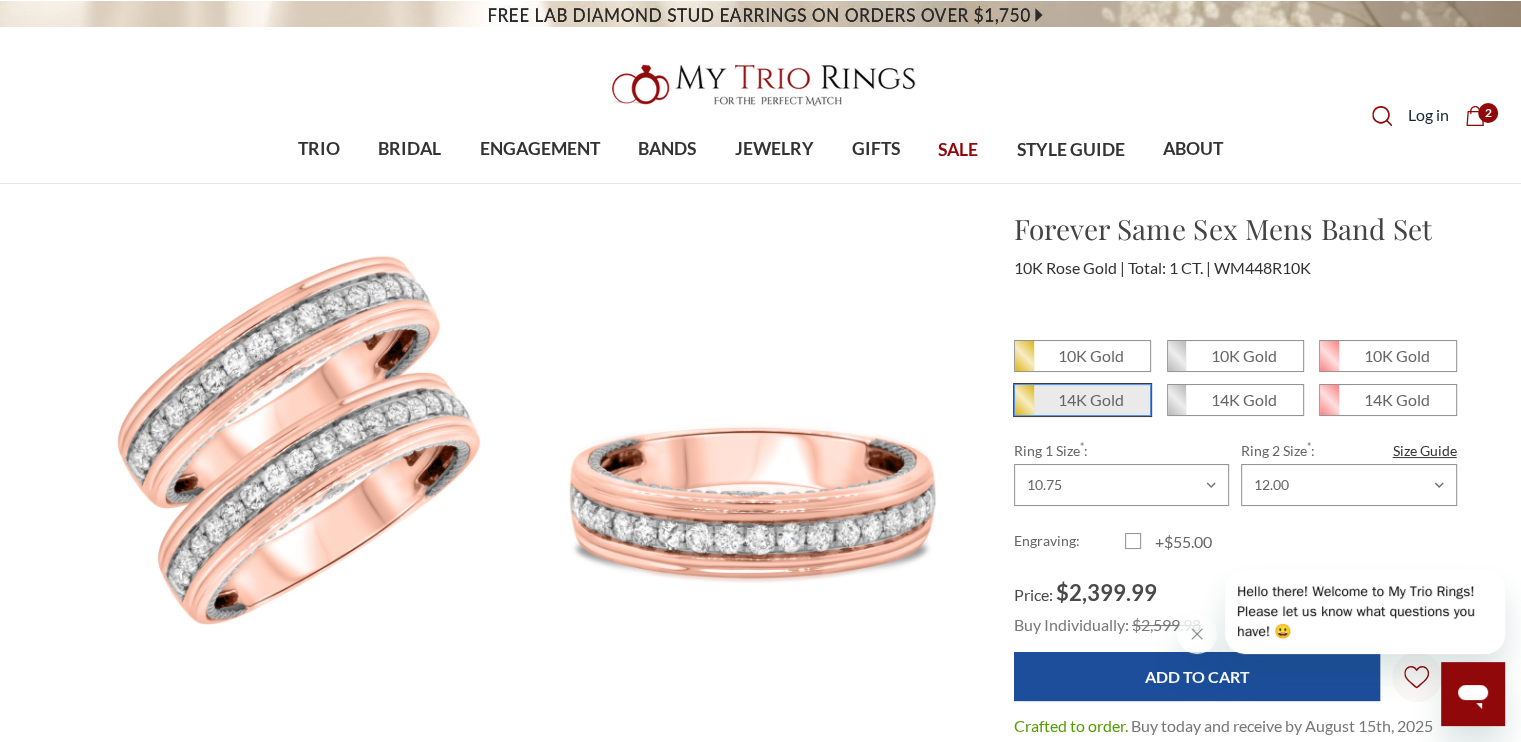 scroll, scrollTop: 0, scrollLeft: 0, axis: both 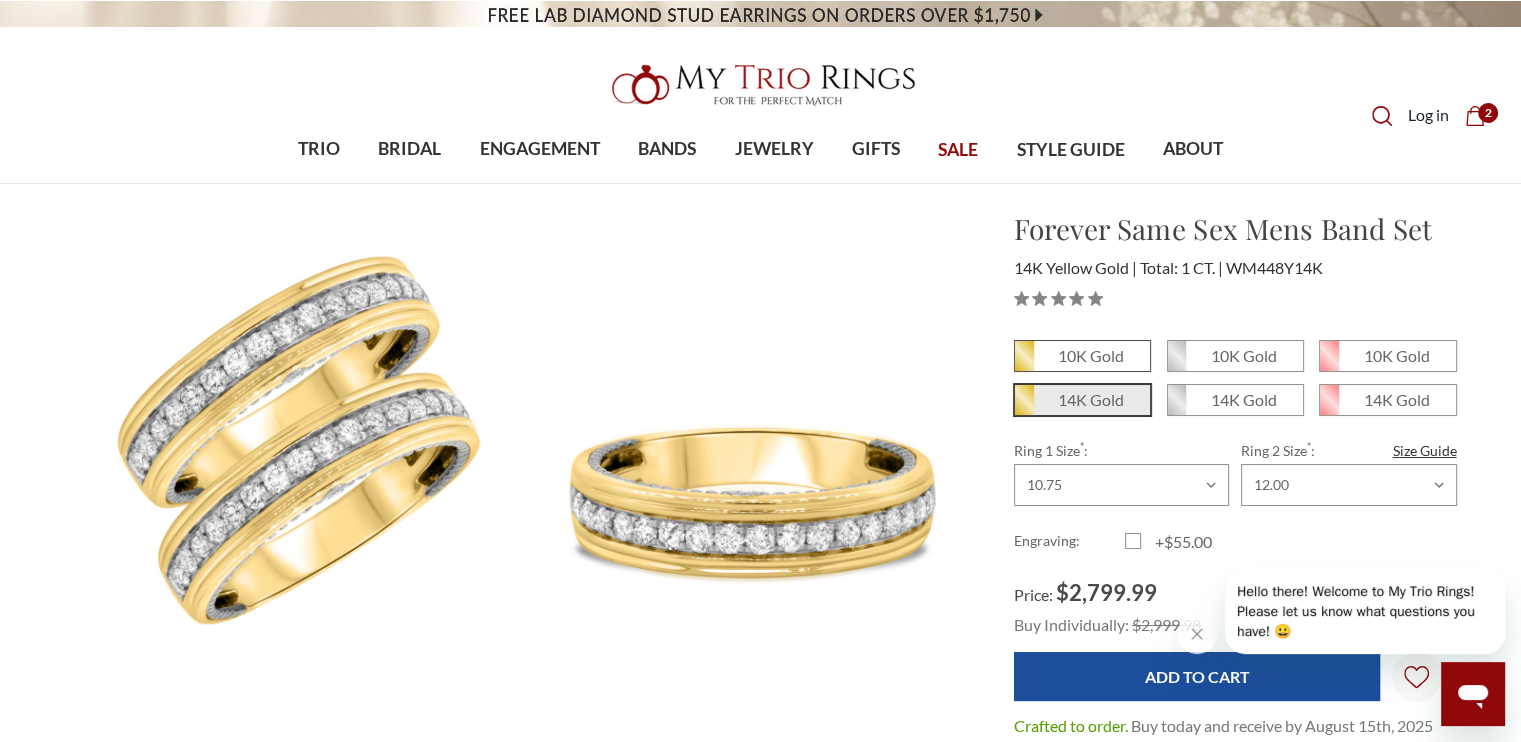 click on "10K  Gold" at bounding box center [1091, 355] 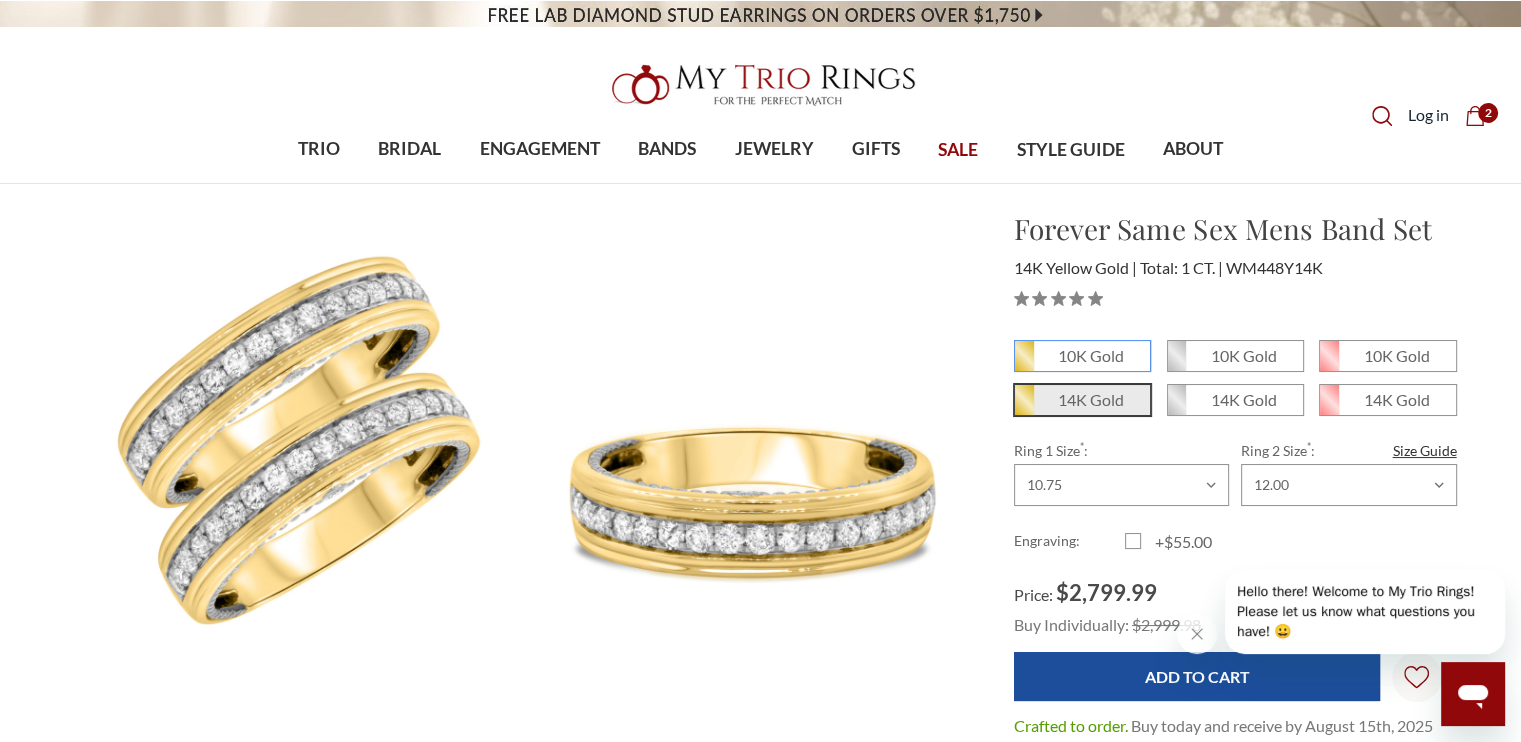 click on "10K  Gold" at bounding box center (1022, 363) 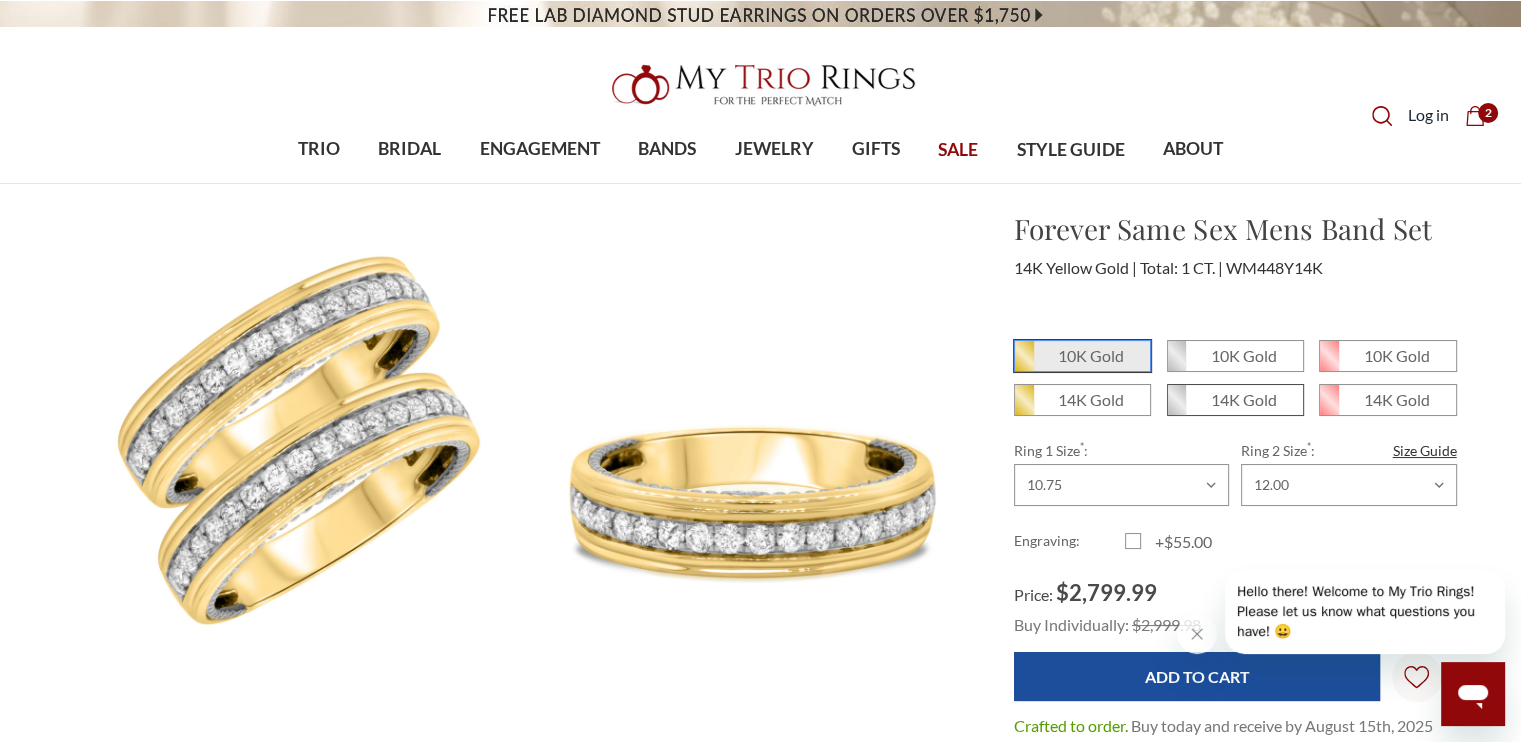 scroll, scrollTop: 0, scrollLeft: 0, axis: both 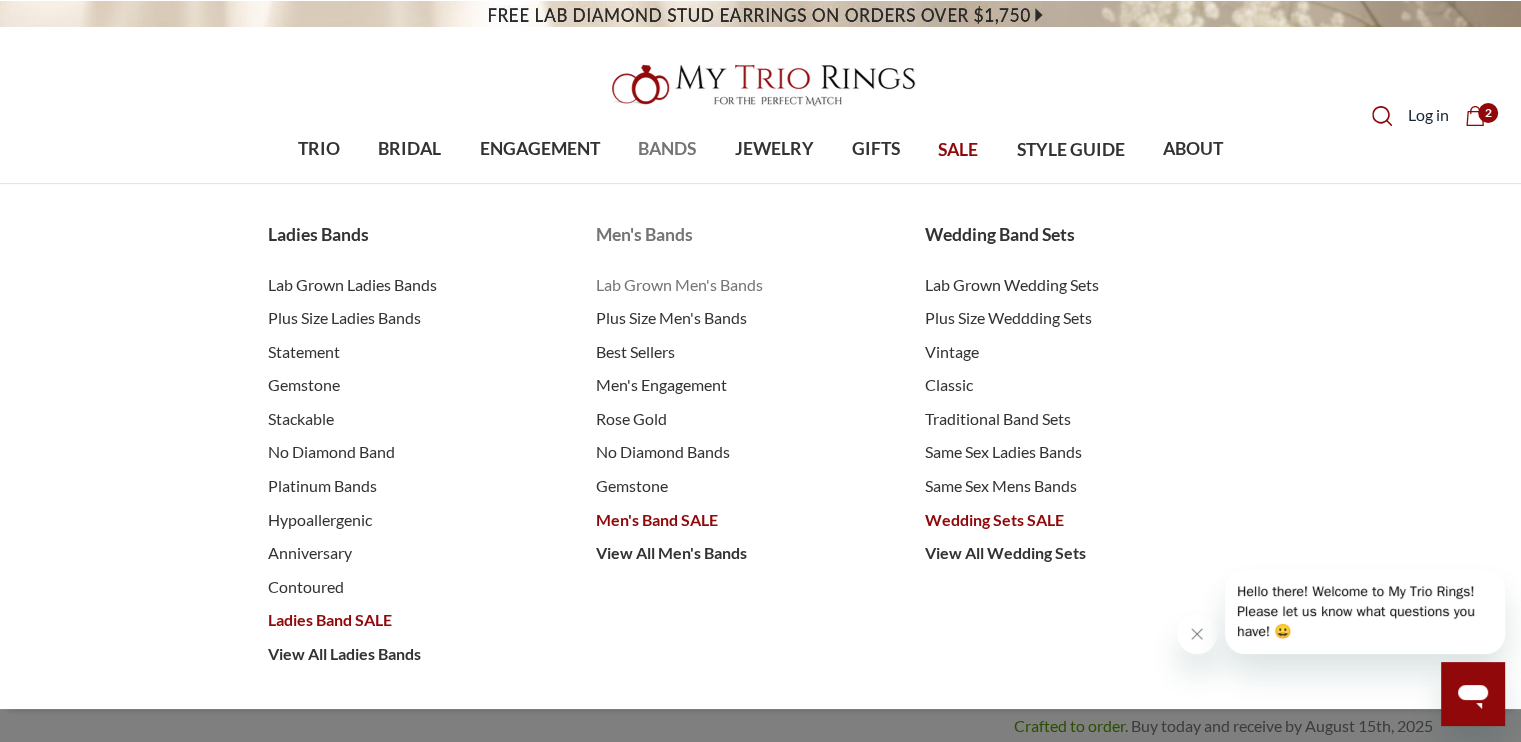 click on "Lab Grown Men's Bands" at bounding box center (740, 285) 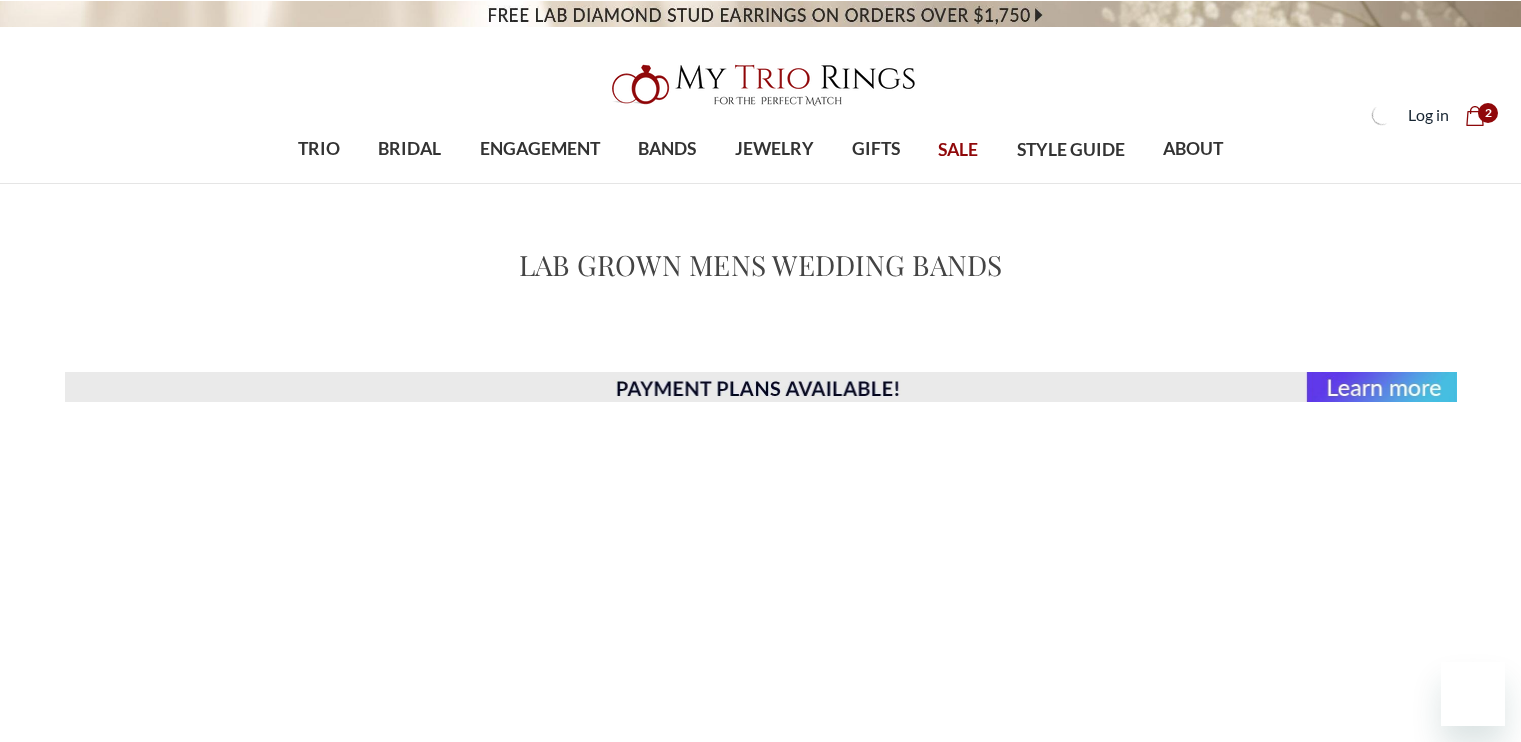 scroll, scrollTop: 0, scrollLeft: 0, axis: both 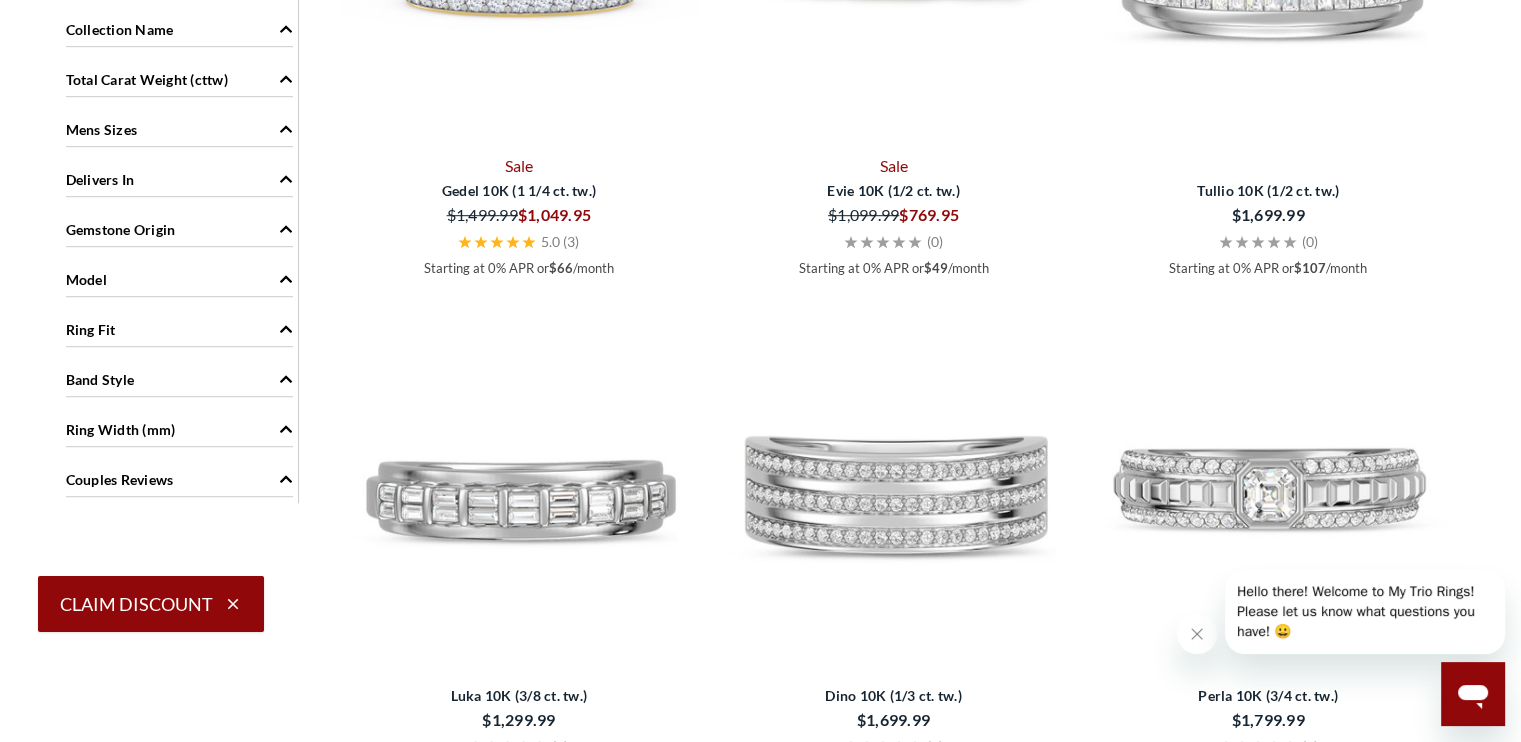 click on "Total Carat Weight (cttw)" at bounding box center (179, 78) 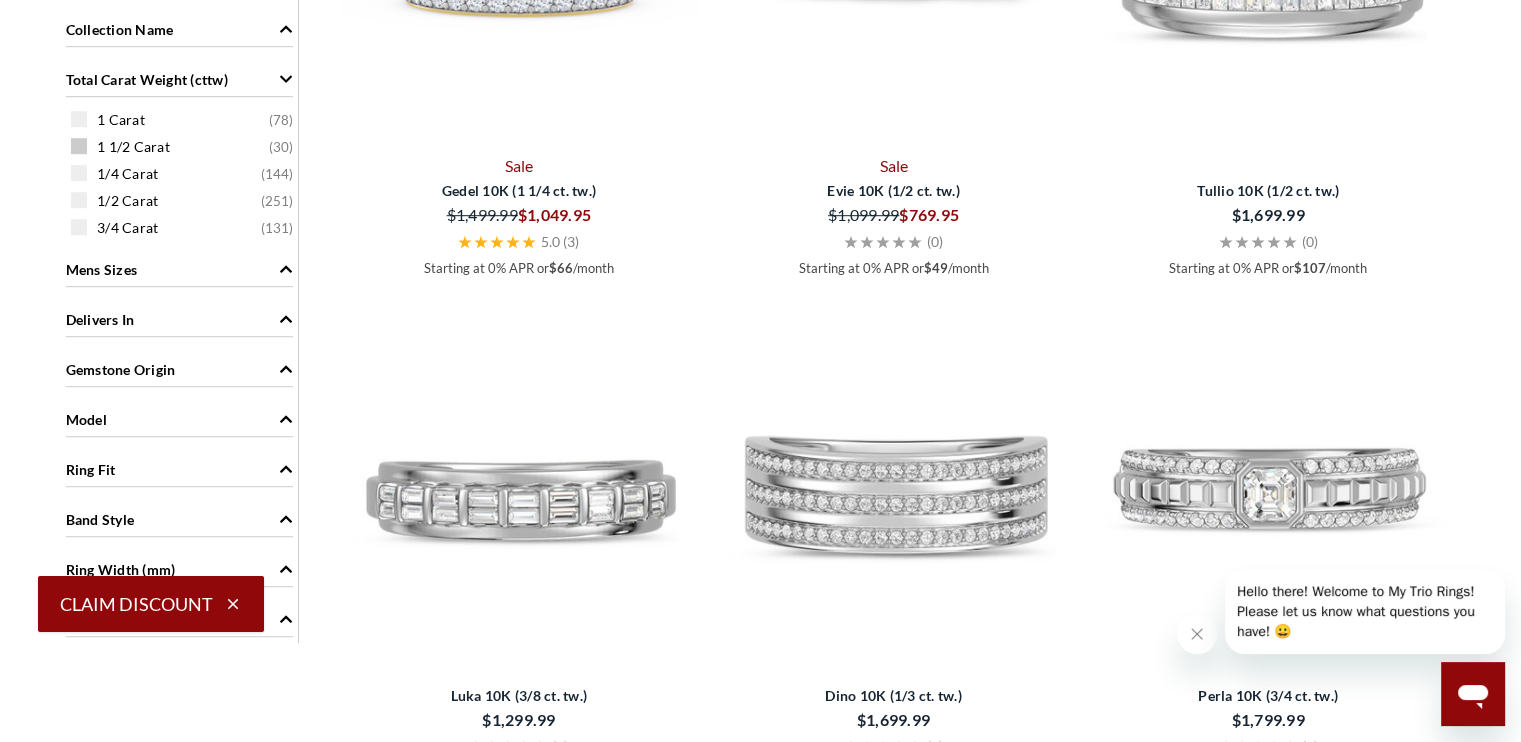 click at bounding box center (79, 146) 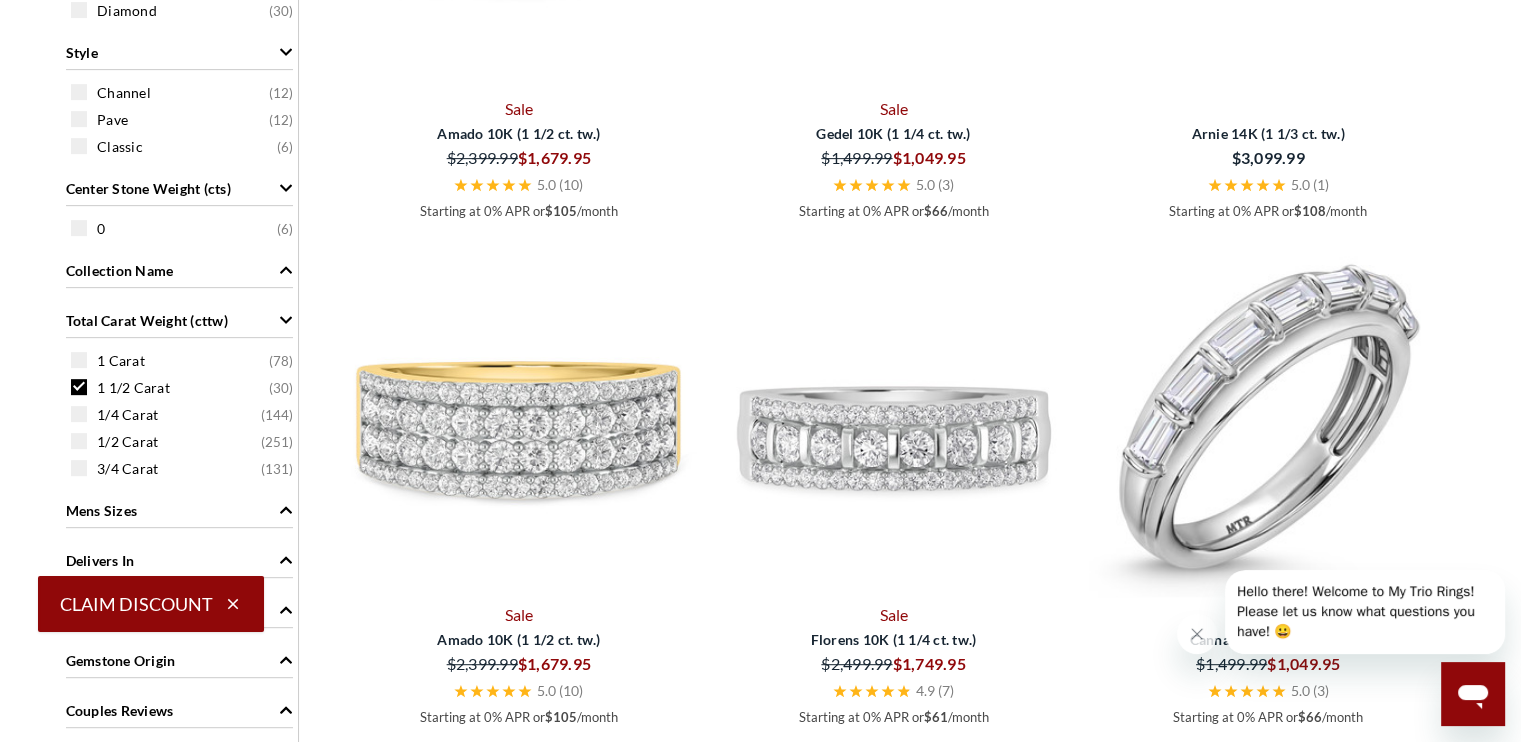 scroll, scrollTop: 601, scrollLeft: 0, axis: vertical 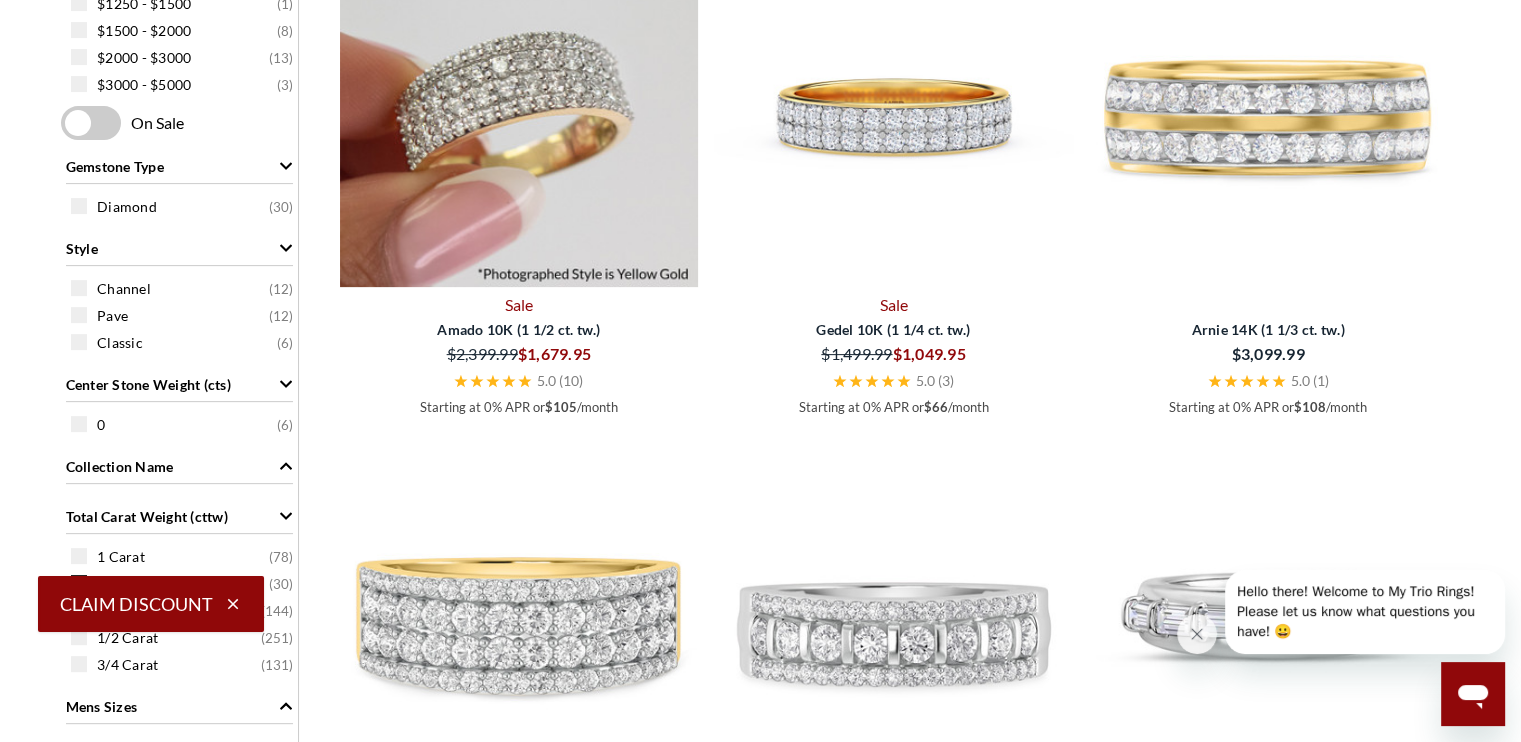 click at bounding box center [519, 108] 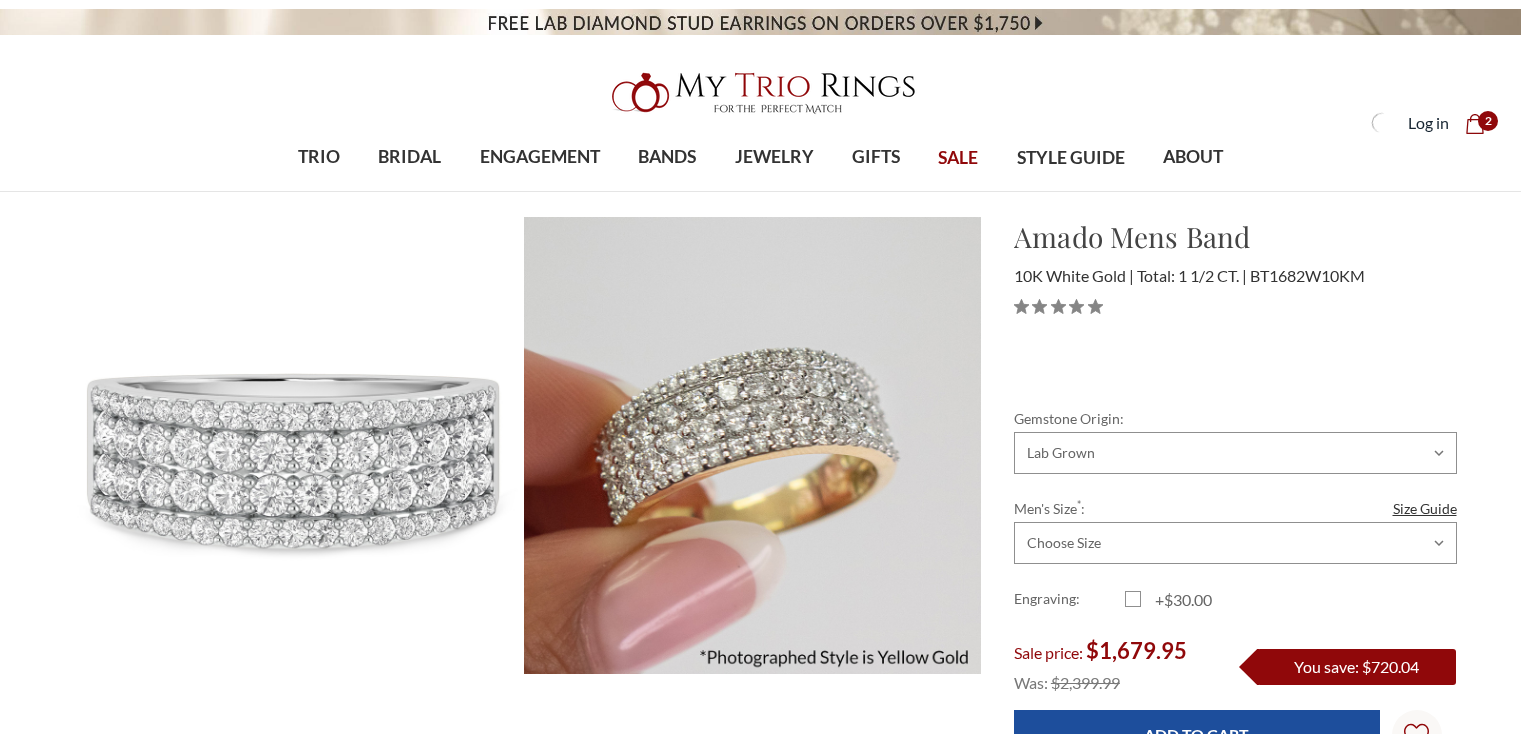 scroll, scrollTop: 0, scrollLeft: 0, axis: both 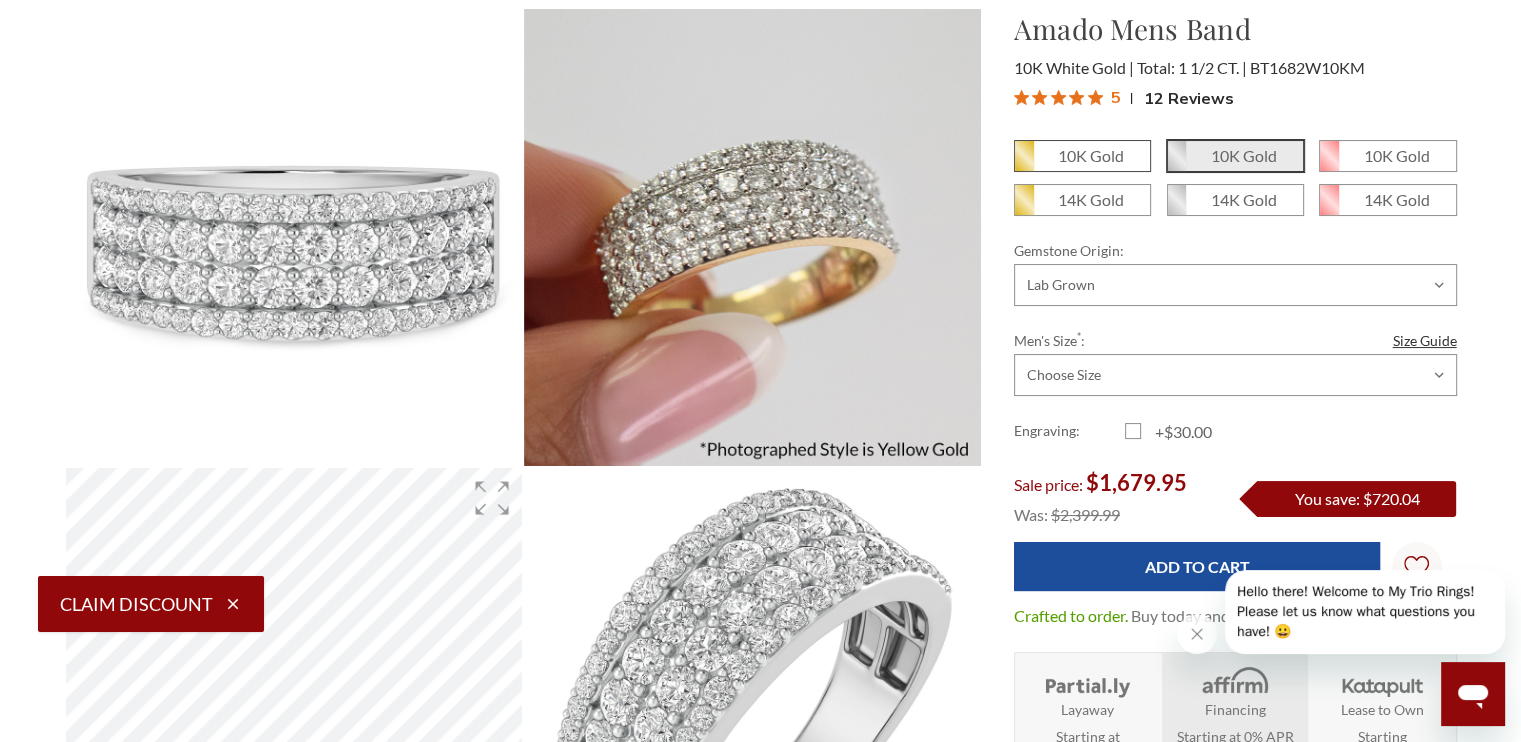 click on "10K  Gold" at bounding box center [1091, 155] 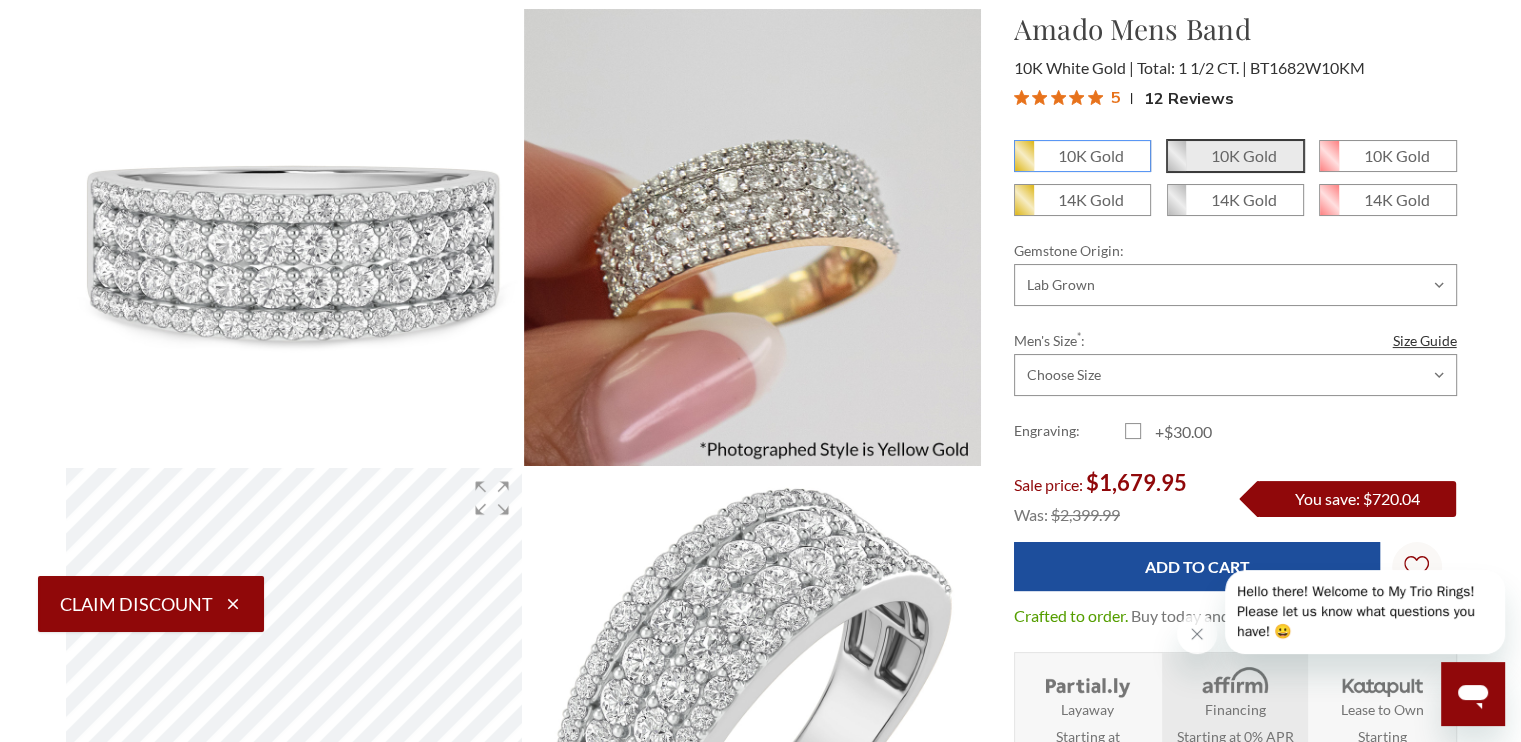click on "10K  Gold" at bounding box center [1022, 163] 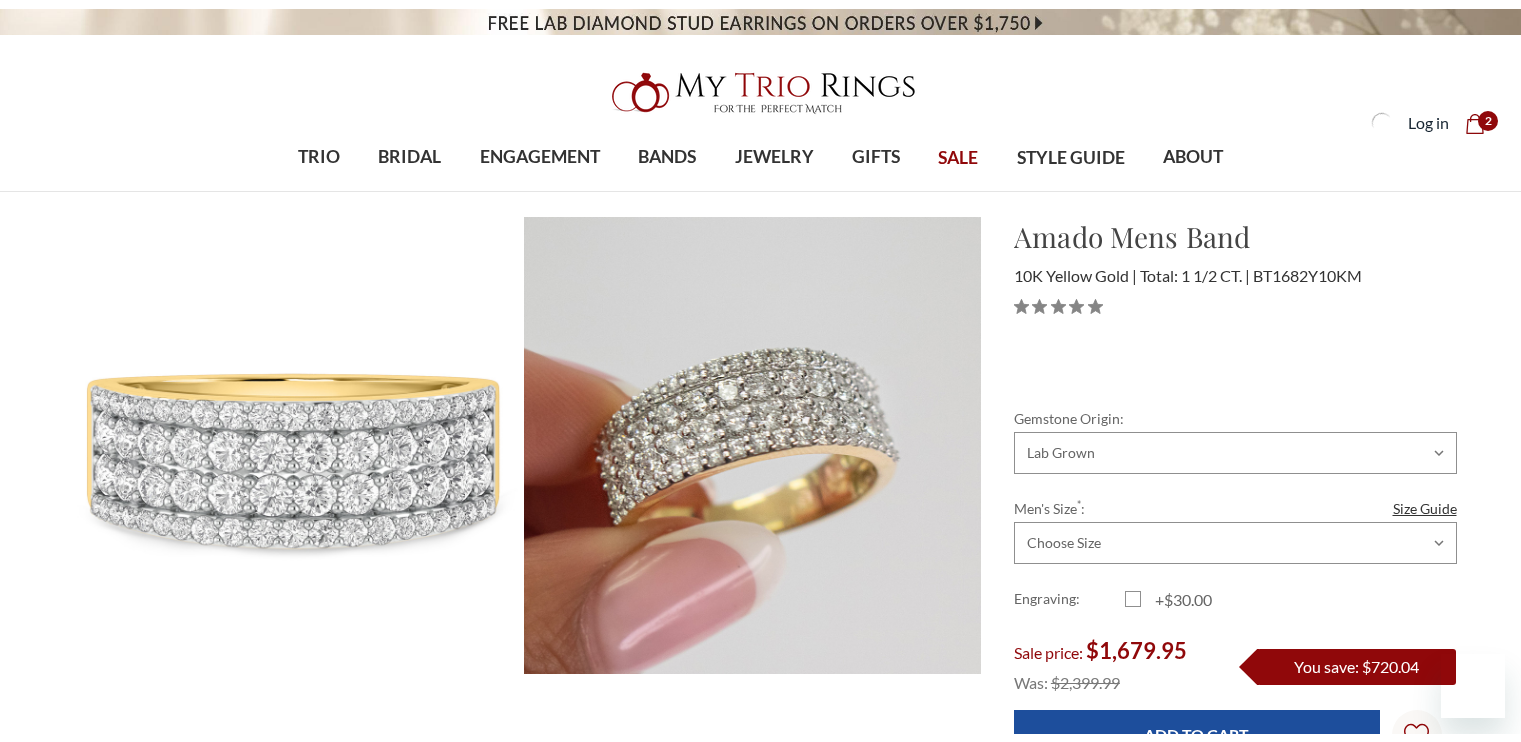 scroll, scrollTop: 0, scrollLeft: 0, axis: both 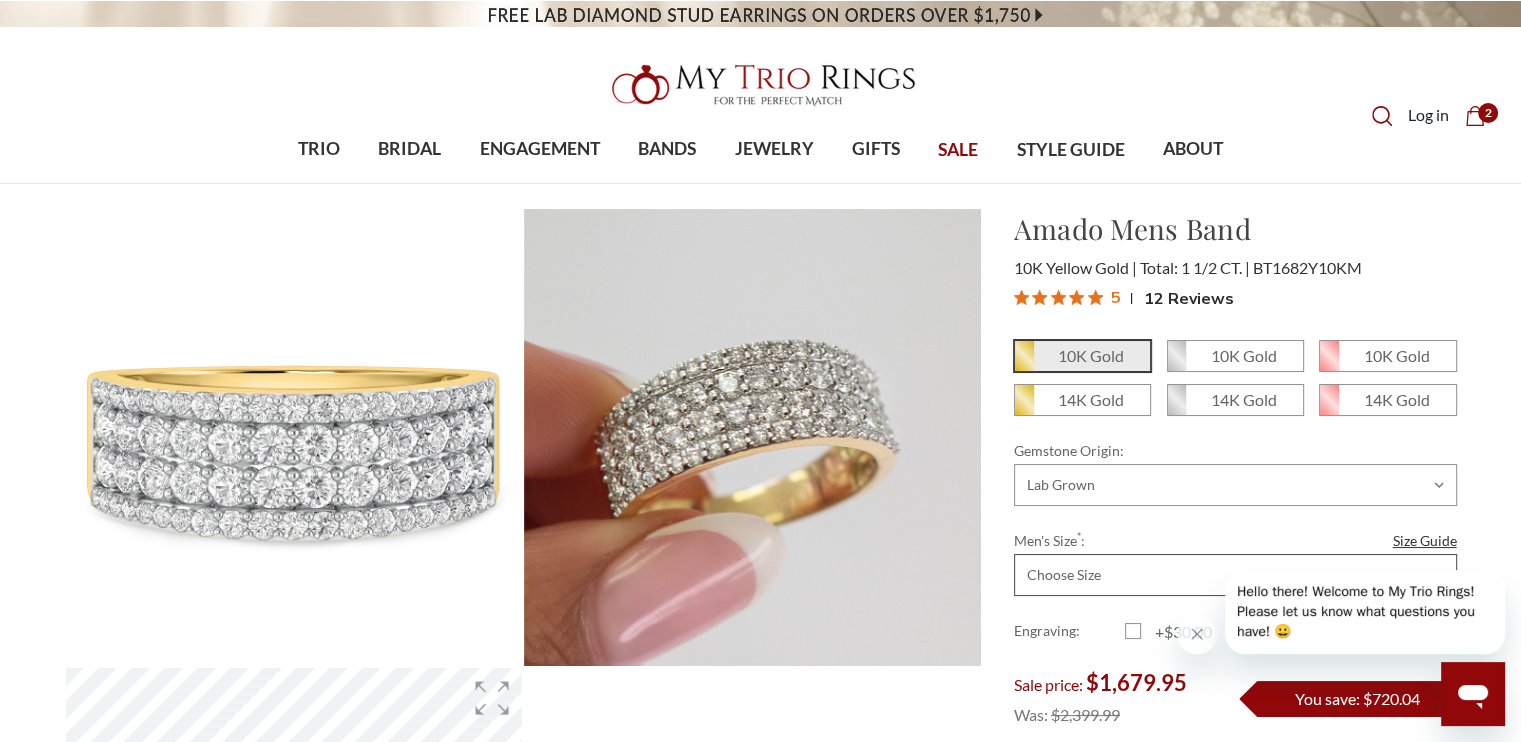 click on "Choose Size
6.00
6.25
6.50
6.75
7.00
7.25
7.50
7.75
8.00
8.25
8.50
8.75
9.00
9.25
9.50
9.75
10.00
10.25
10.50
10.75
11.00
11.25
11.50
11.75
12.00
12.25
12.50
12.75
13.00
13.25
13.50
13.75
14.00
14.25
14.50
14.75
15.00
15.25
15.50
15.75
16.00" at bounding box center (1235, 575) 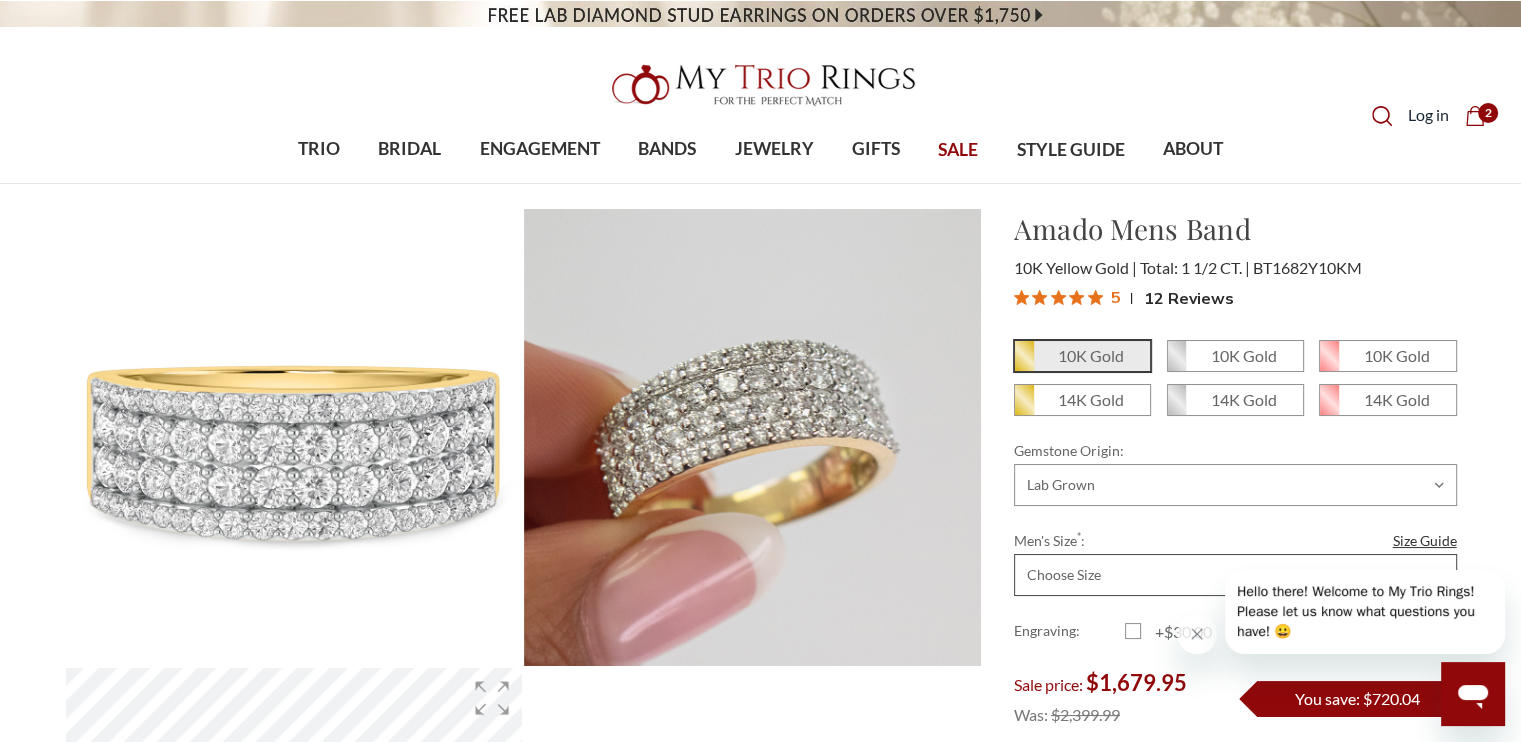 select on "[NUMBER]" 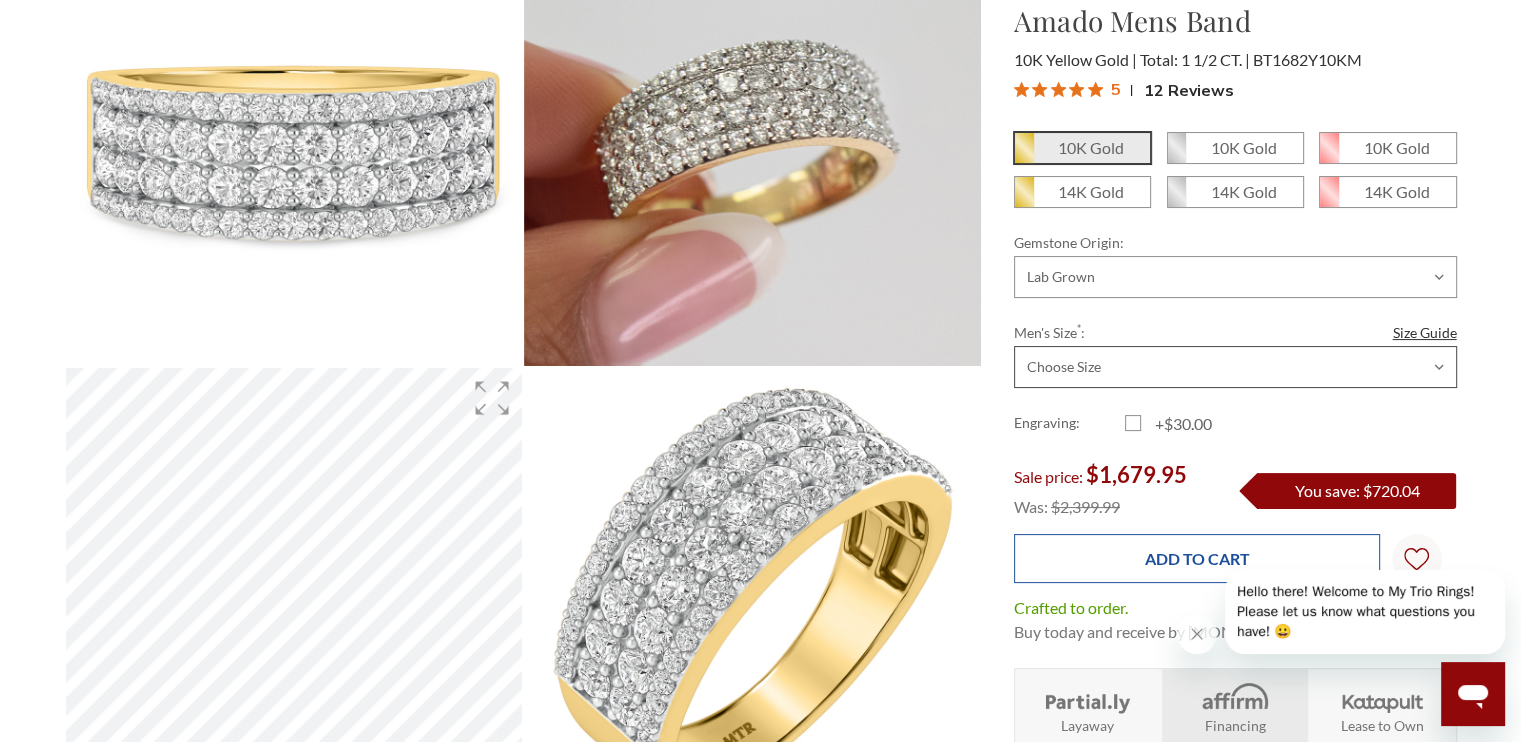 scroll, scrollTop: 0, scrollLeft: 0, axis: both 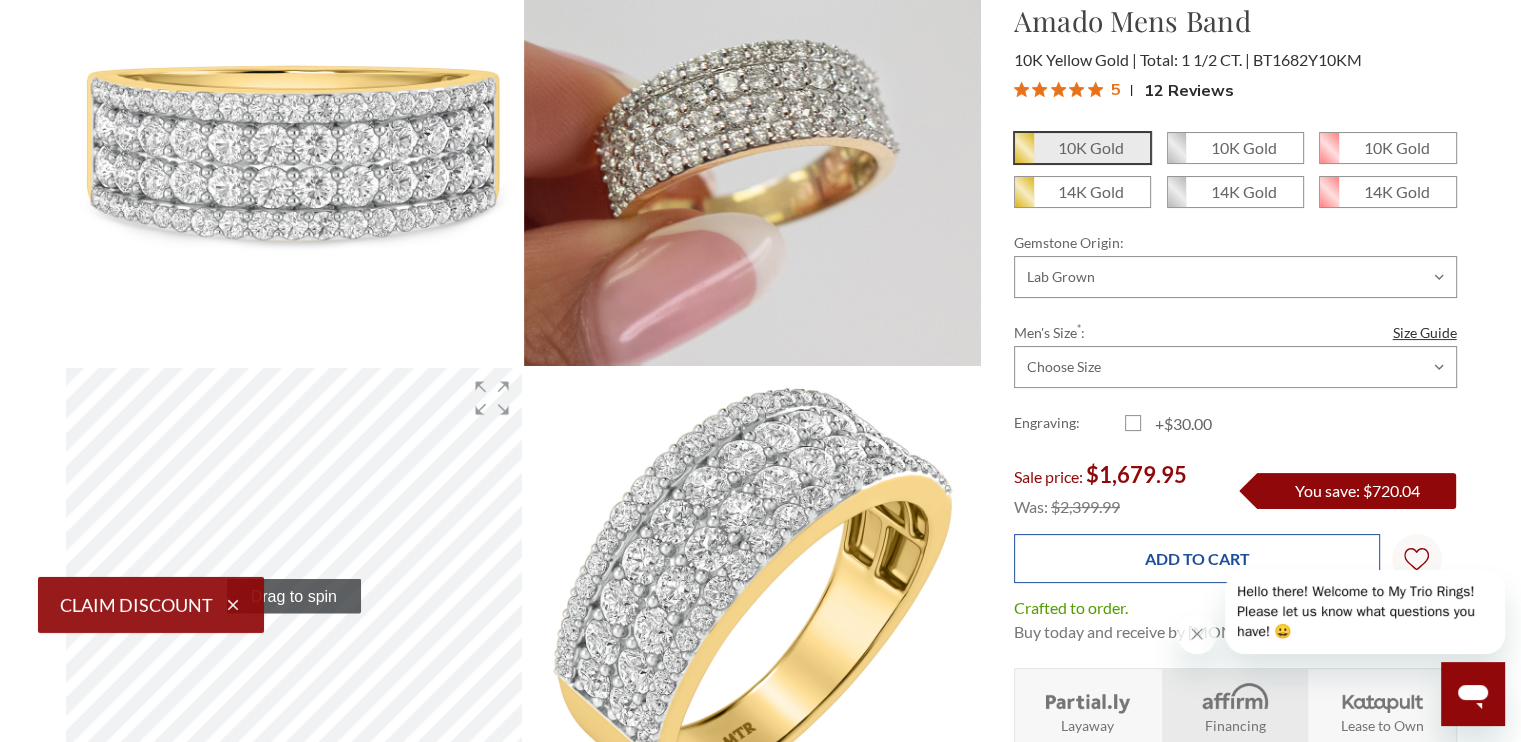 click on "Add to Cart" at bounding box center [1197, 558] 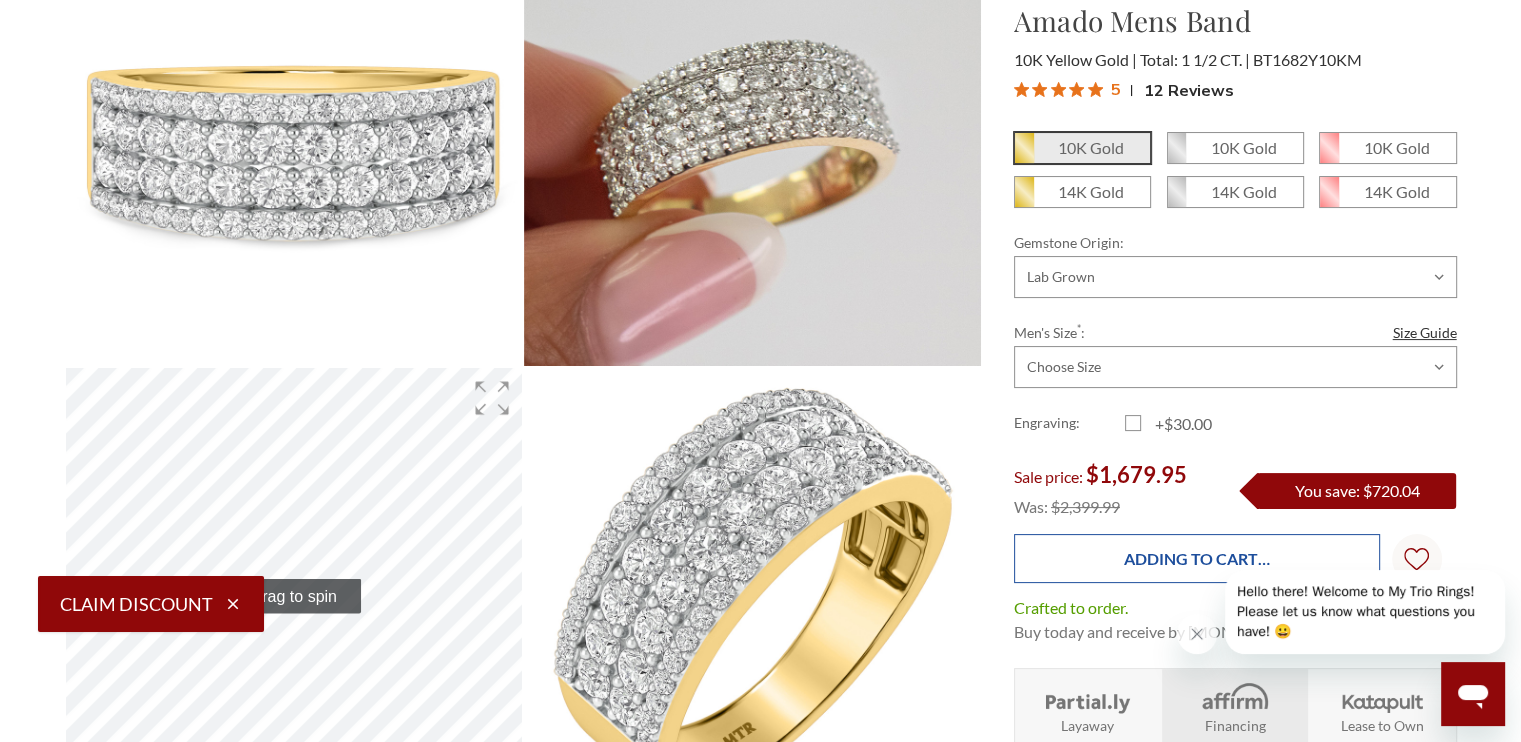 type on "Add to Cart" 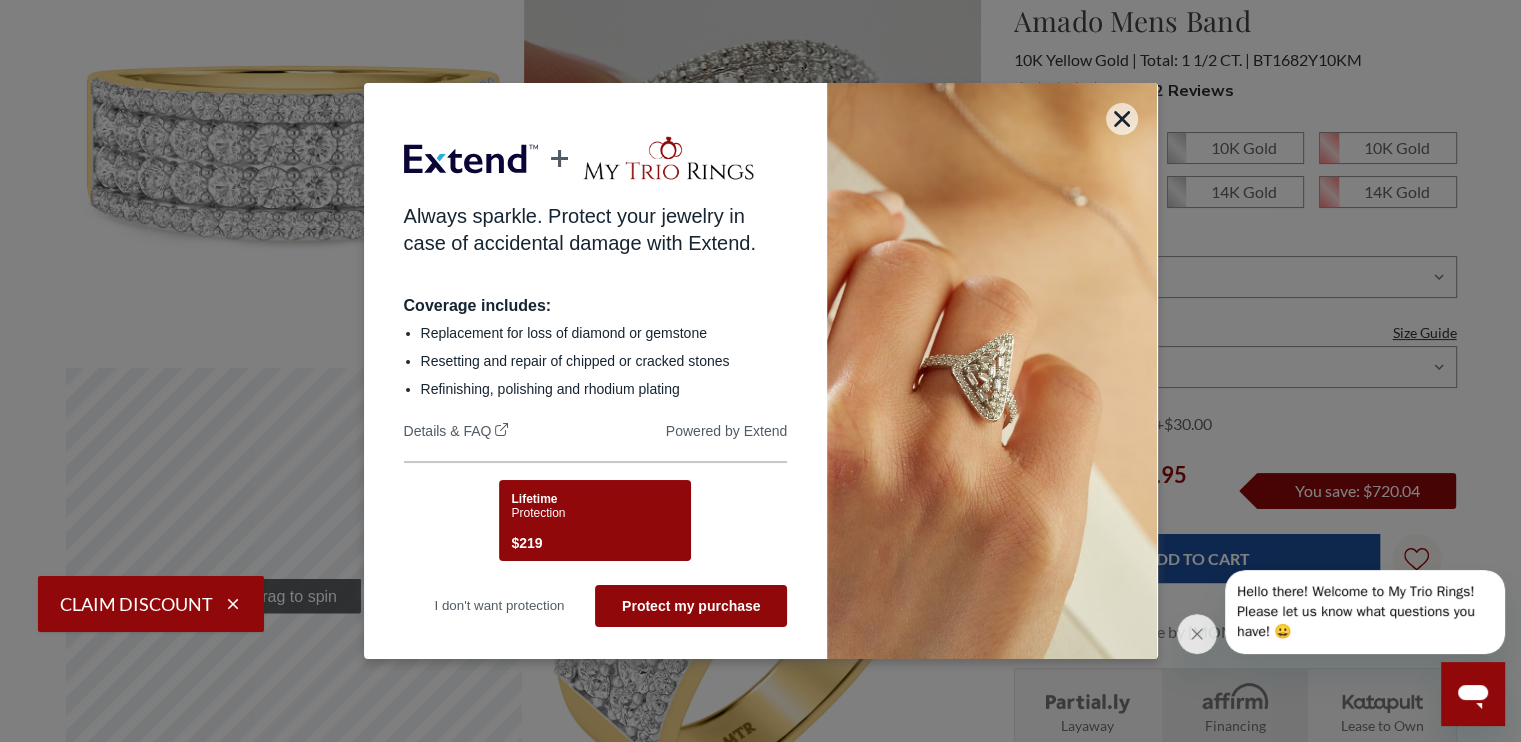 scroll, scrollTop: 0, scrollLeft: 0, axis: both 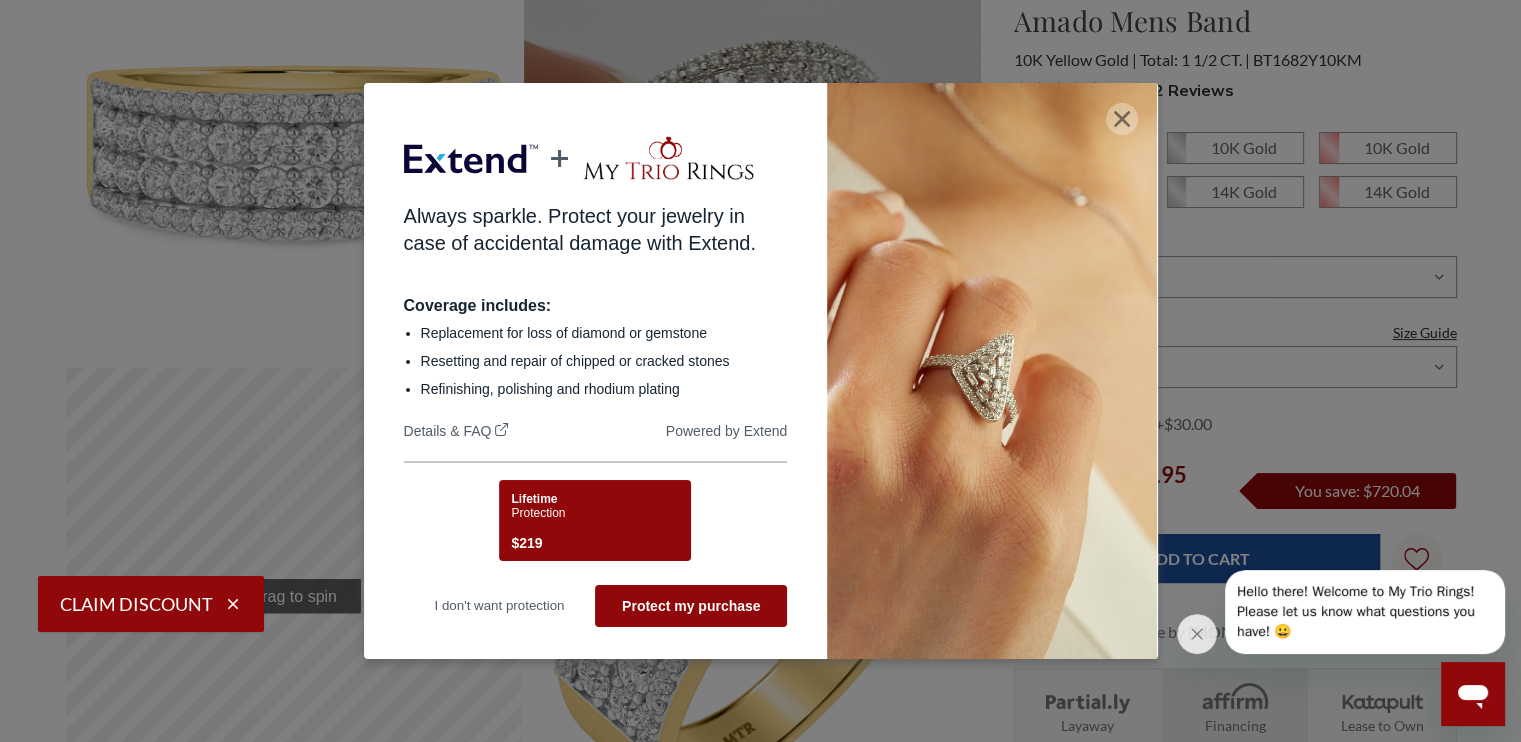 click at bounding box center [1122, 119] 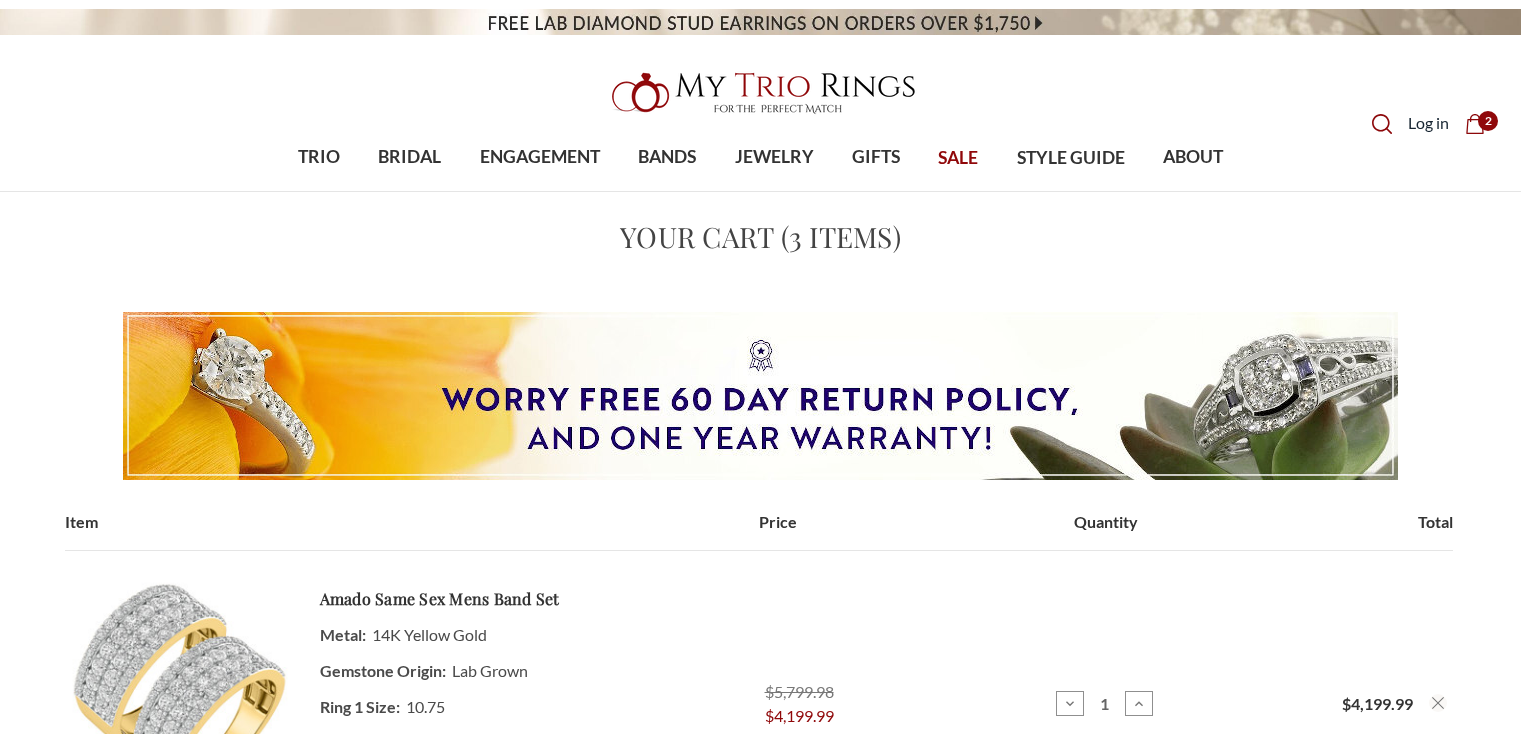 scroll, scrollTop: 0, scrollLeft: 0, axis: both 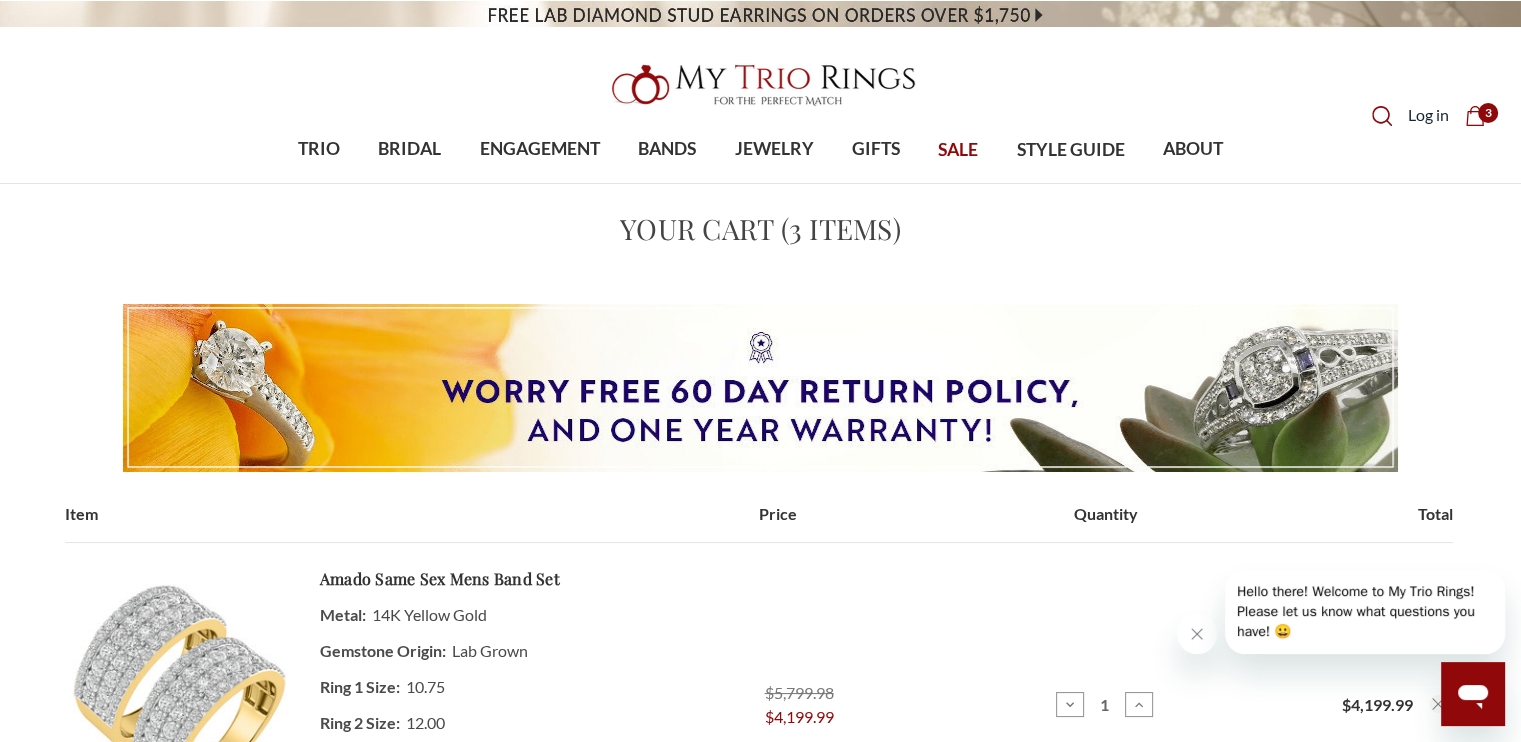 drag, startPoint x: 159, startPoint y: 607, endPoint x: 213, endPoint y: 617, distance: 54.91812 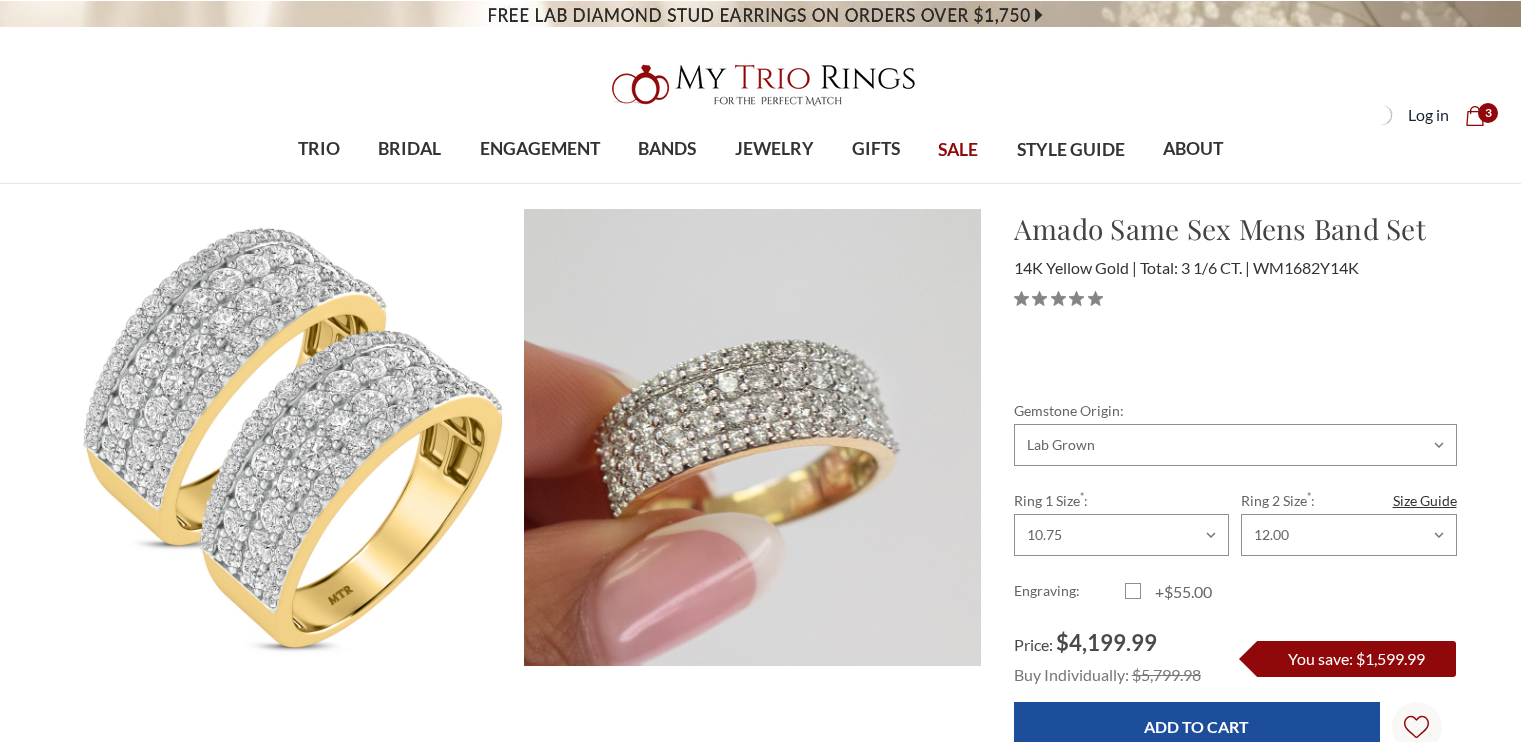 scroll, scrollTop: 0, scrollLeft: 0, axis: both 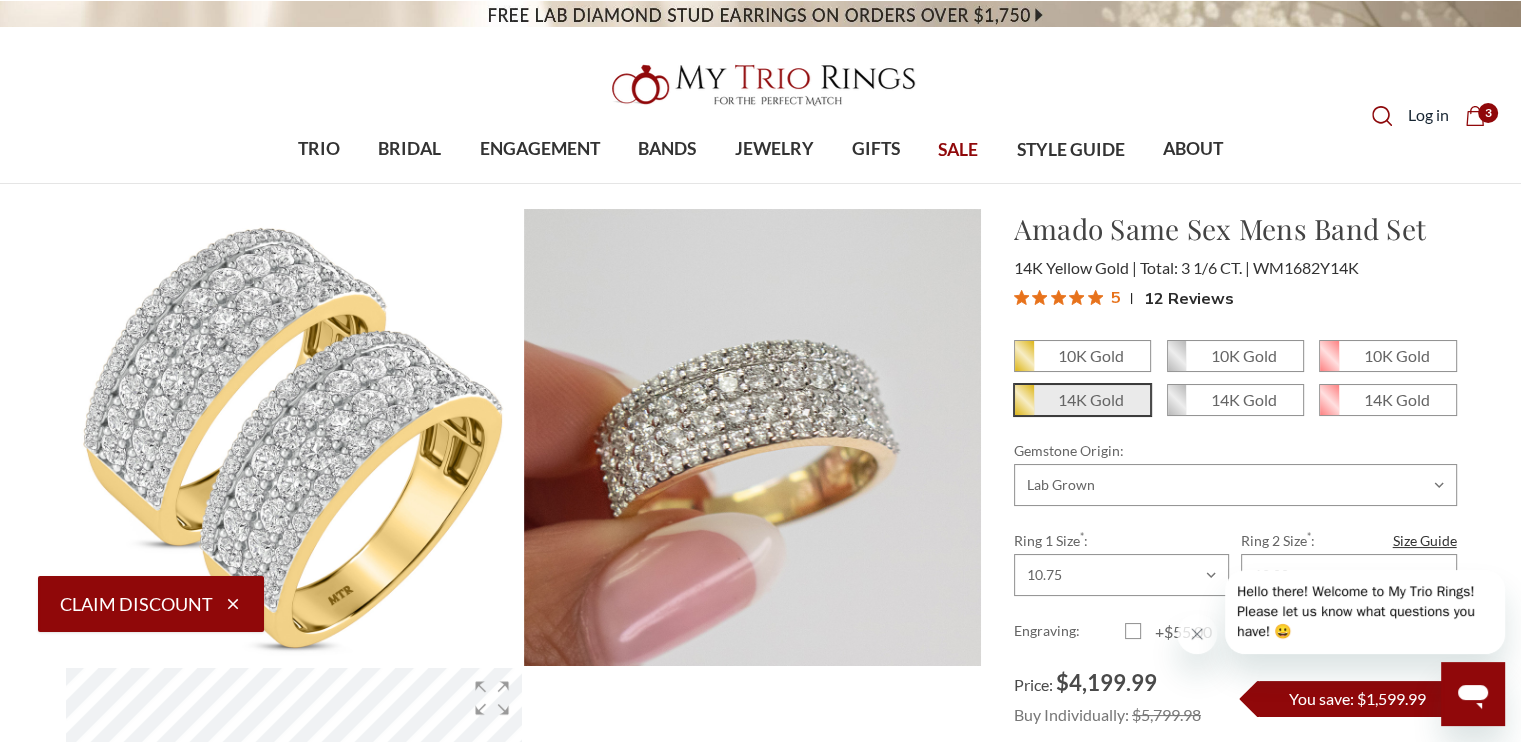 click on "3" at bounding box center [1488, 113] 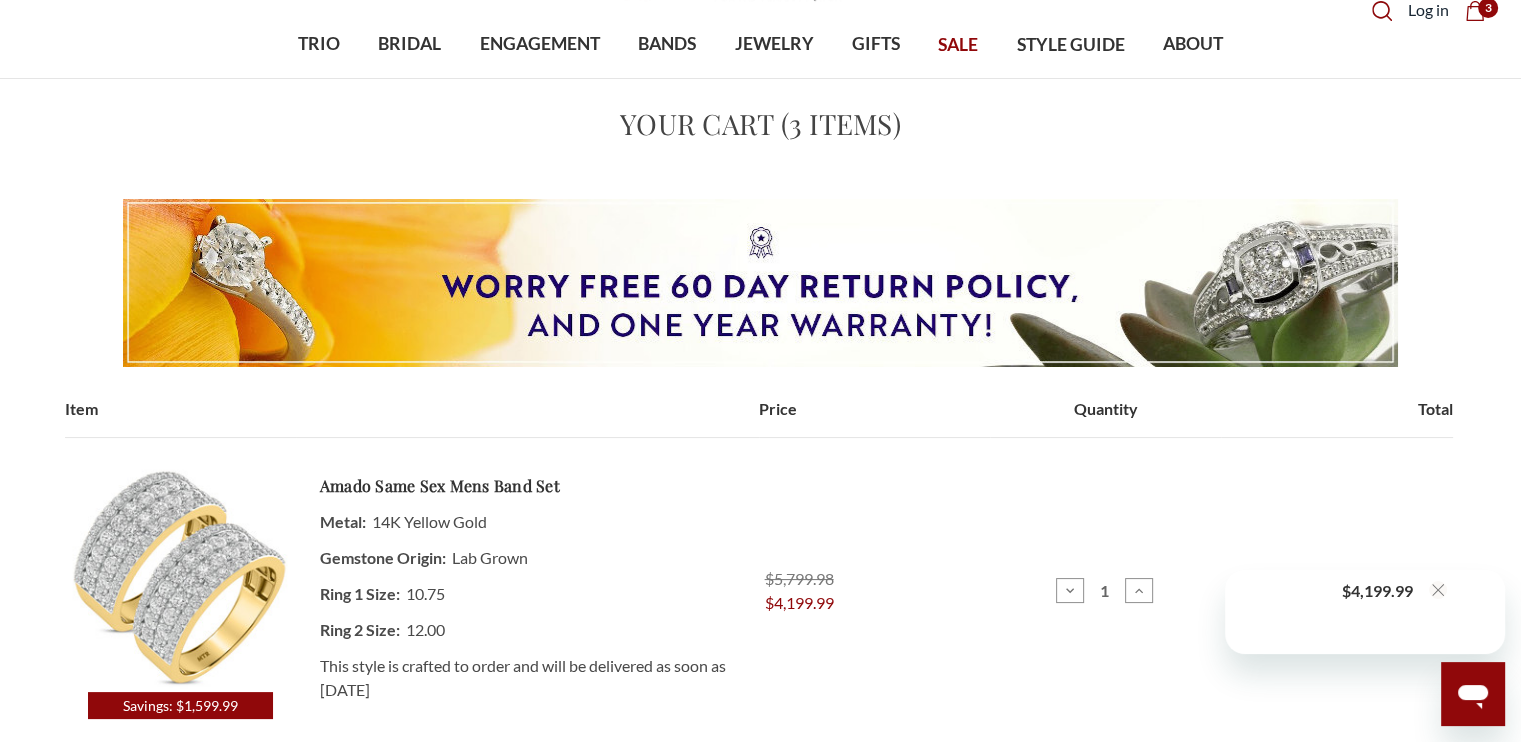 scroll, scrollTop: 300, scrollLeft: 0, axis: vertical 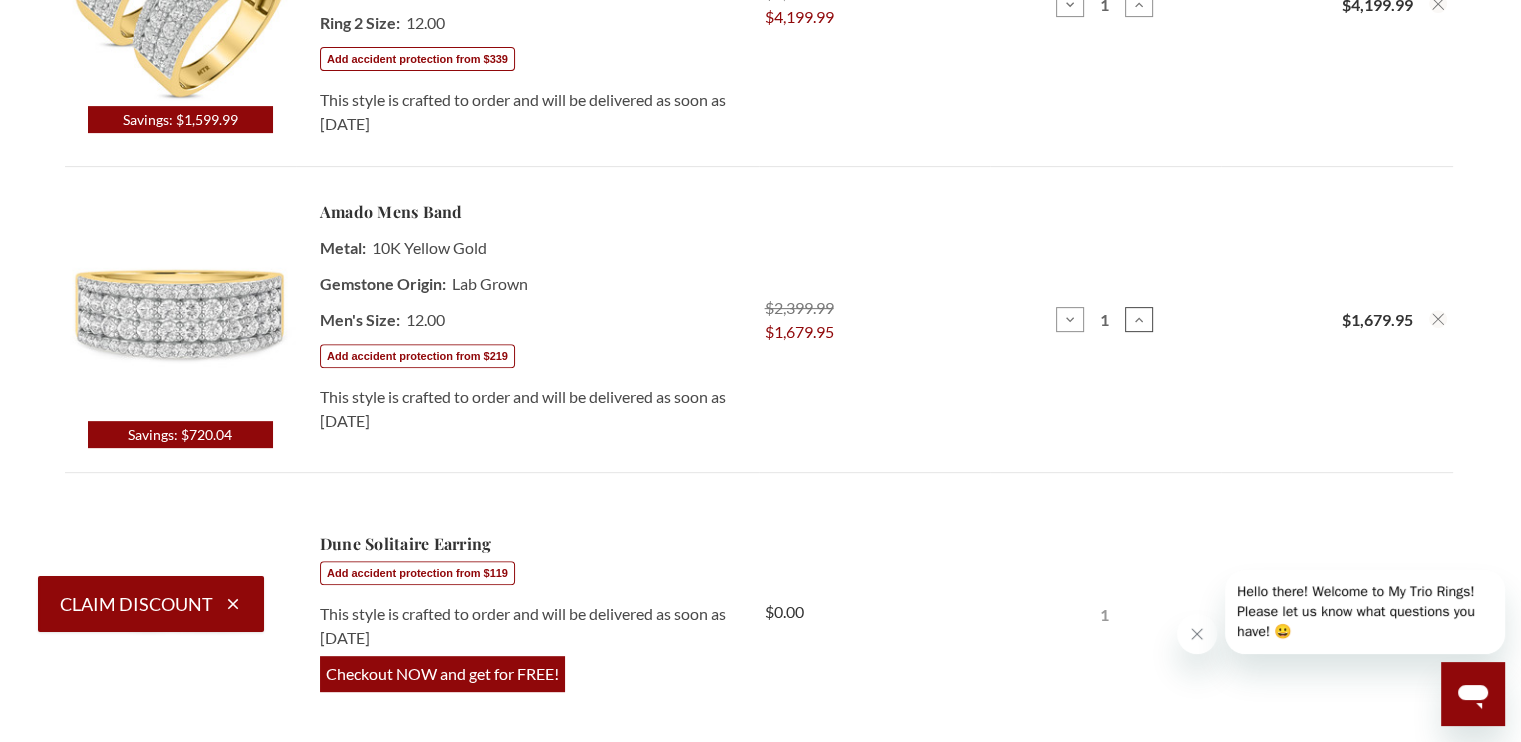 click on "Increase Quantity of Amado 1 1/2 ct tw. Lab Grown Diamonds Mens Band 10K Yellow Gold" at bounding box center (1139, 320) 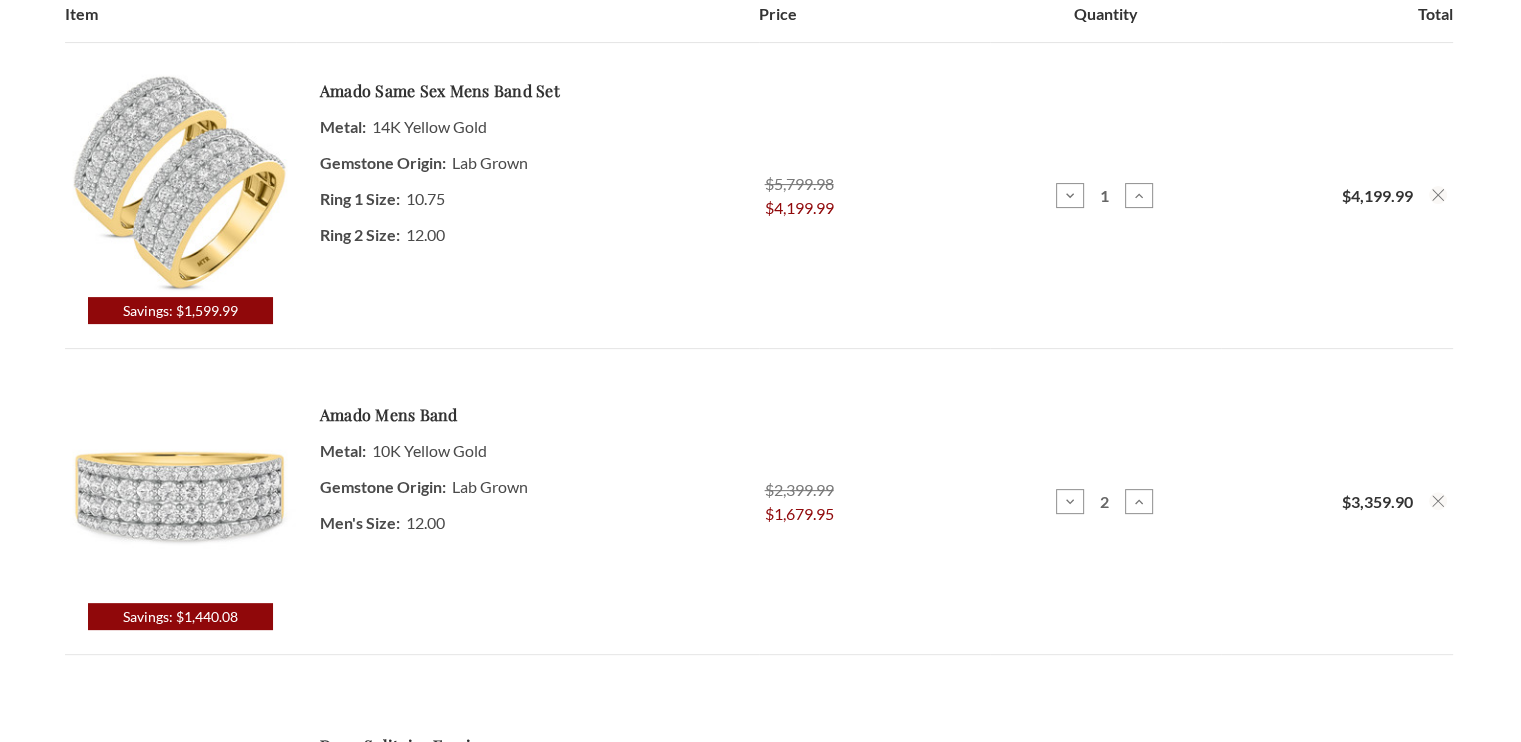 scroll, scrollTop: 500, scrollLeft: 0, axis: vertical 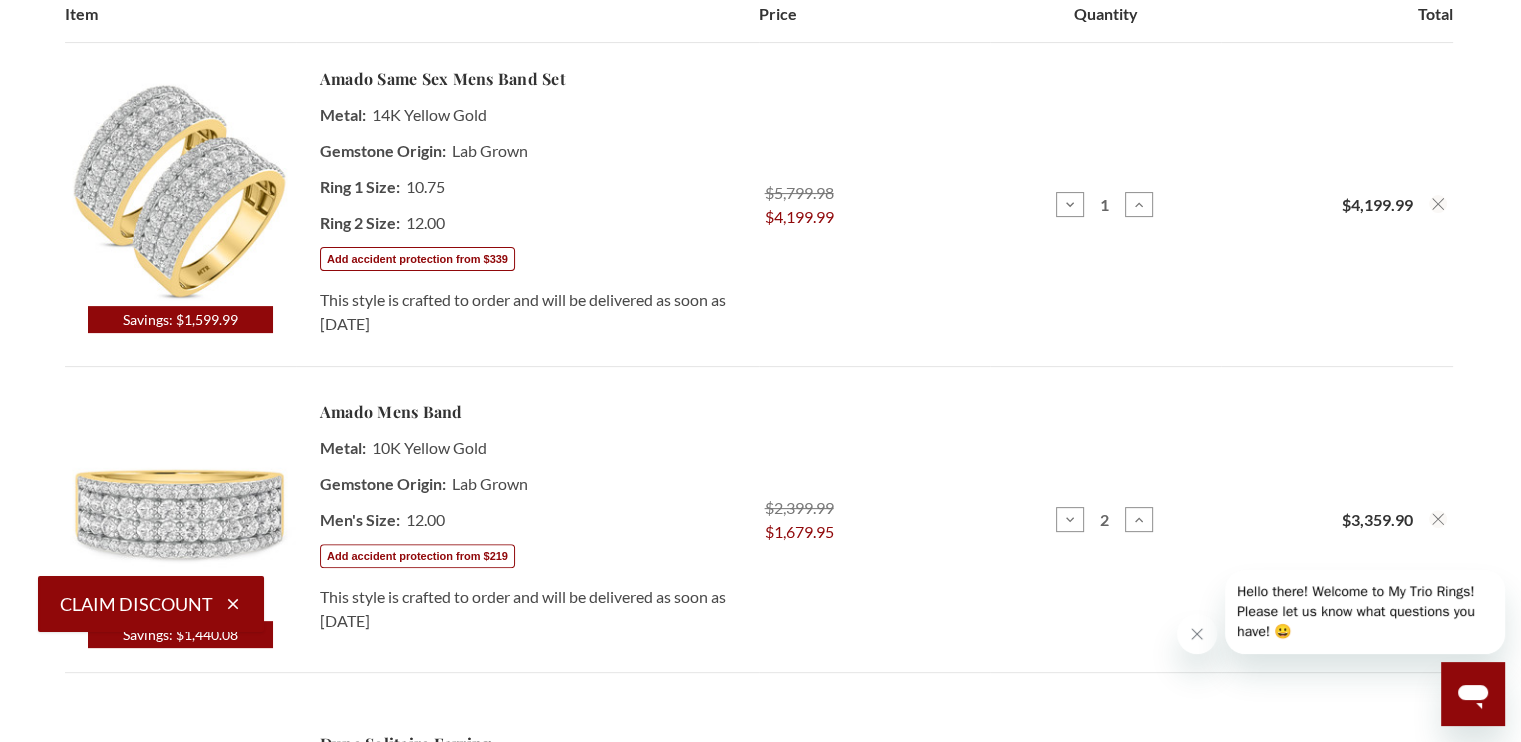 click 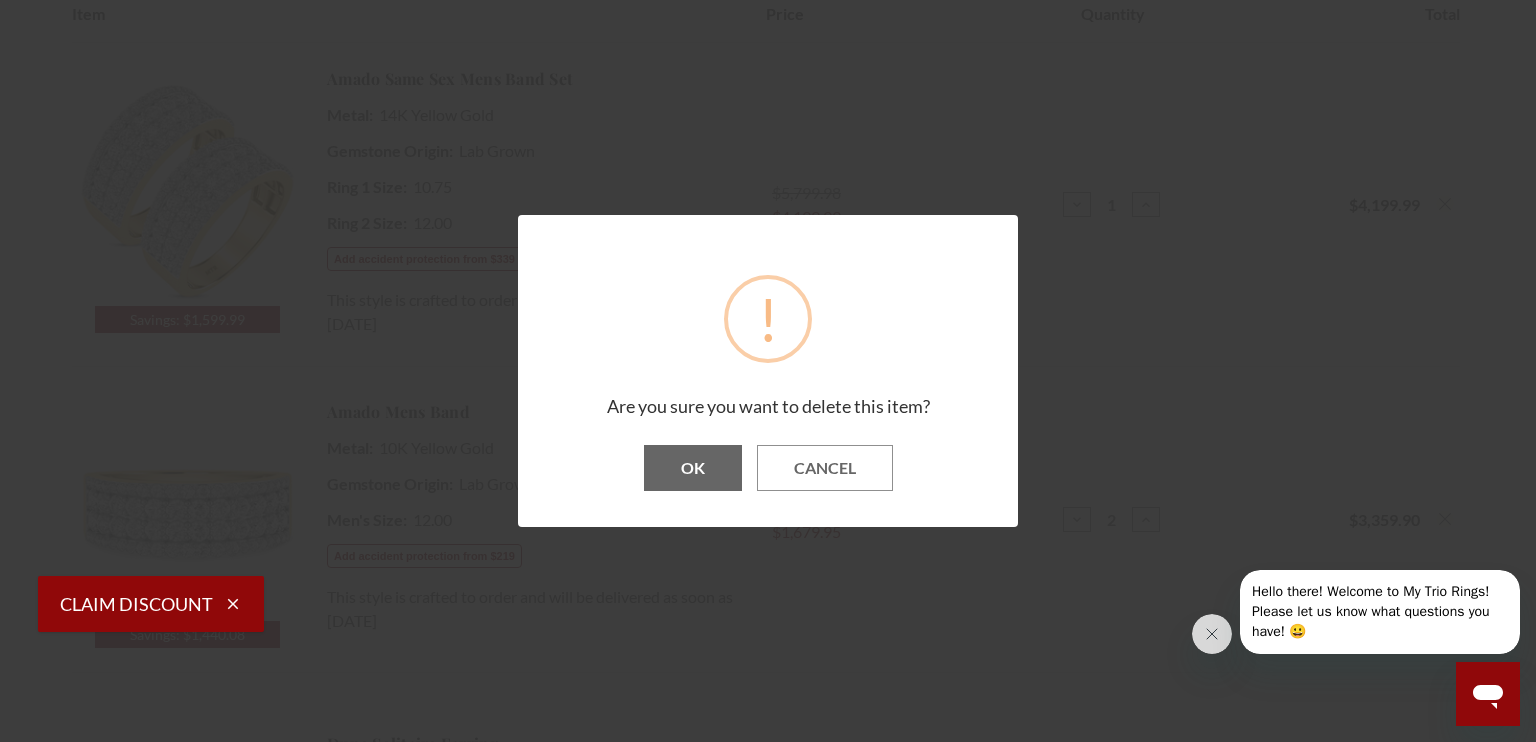 click on "OK" at bounding box center (693, 468) 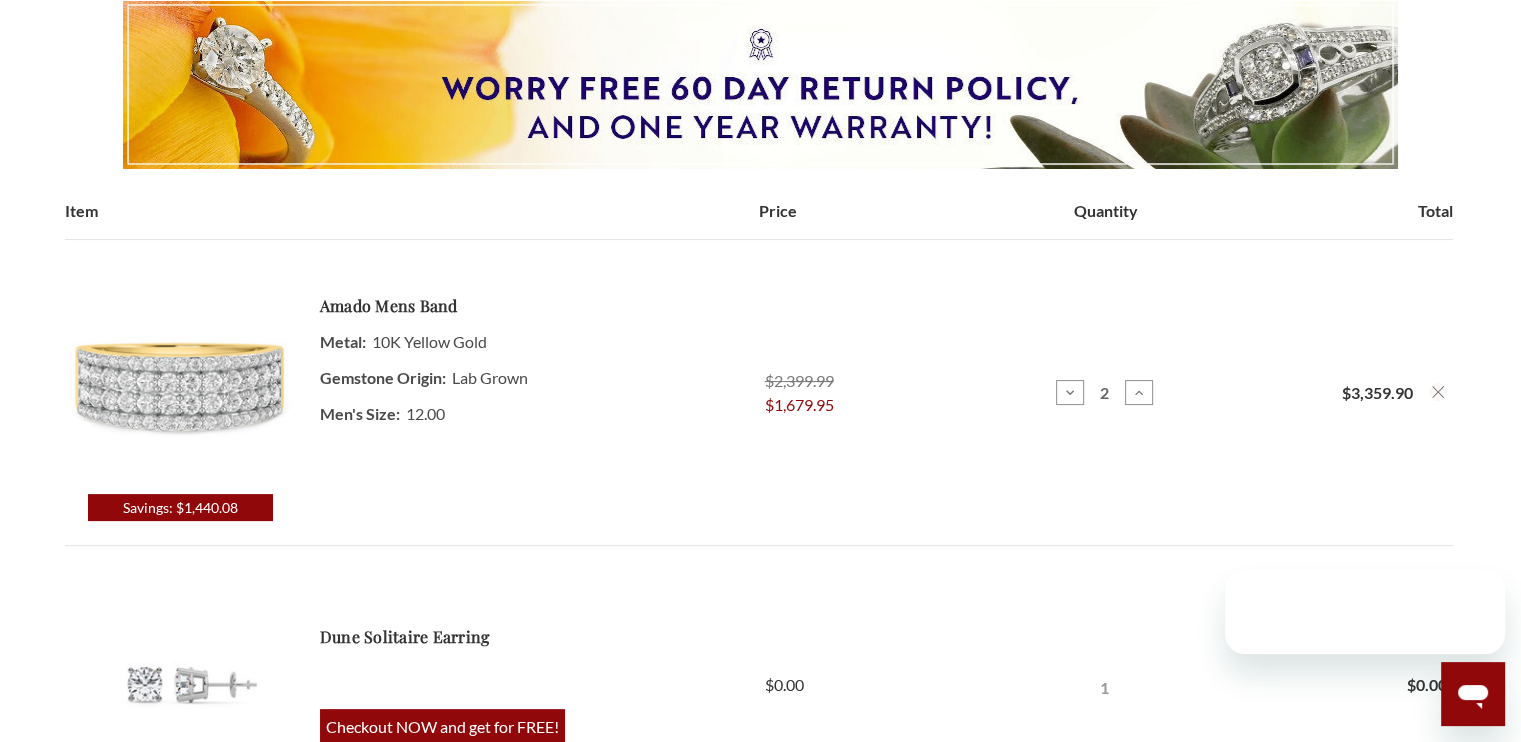 scroll, scrollTop: 300, scrollLeft: 0, axis: vertical 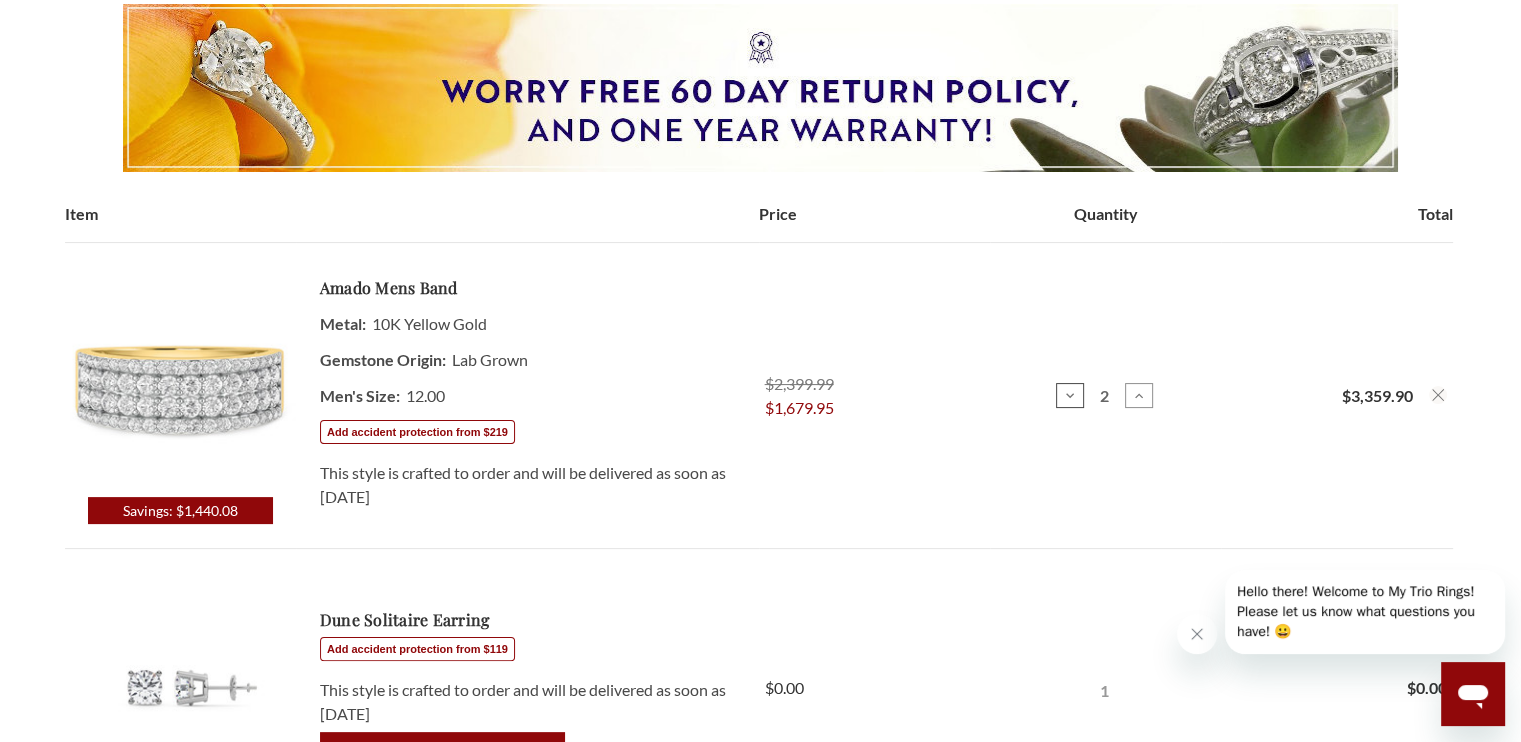 click 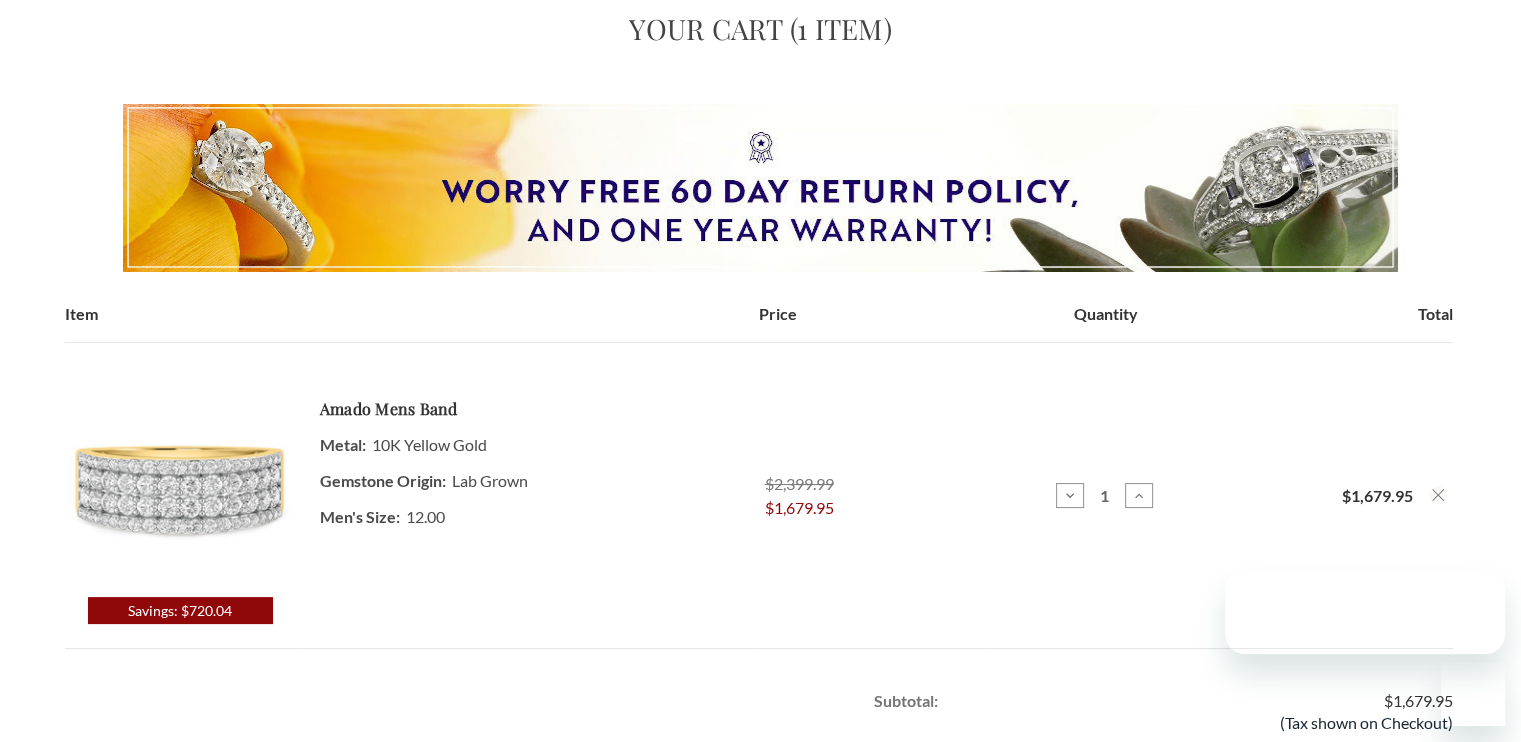 scroll, scrollTop: 0, scrollLeft: 0, axis: both 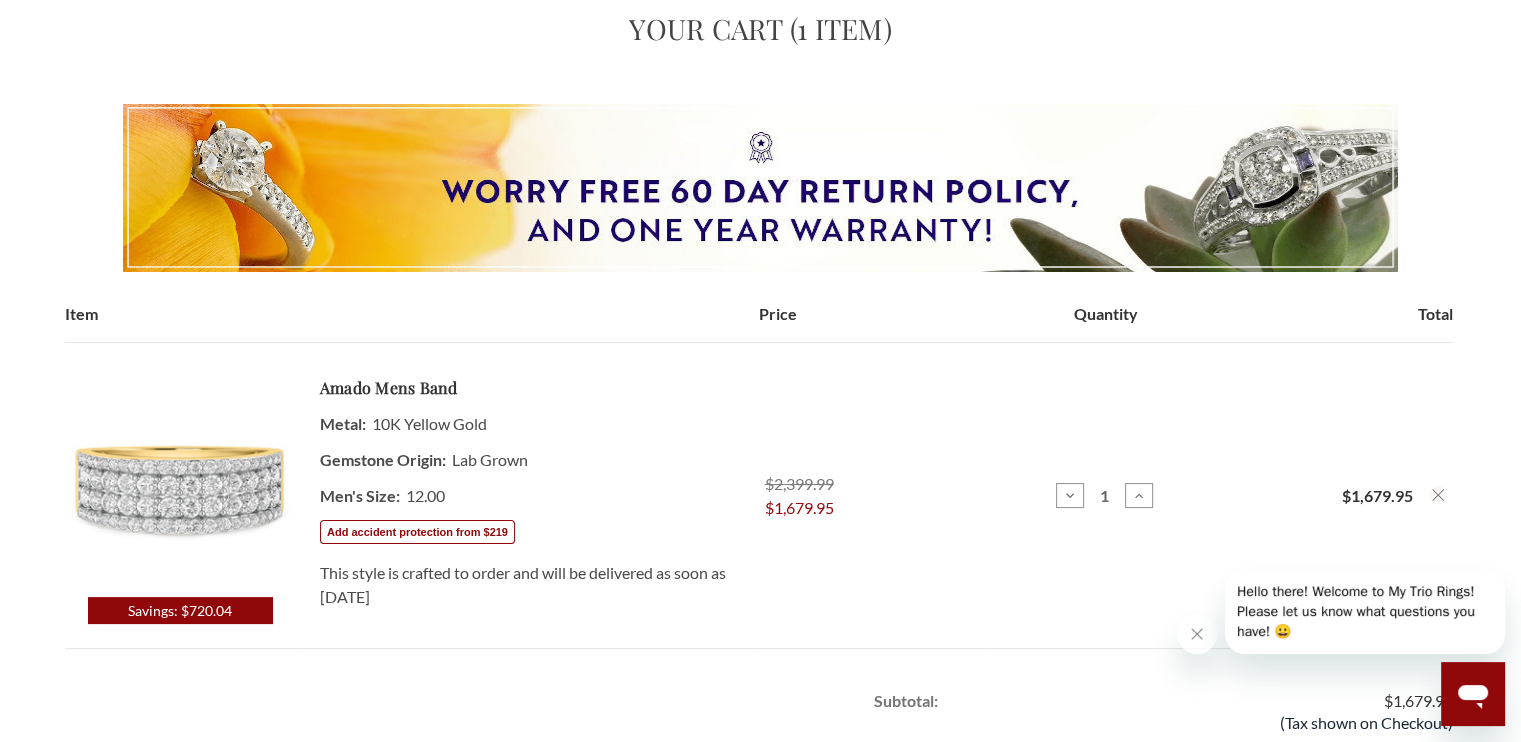 click at bounding box center (180, 482) 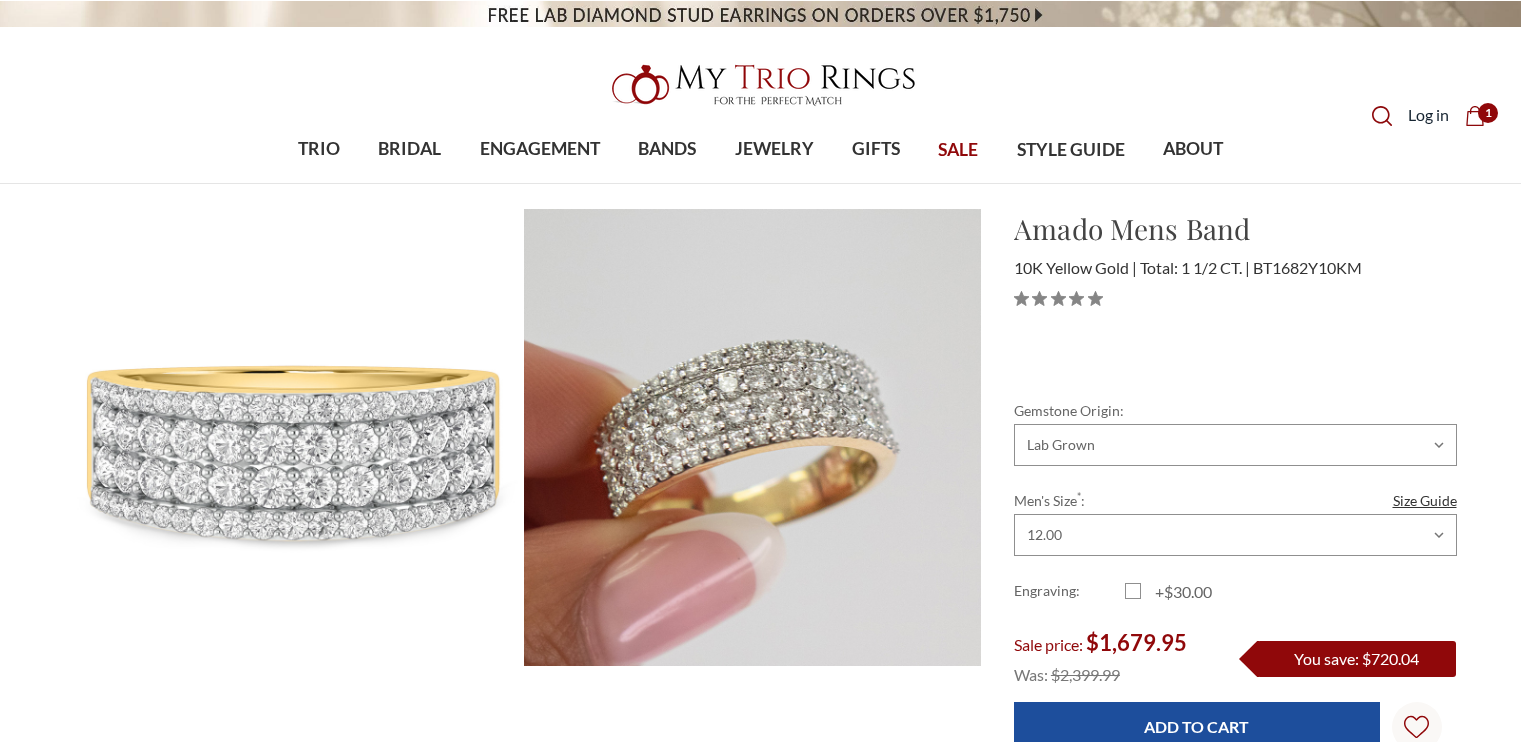 scroll, scrollTop: 0, scrollLeft: 0, axis: both 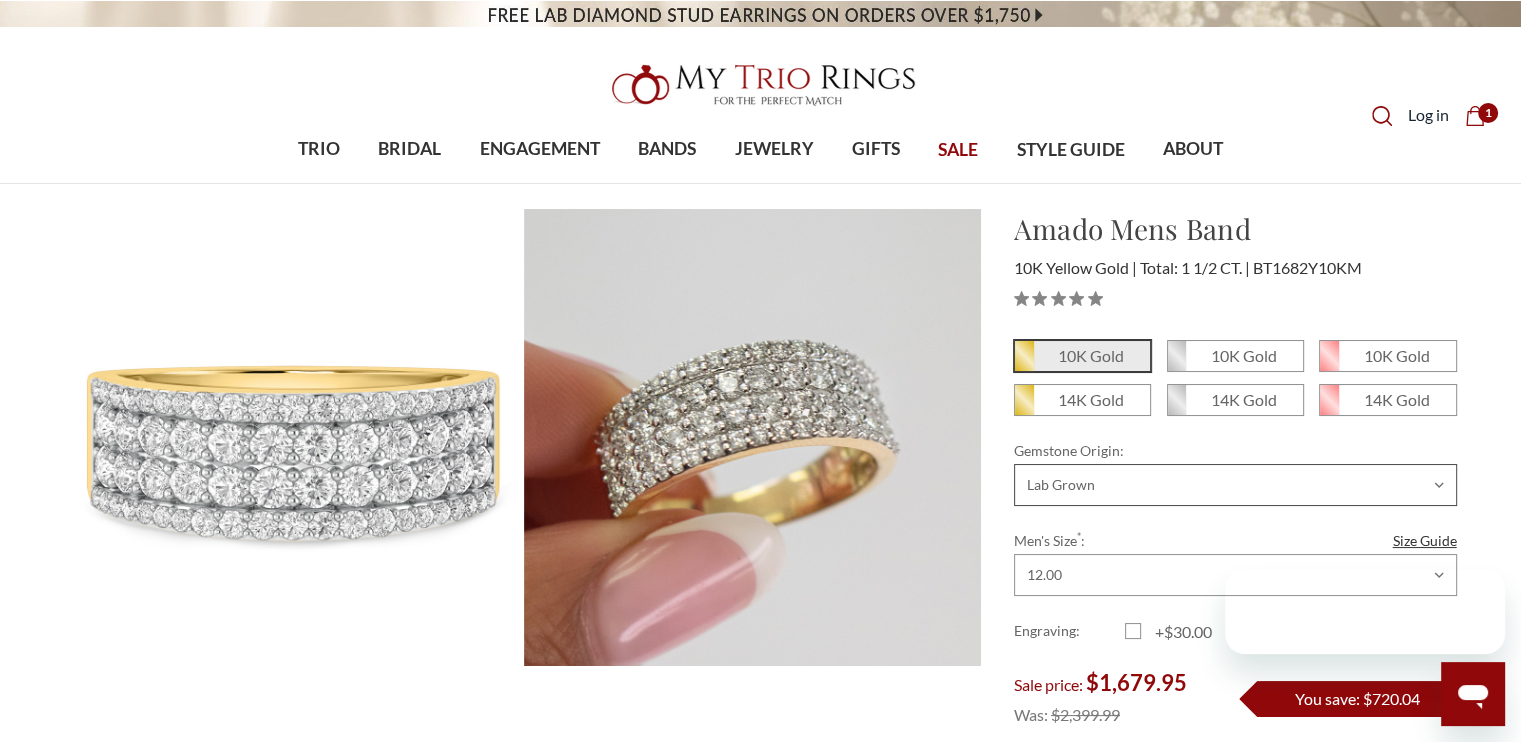 click on "Choose Options
Natural
Lab Grown" at bounding box center (1235, 485) 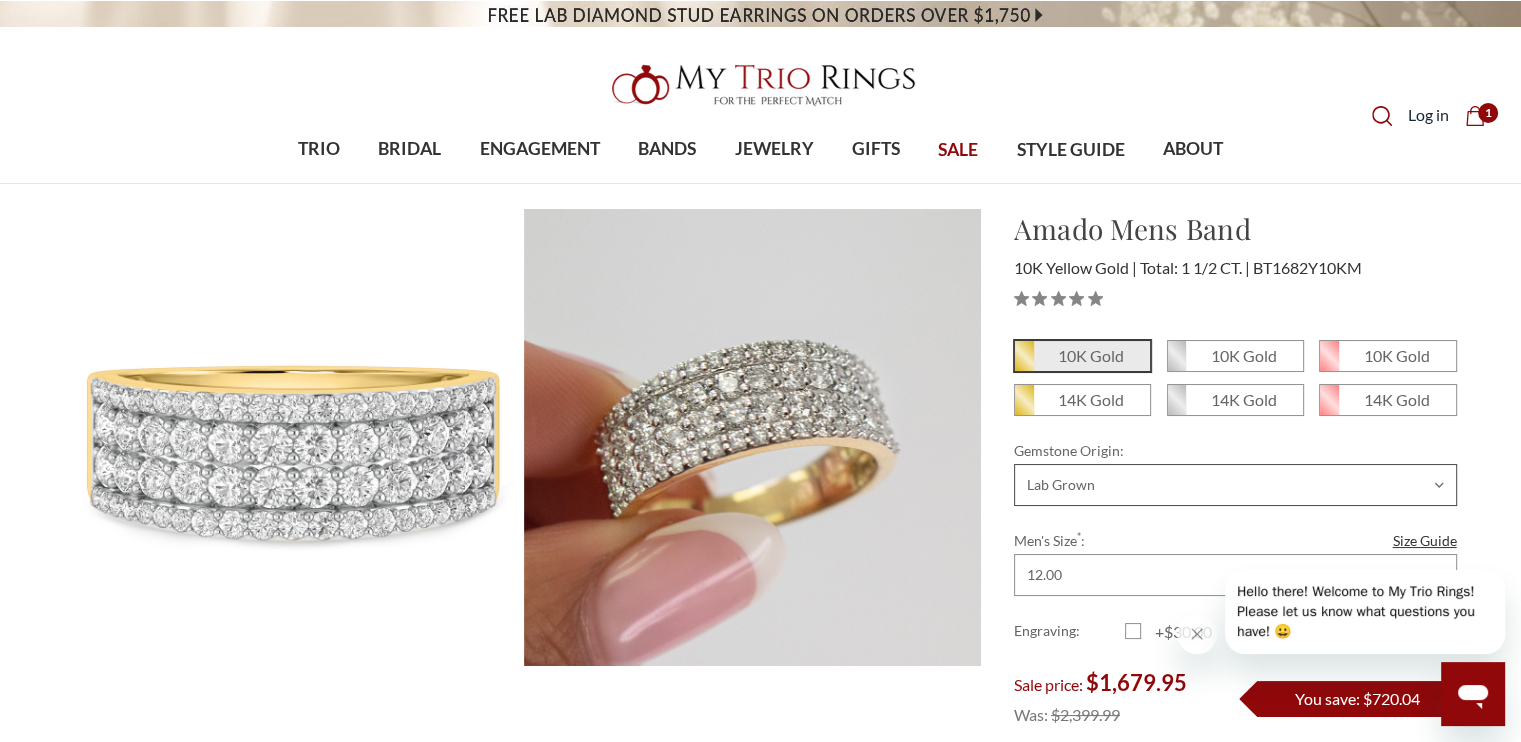 scroll, scrollTop: 0, scrollLeft: 0, axis: both 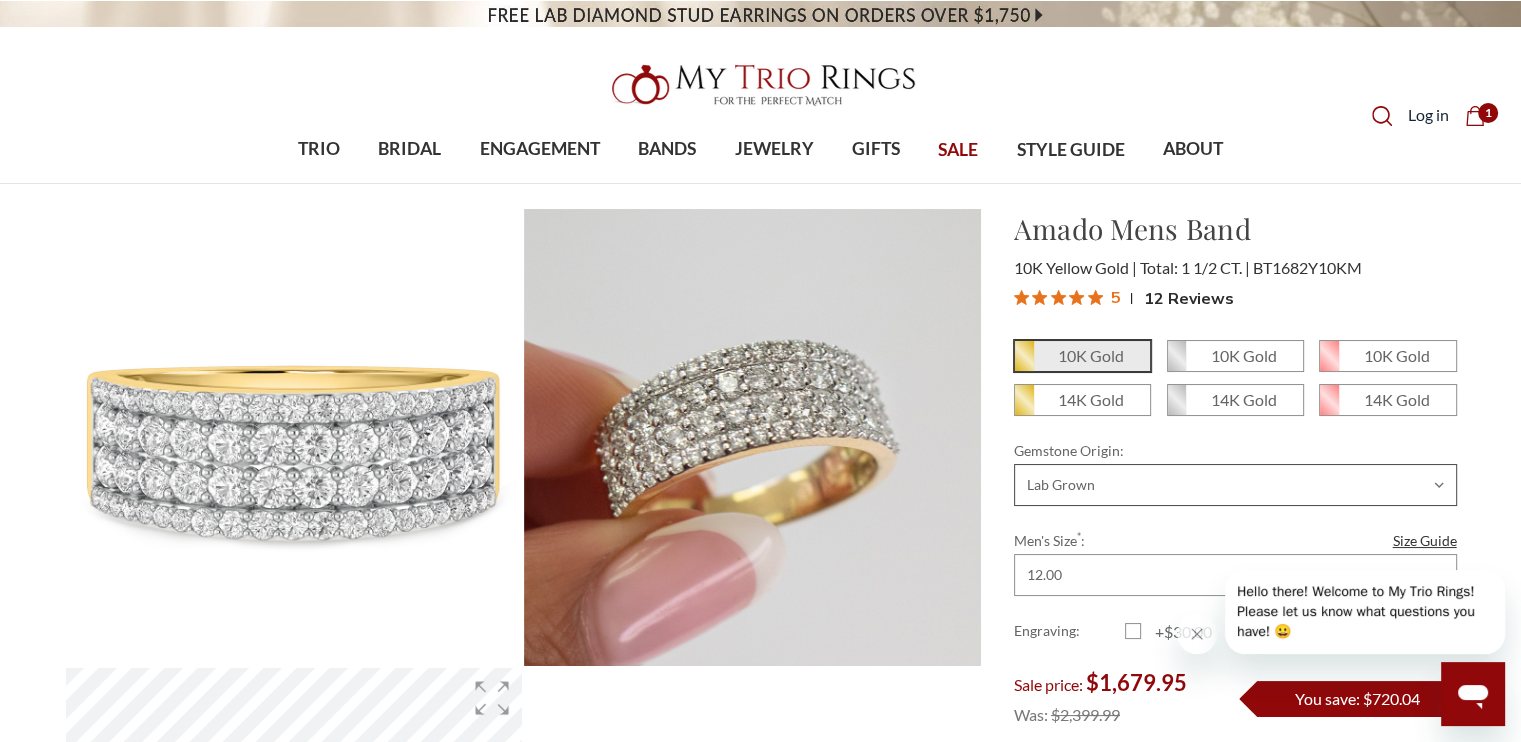 click on "Choose Options
Natural
Lab Grown" at bounding box center (1235, 485) 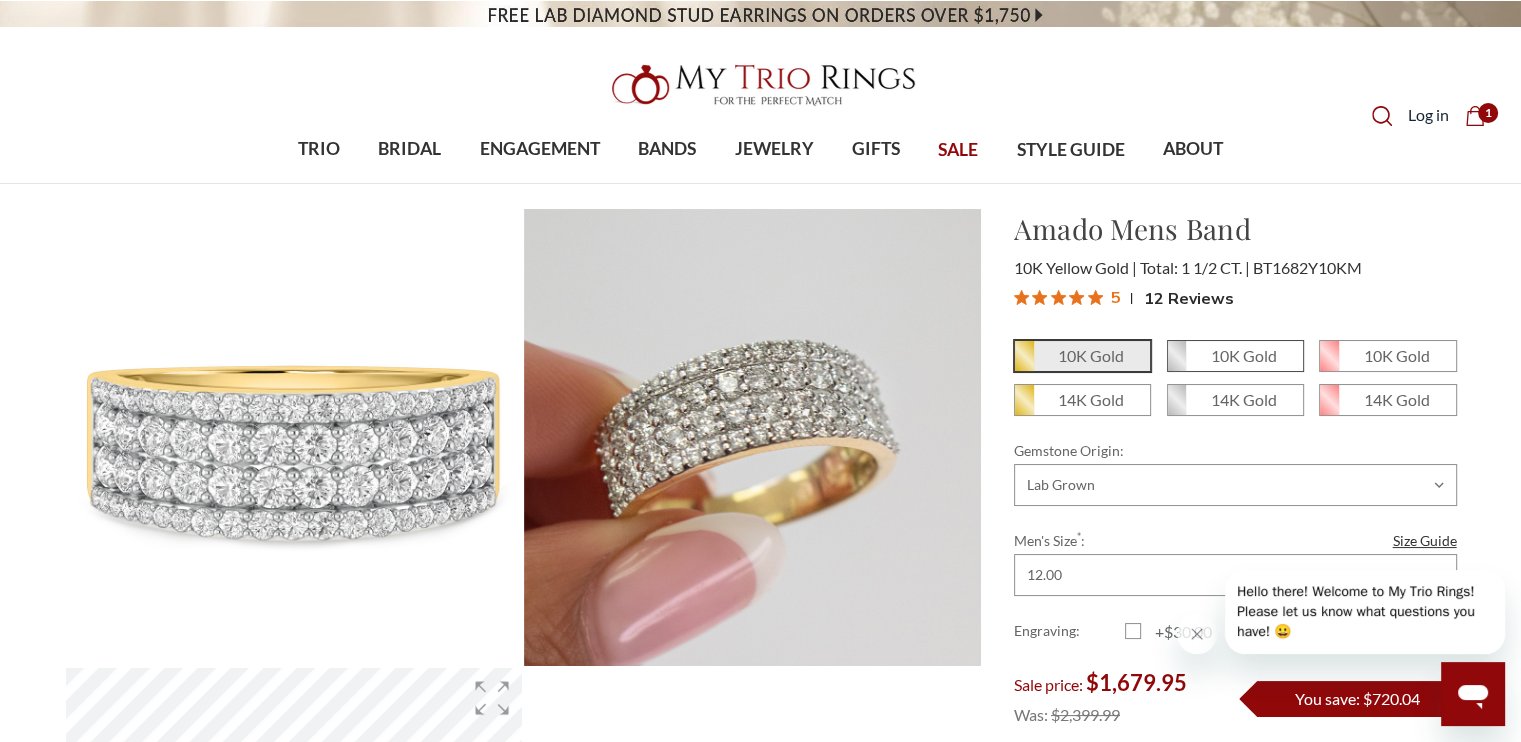click on "10K  Gold" at bounding box center [1244, 355] 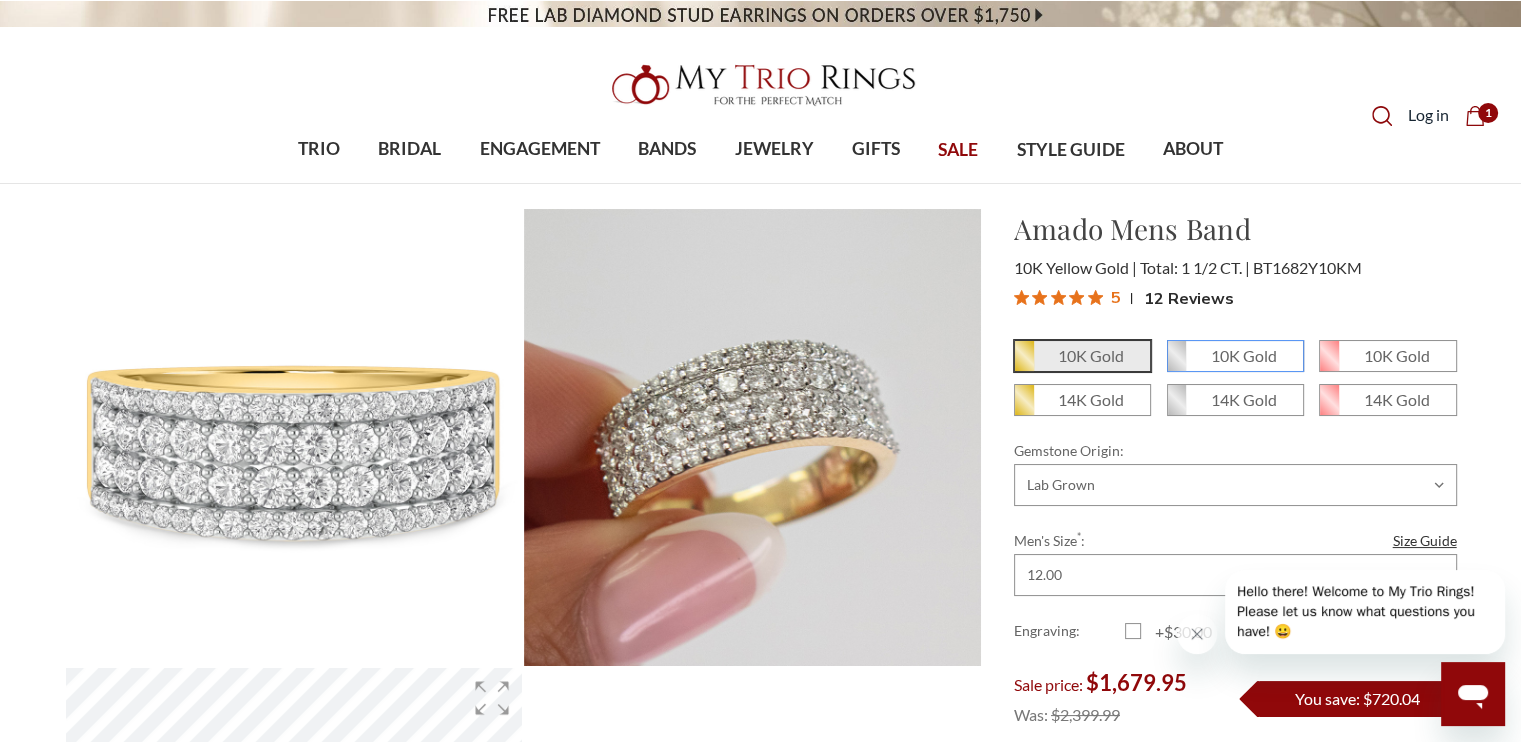 click on "10K  Gold" at bounding box center (1175, 363) 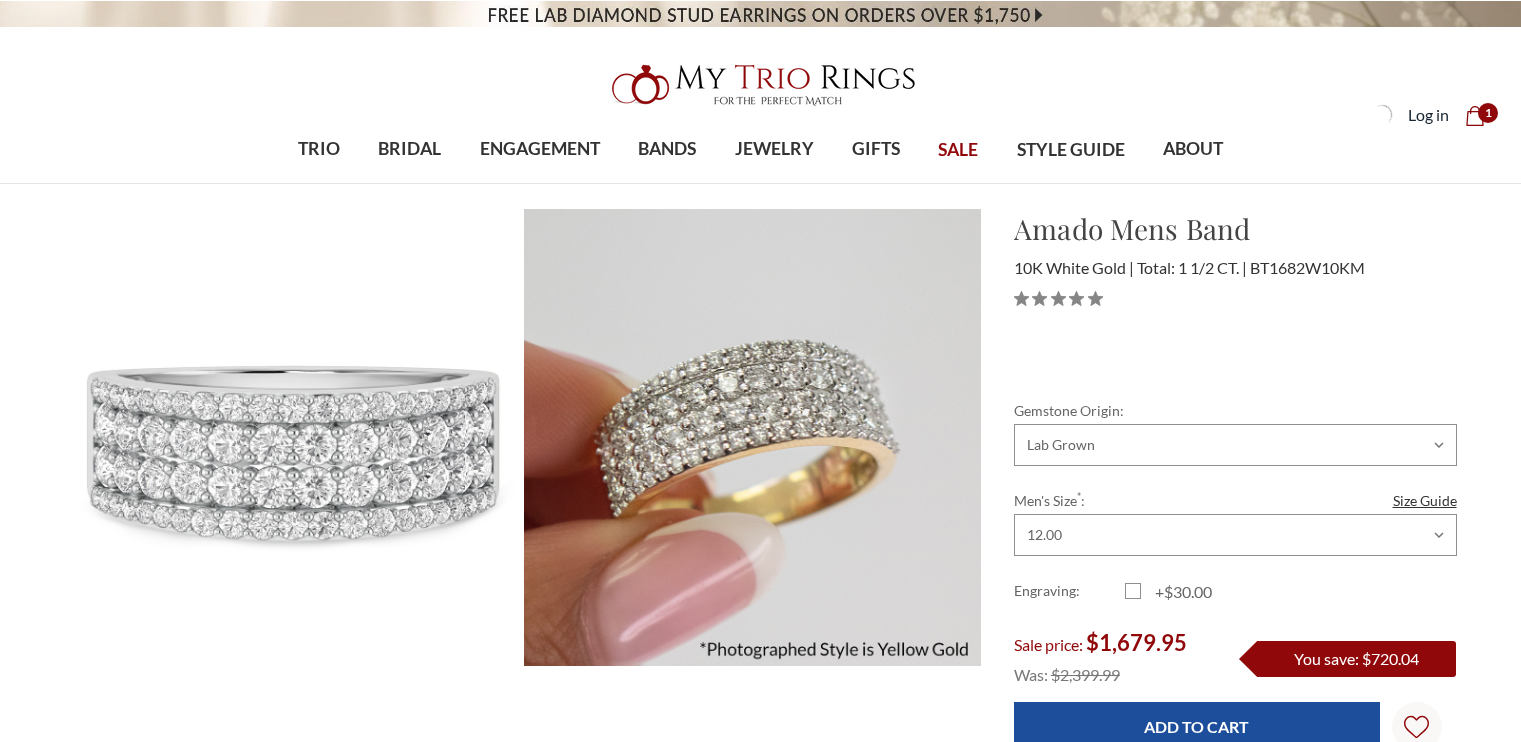 scroll, scrollTop: 0, scrollLeft: 0, axis: both 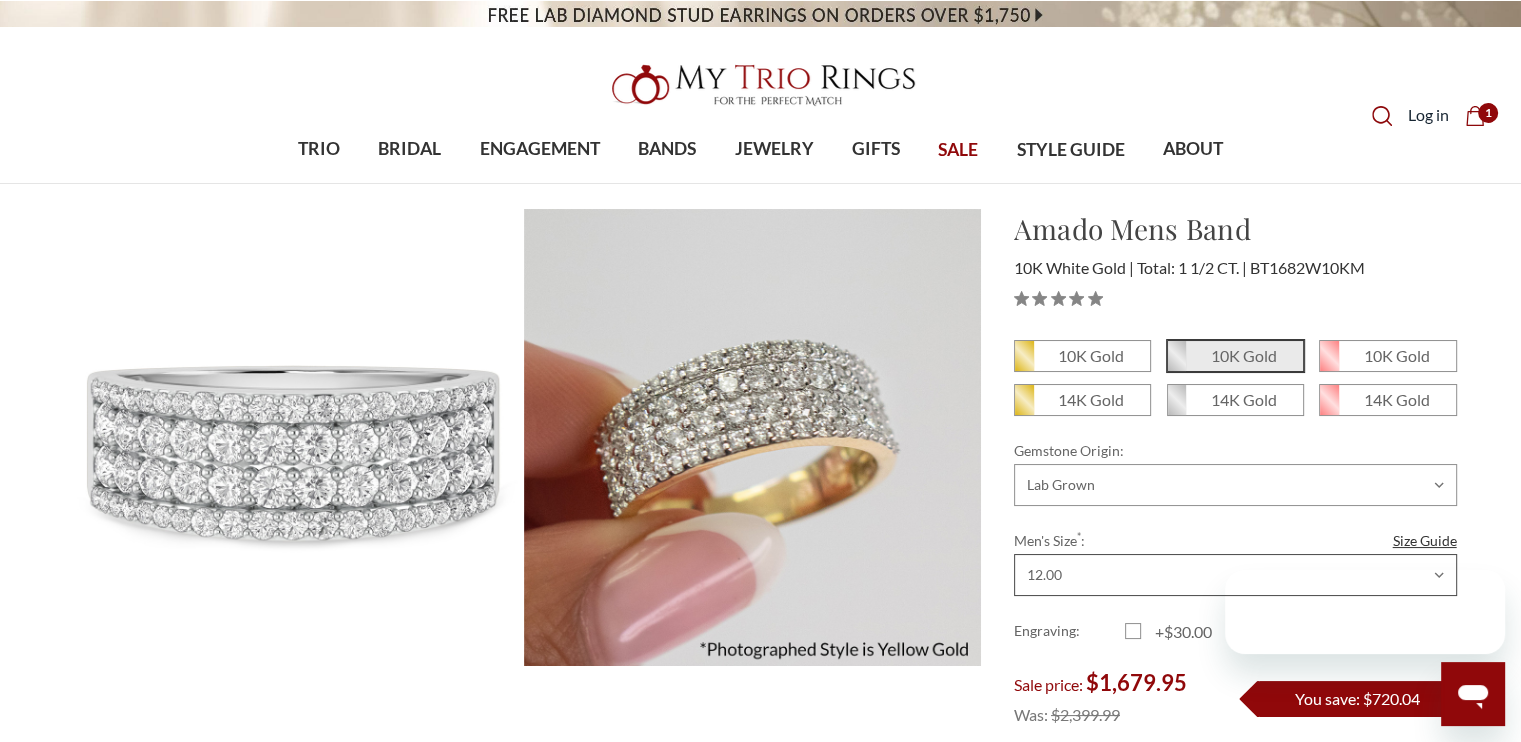 click on "Choose Size
6.00
6.25
6.50
6.75
7.00
7.25
7.50
7.75
8.00
8.25
8.50
8.75
9.00
9.25
9.50
9.75
10.00
10.25
10.50
10.75
11.00
11.25
11.50
11.75
12.00
12.25
12.50
12.75
13.00
13.25
13.50
13.75
14.00
14.25
14.50
14.75
15.00
15.25
15.50
15.75
16.00" at bounding box center [1235, 575] 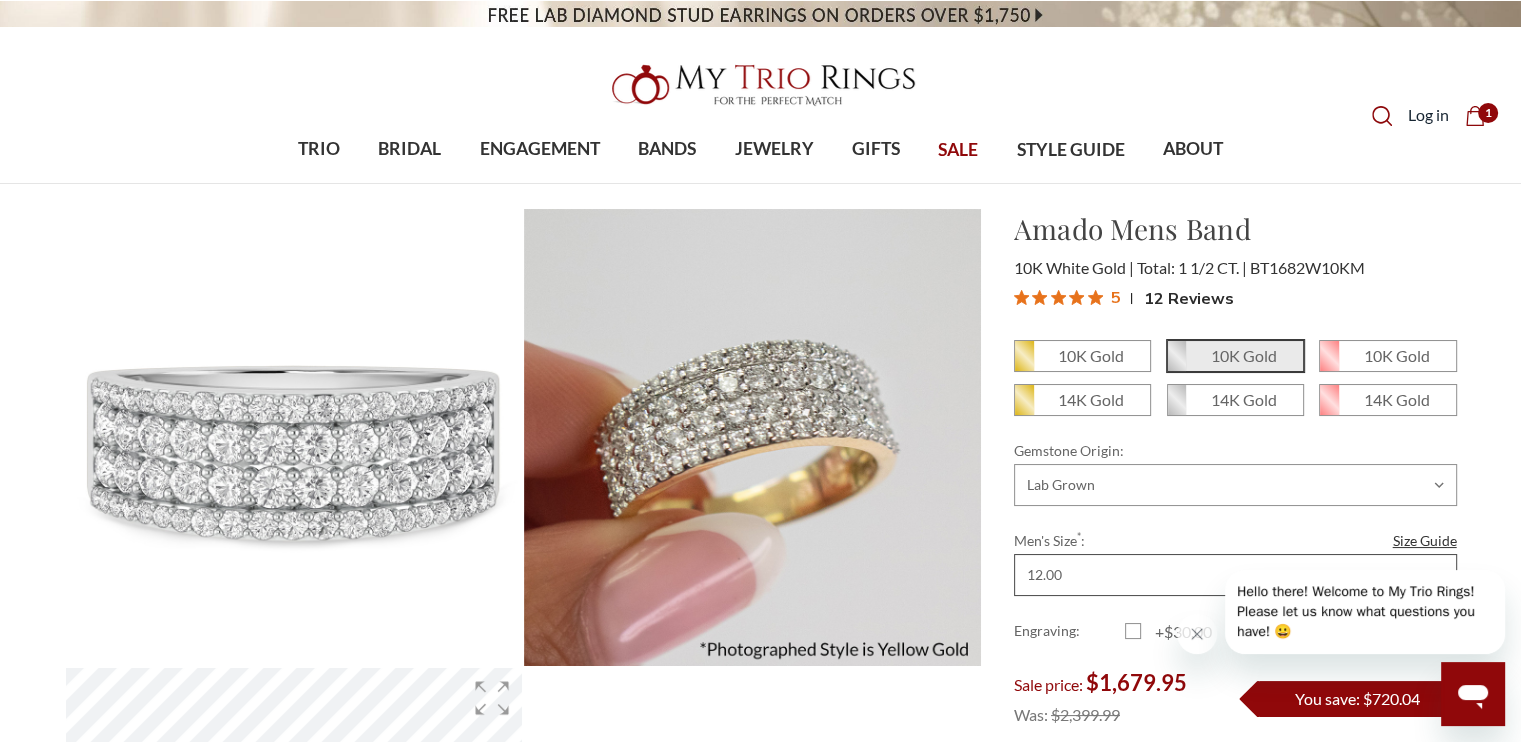scroll, scrollTop: 0, scrollLeft: 0, axis: both 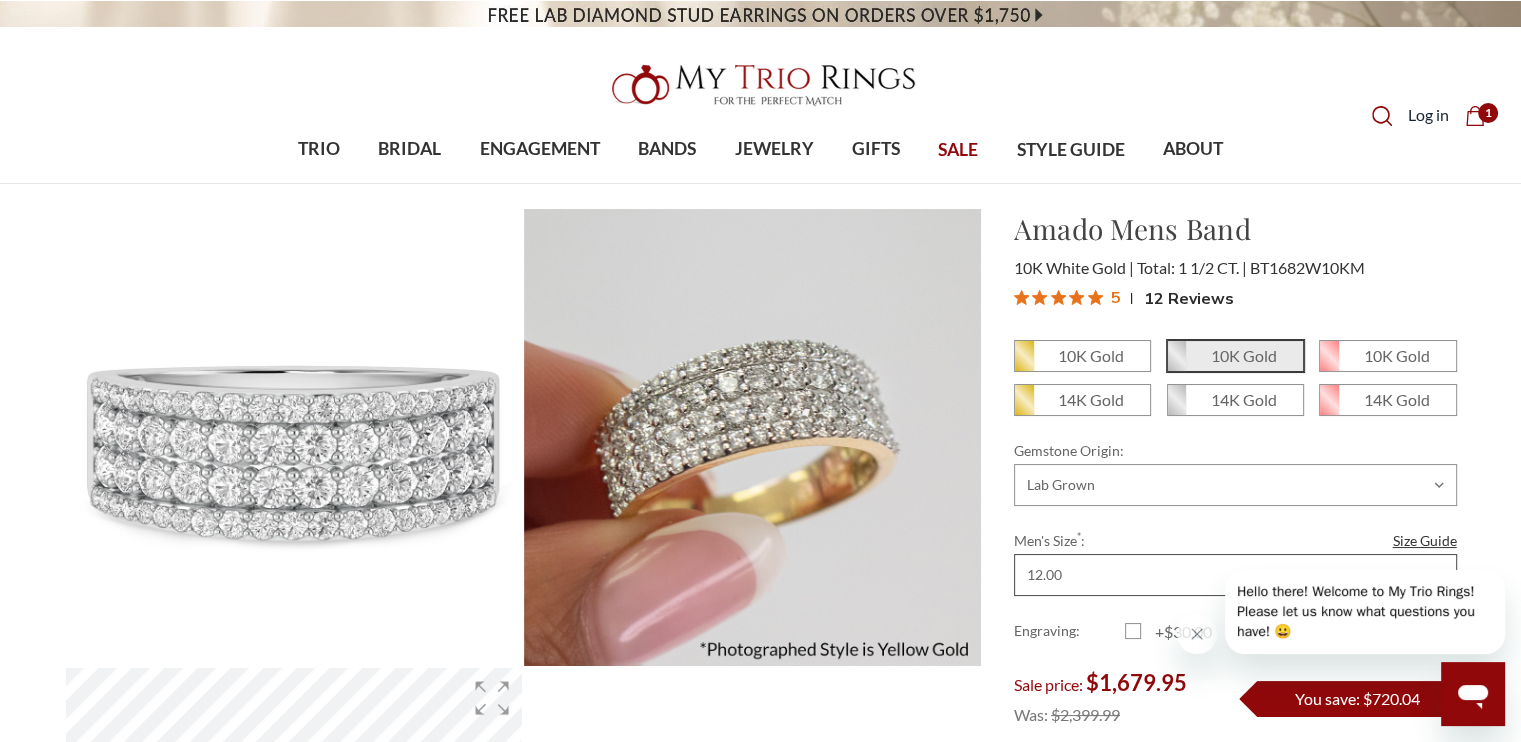 select on "20254355" 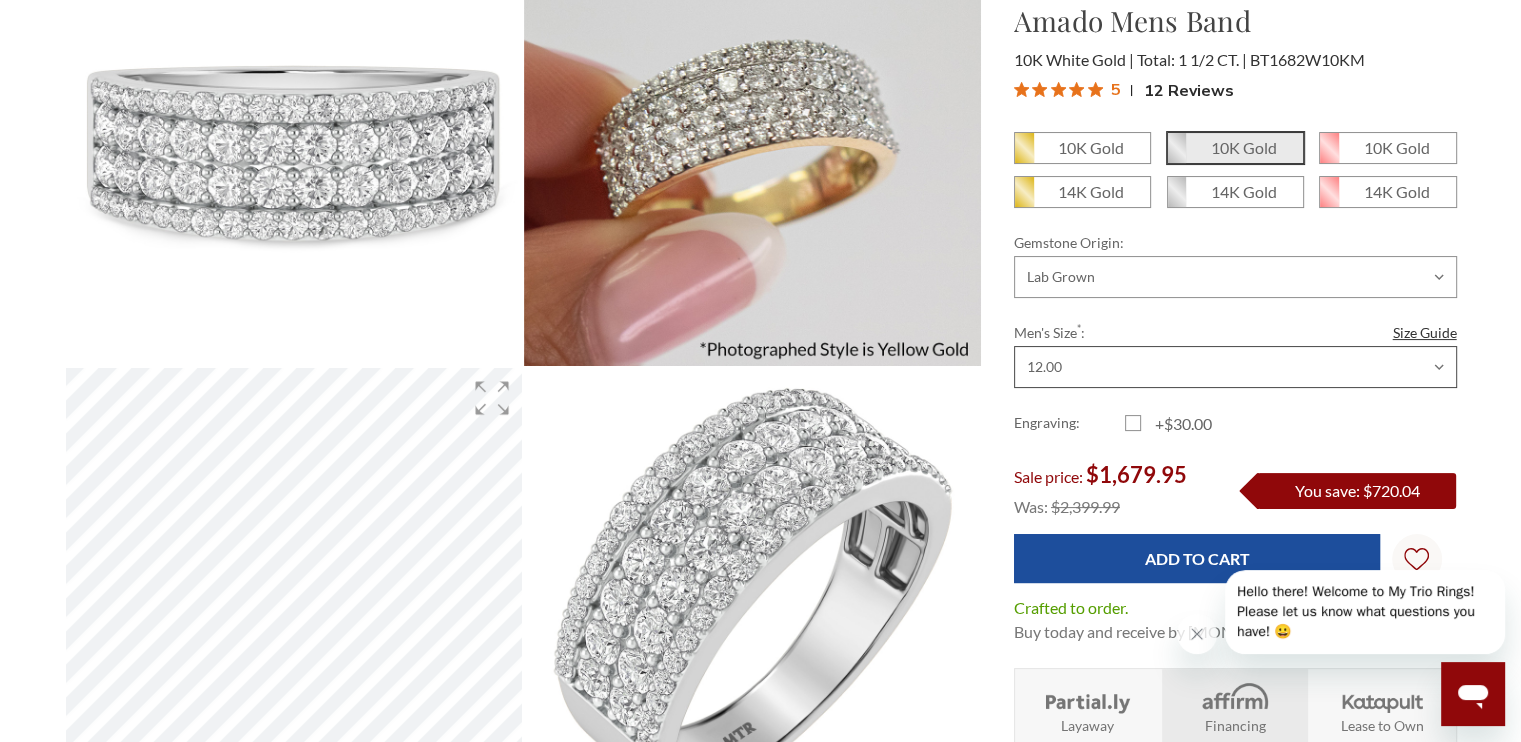 scroll, scrollTop: 0, scrollLeft: 0, axis: both 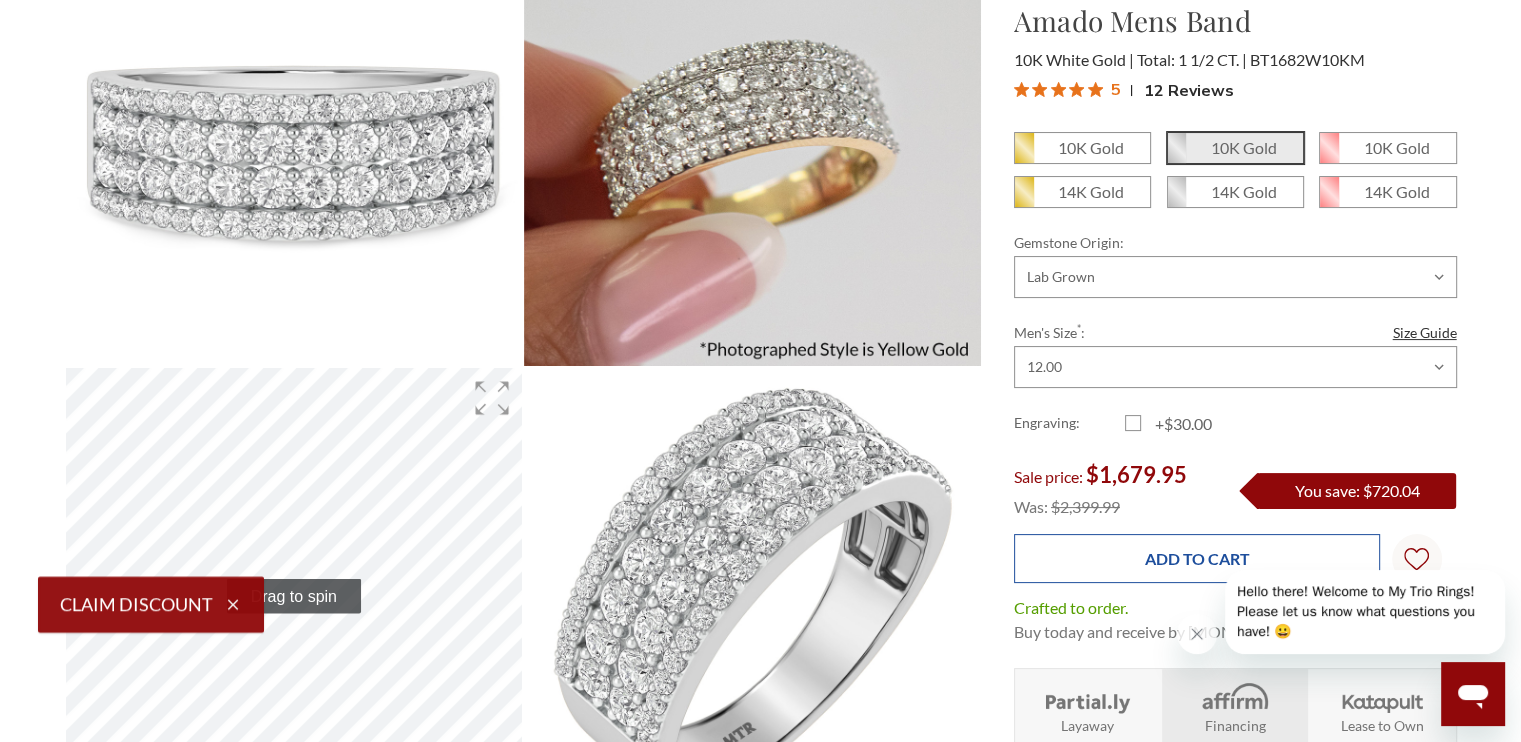 click on "Add to Cart" at bounding box center [1197, 558] 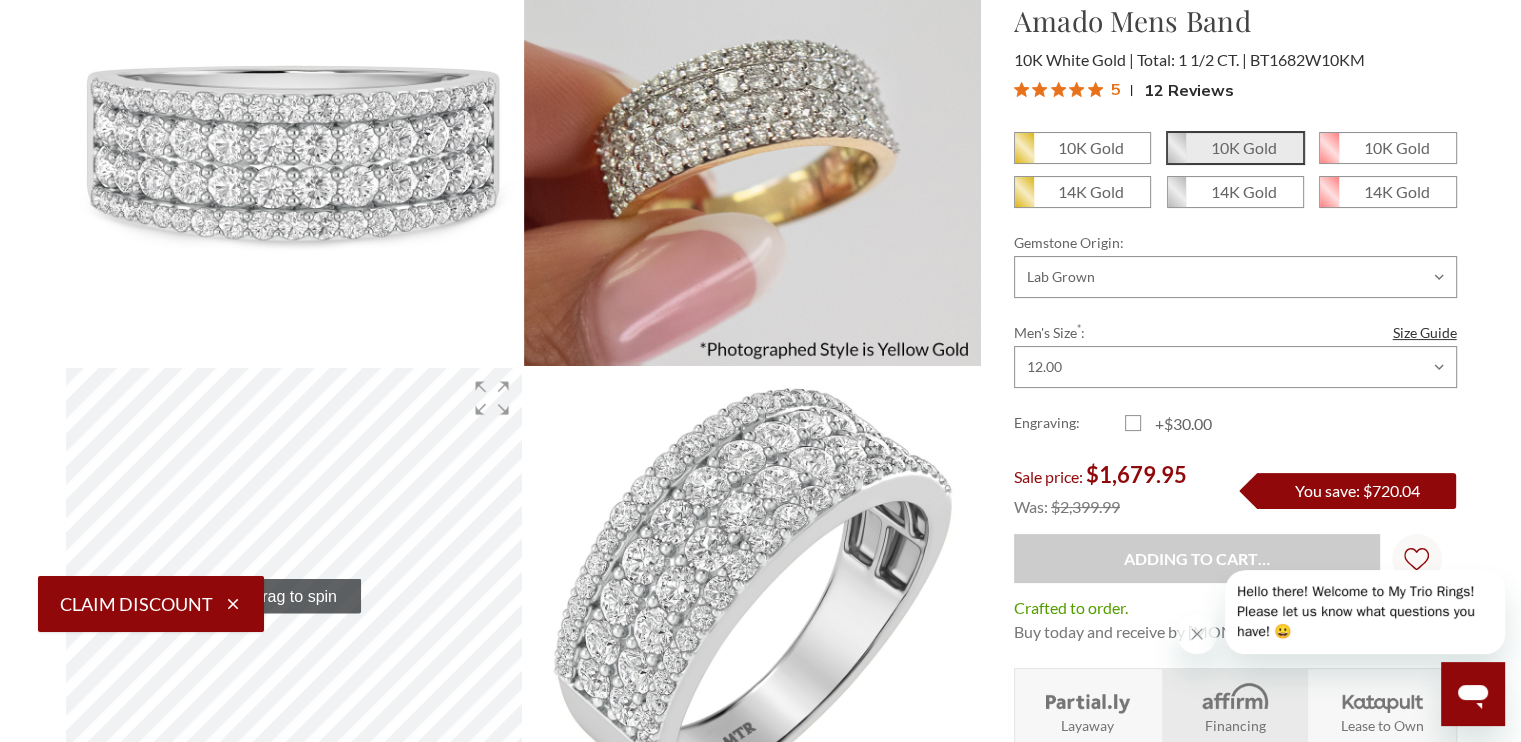type on "Add to Cart" 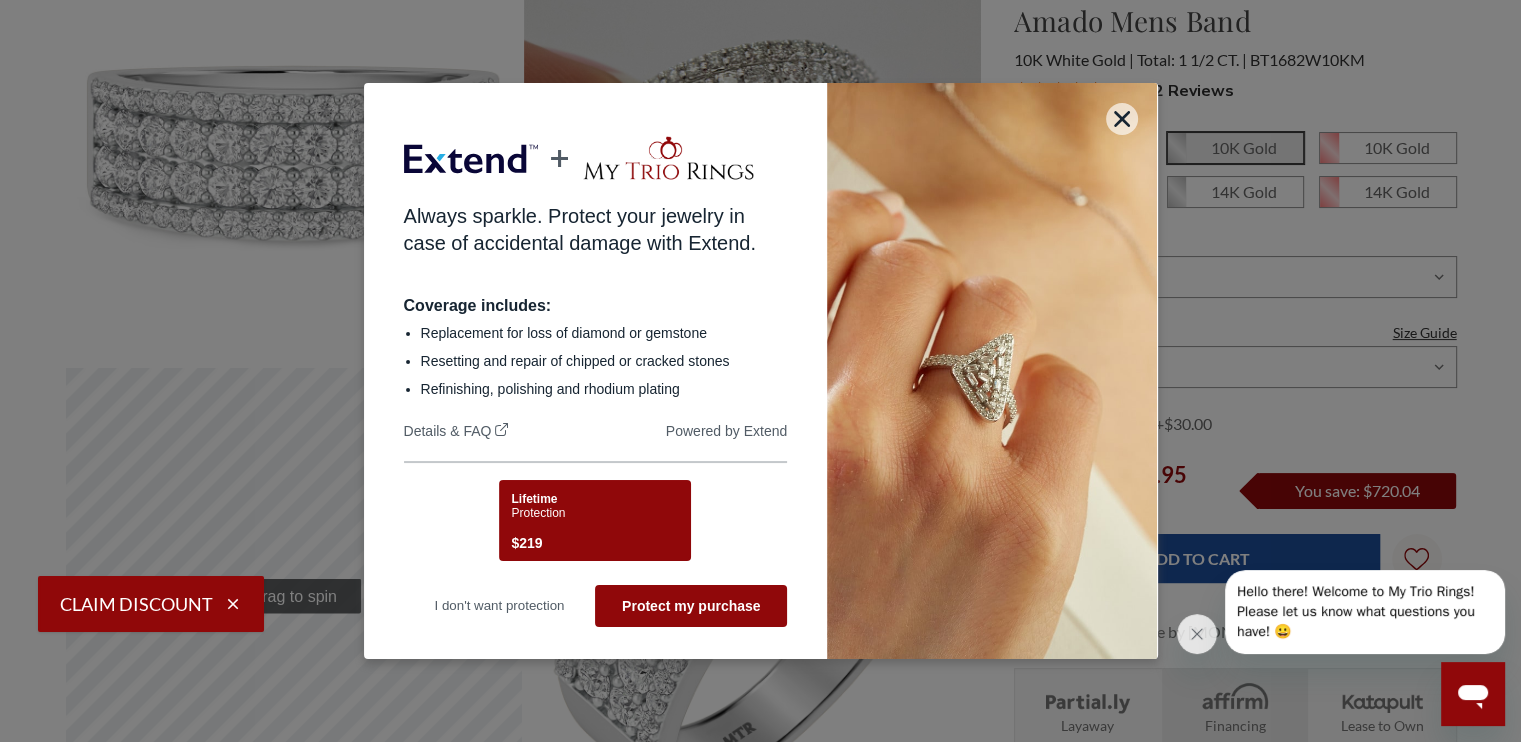scroll, scrollTop: 0, scrollLeft: 0, axis: both 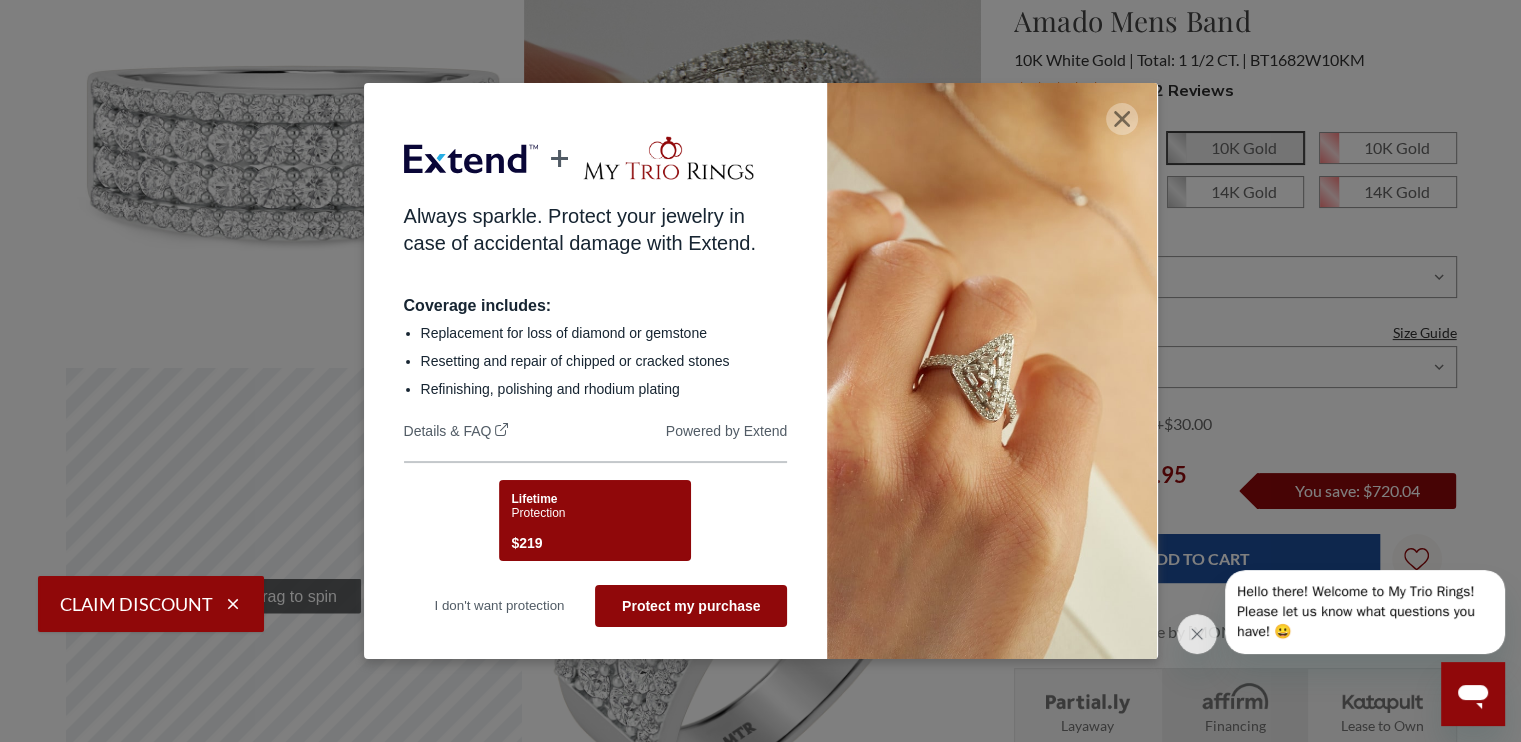 click 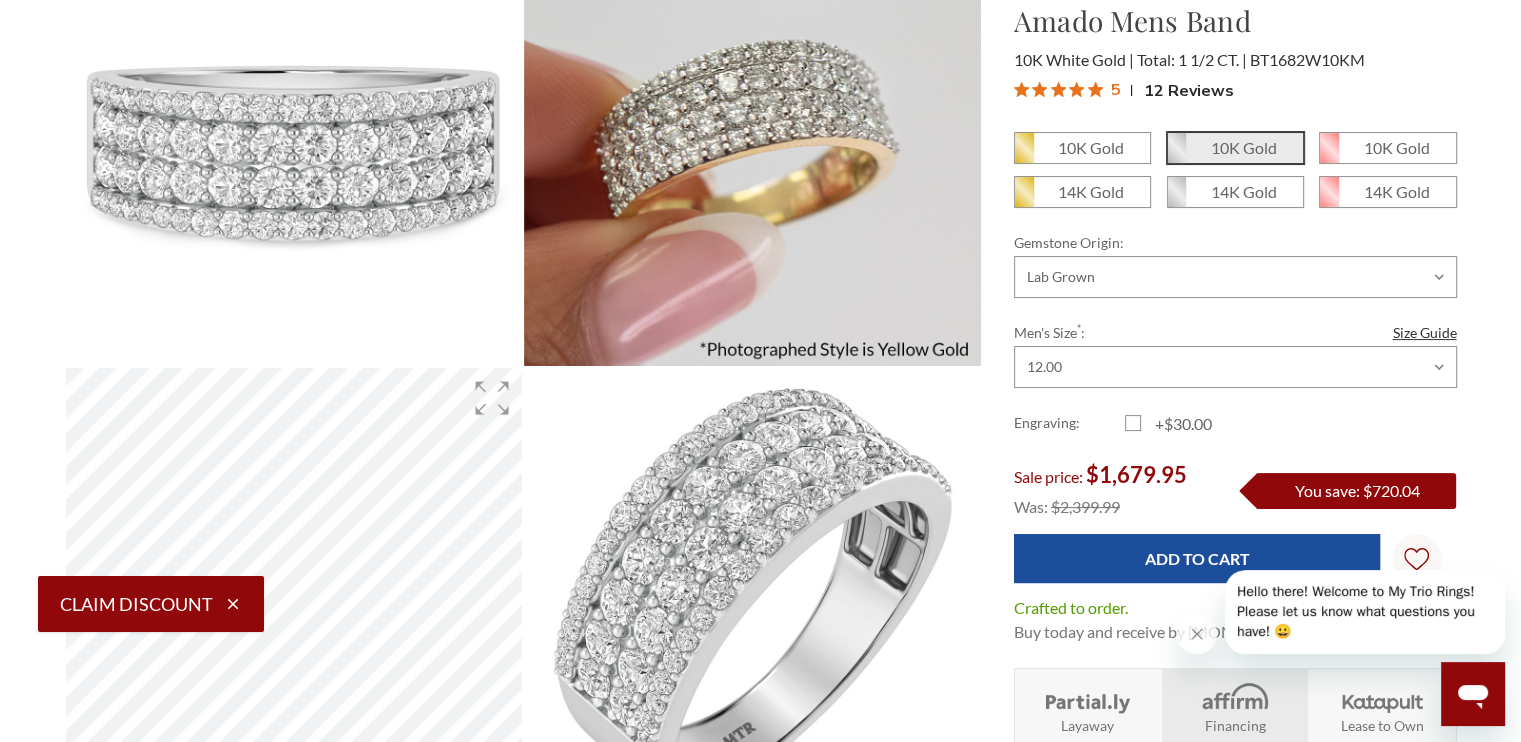 scroll, scrollTop: 231, scrollLeft: 0, axis: vertical 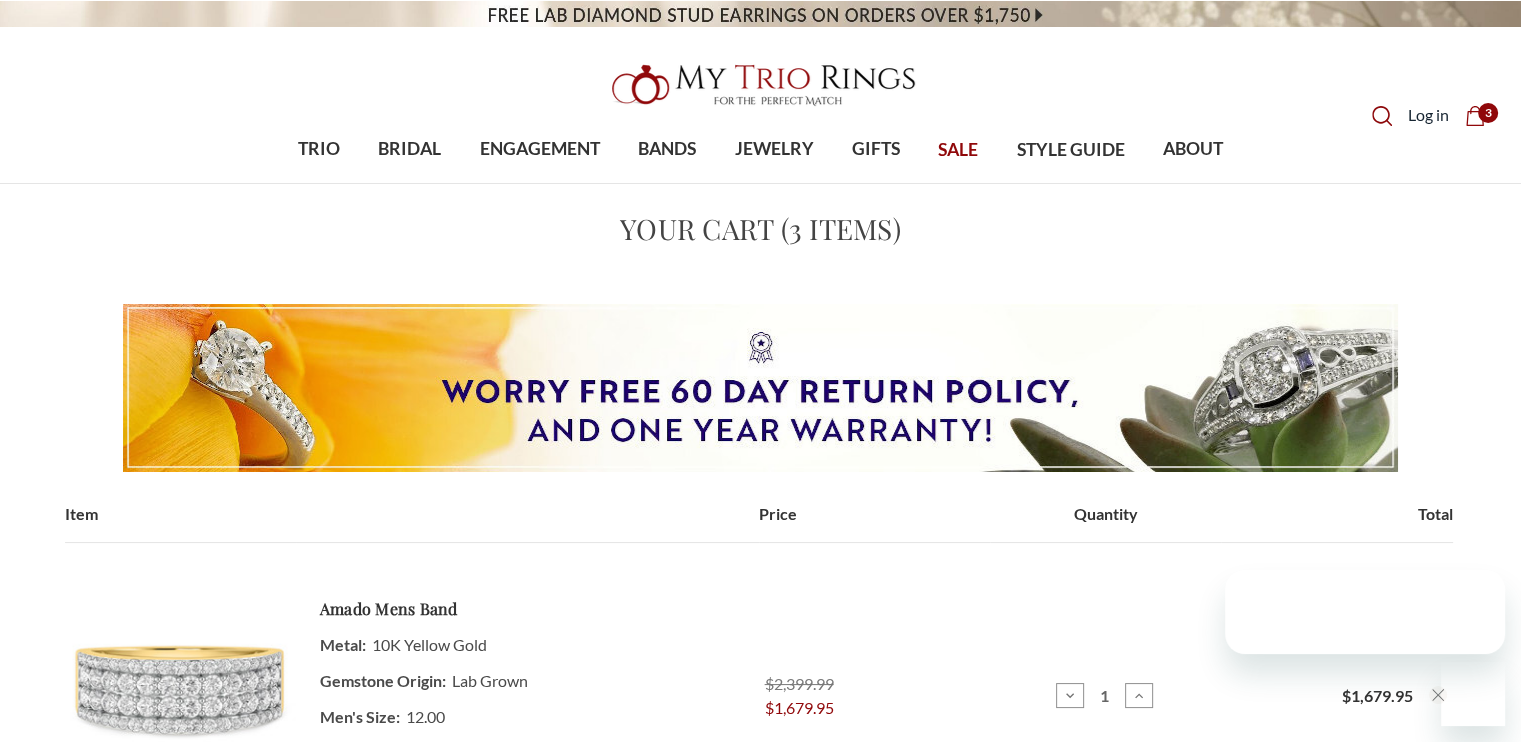 click on "Cart
Cart" 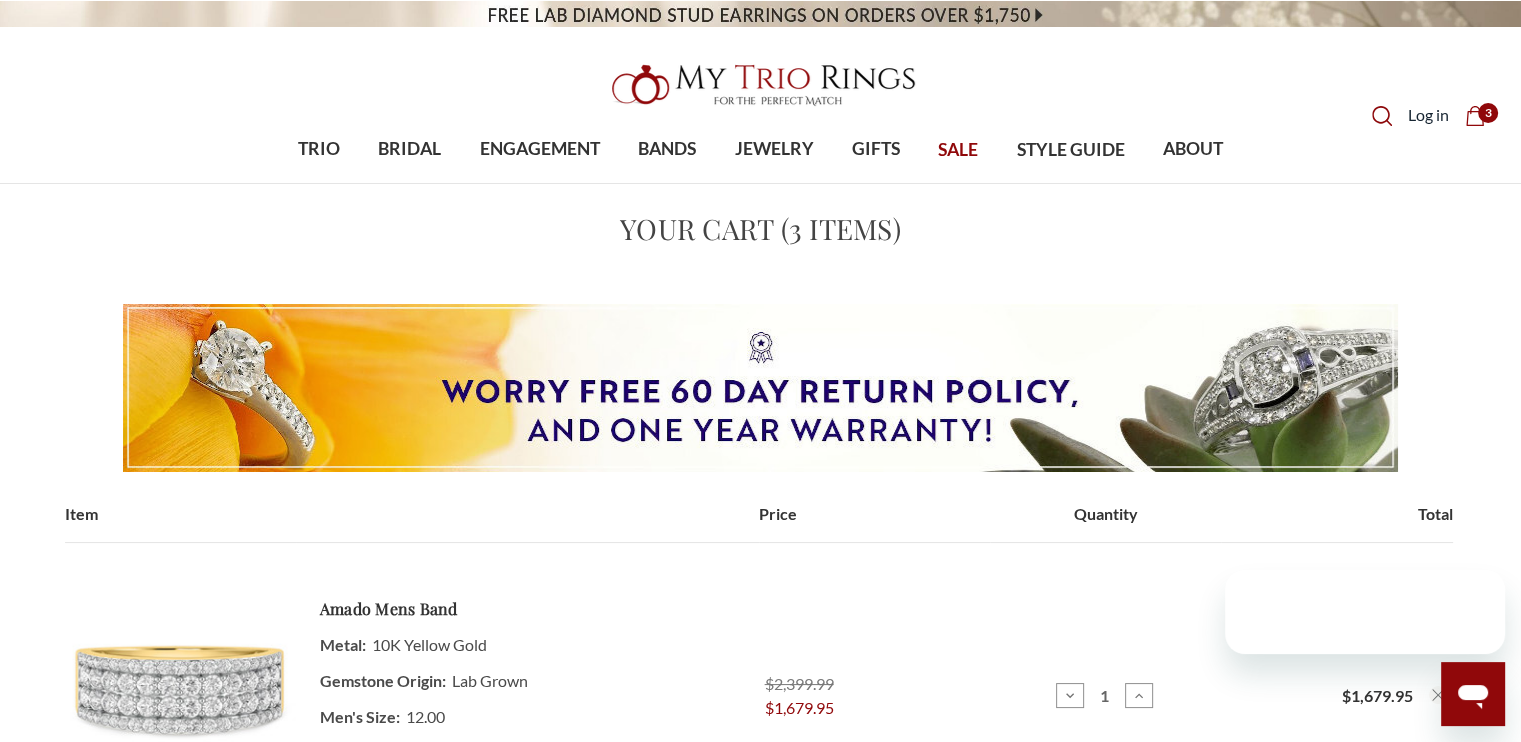 scroll, scrollTop: 0, scrollLeft: 0, axis: both 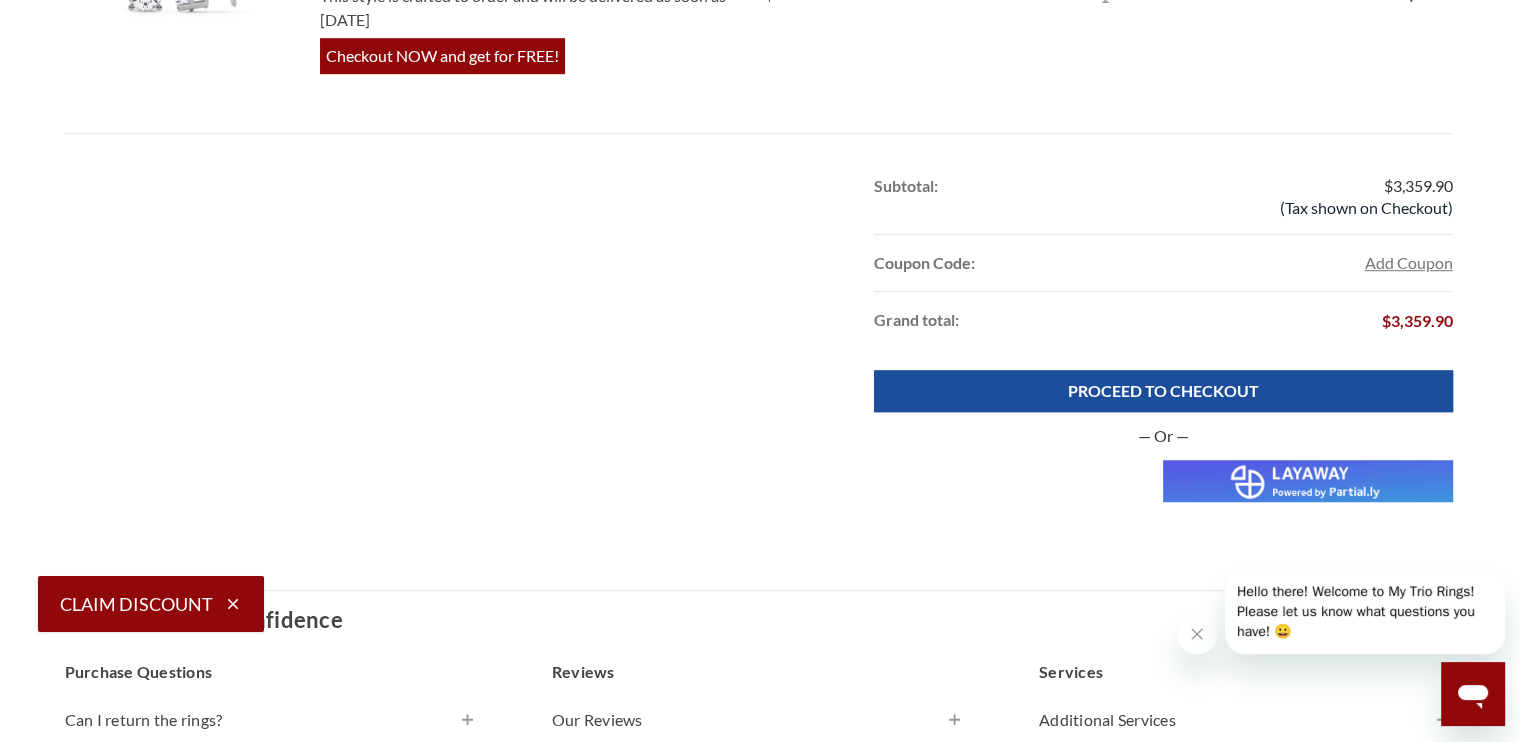 click at bounding box center (1307, 481) 